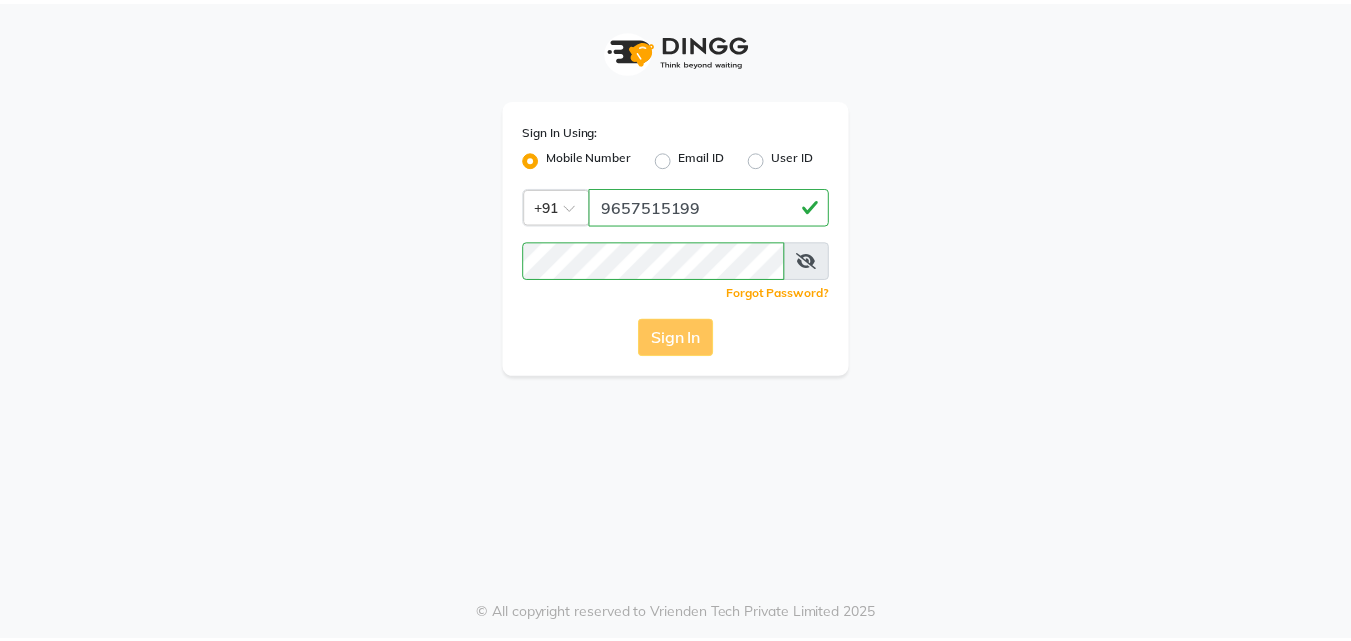 scroll, scrollTop: 0, scrollLeft: 0, axis: both 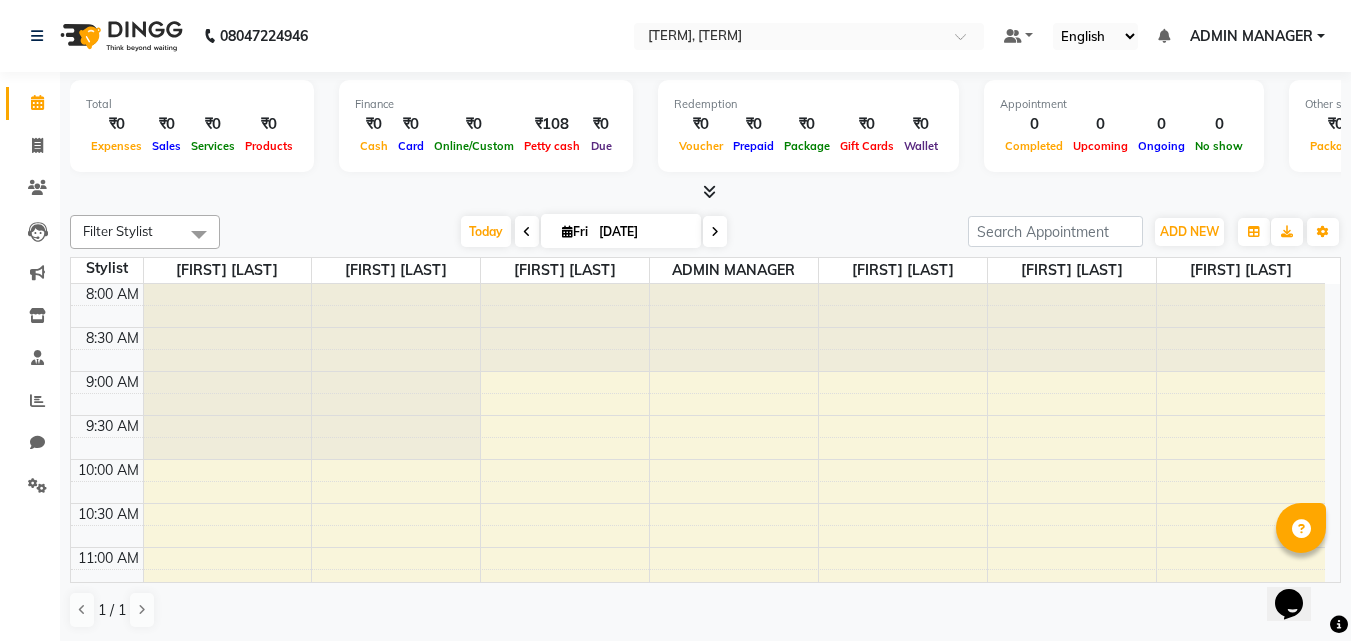 click at bounding box center (709, 191) 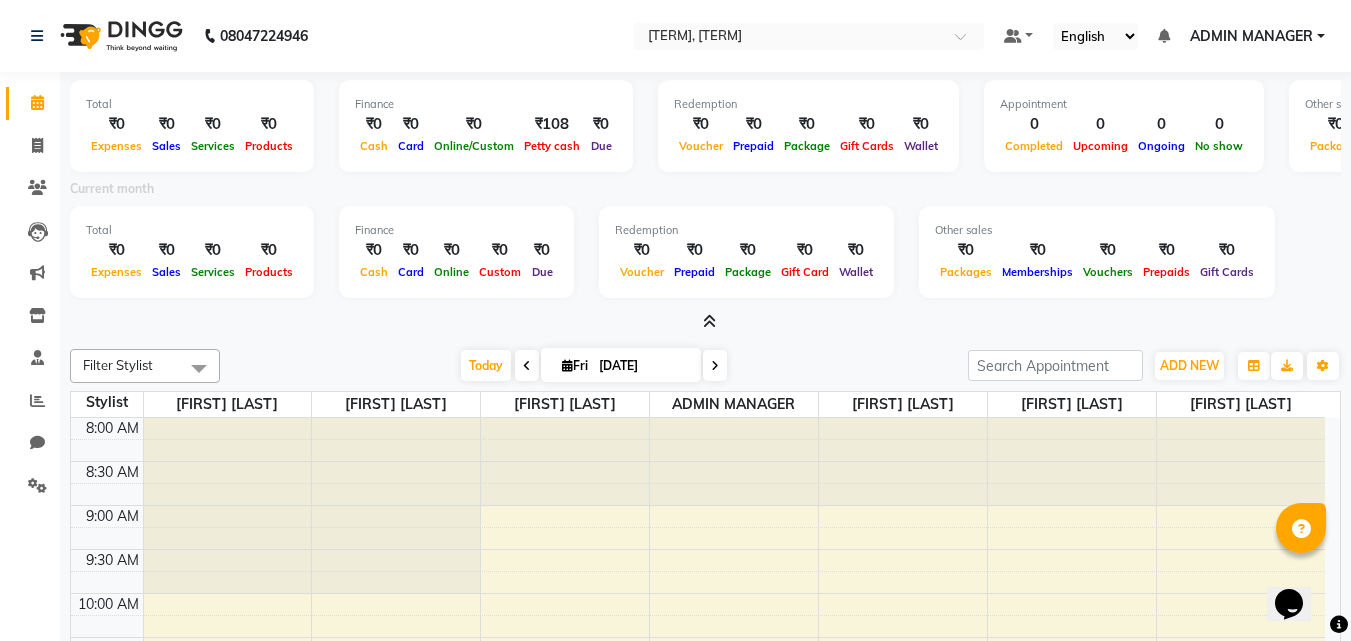 click at bounding box center (705, 322) 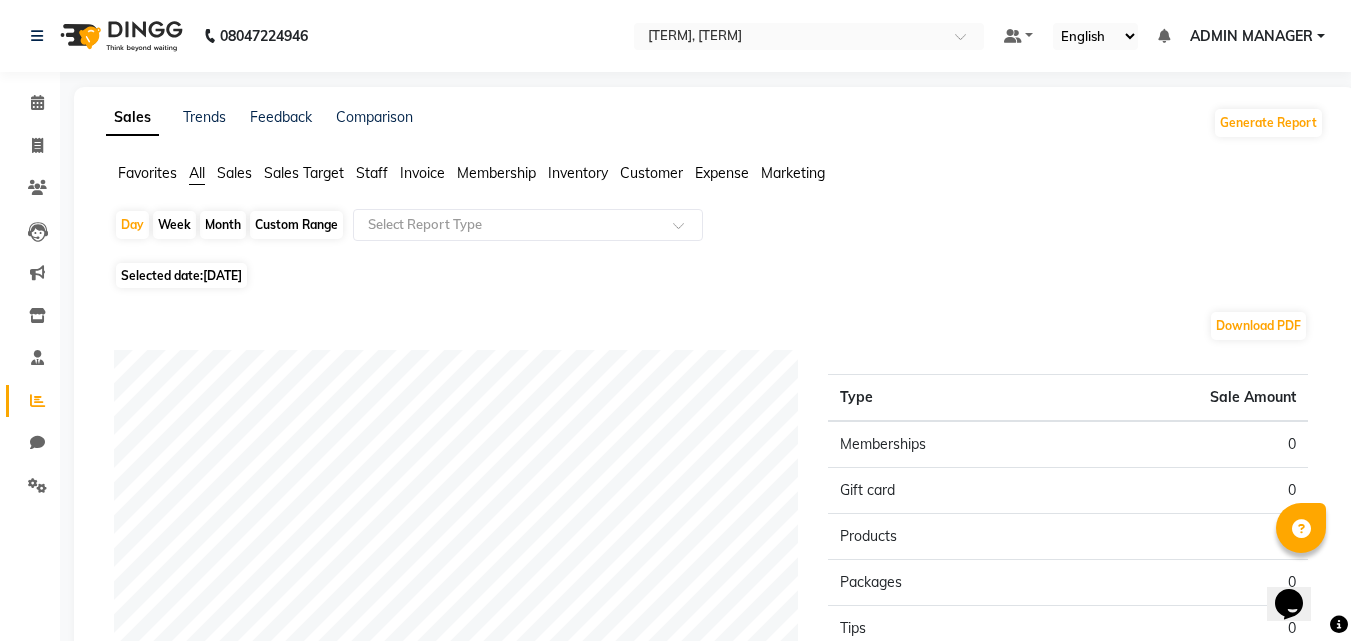 click on "Month" 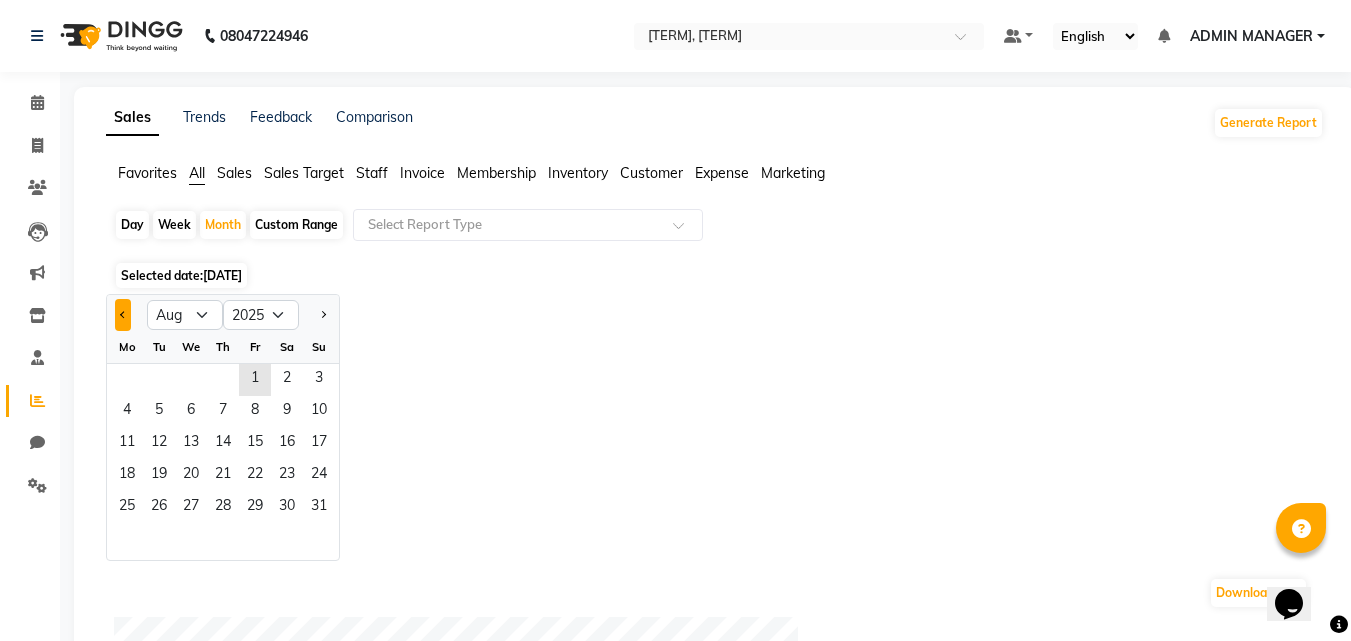click 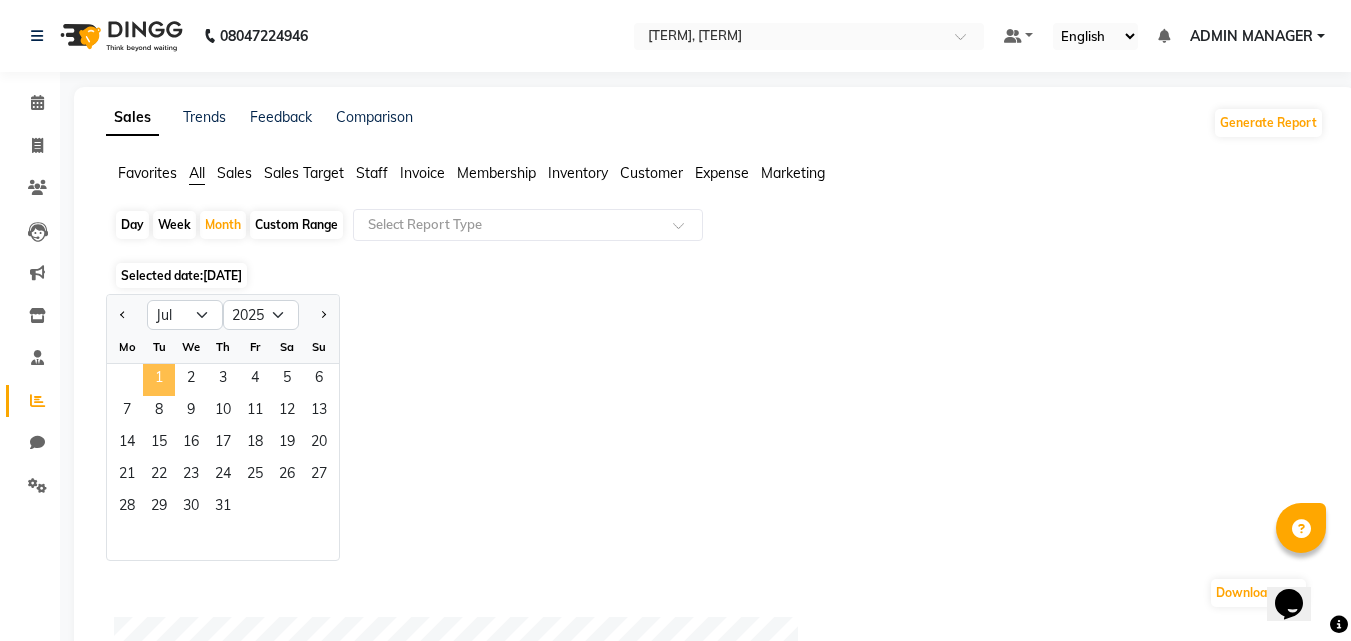 click on "1" 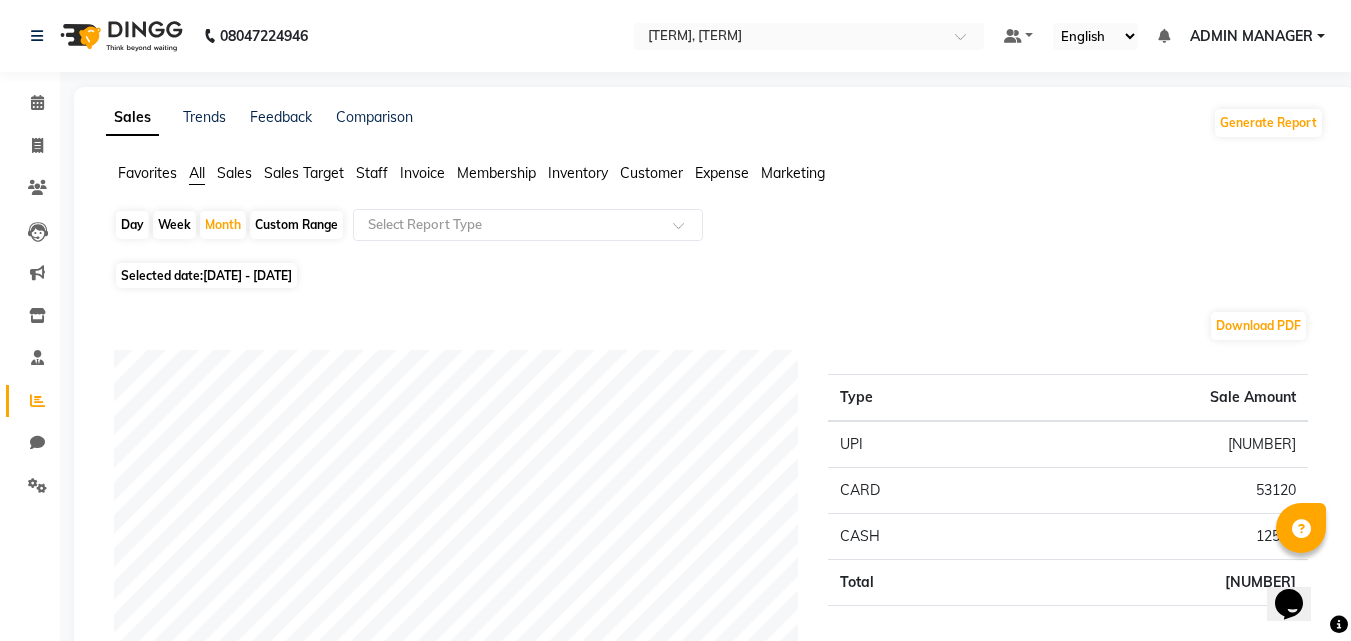 click on "Staff" 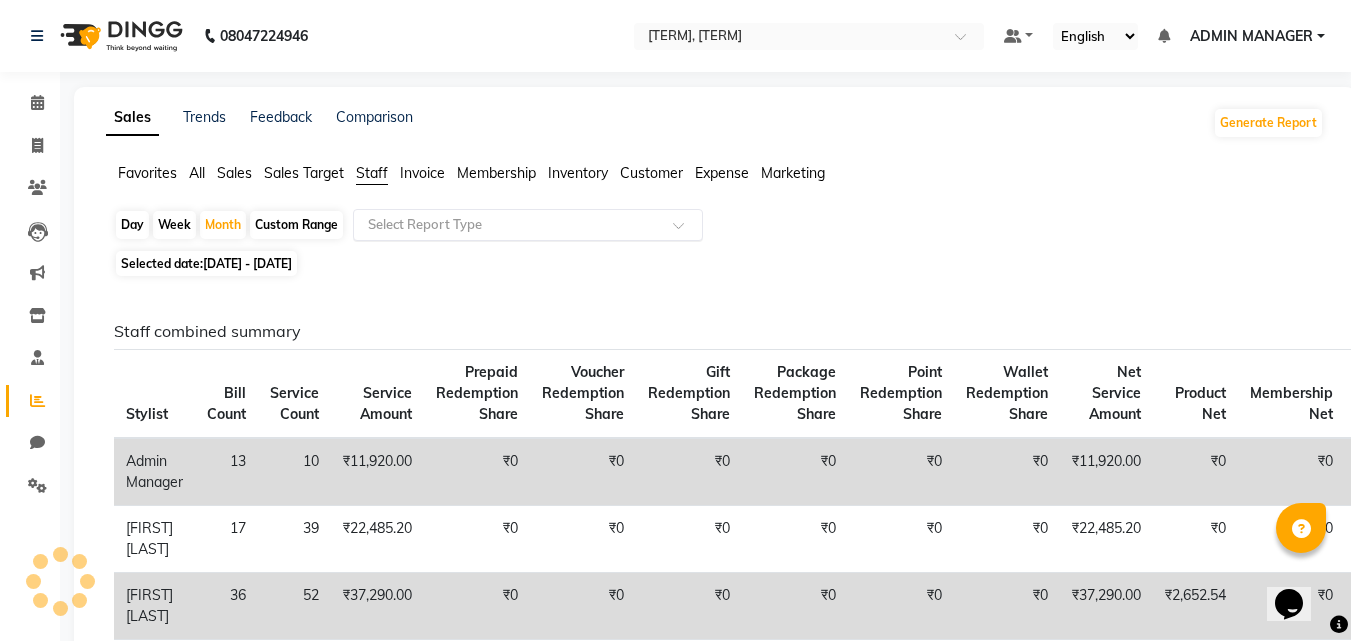 click 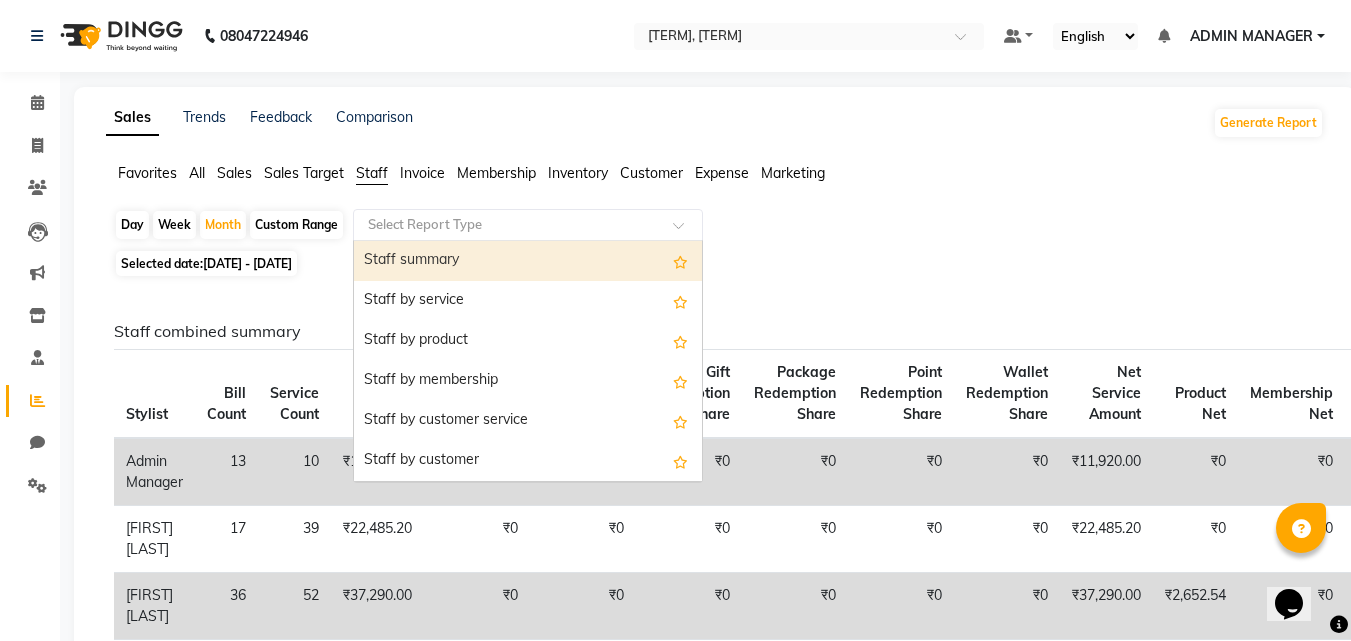 click 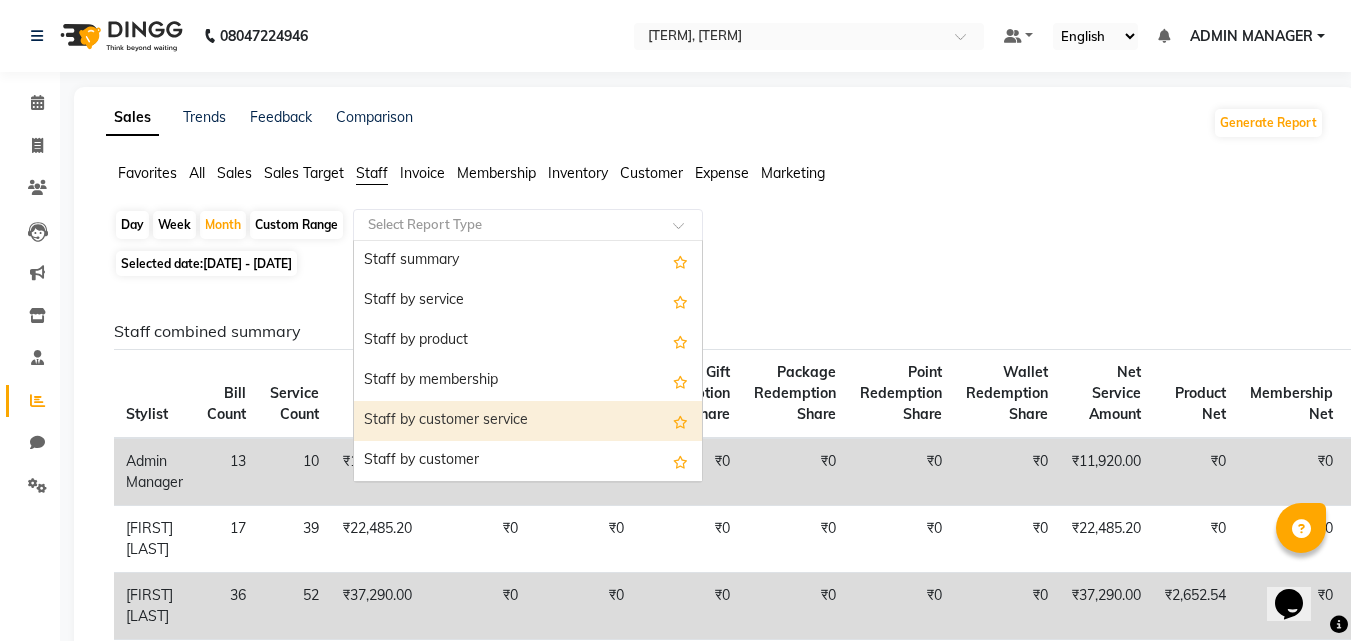 click on "Staff by customer service" at bounding box center [528, 421] 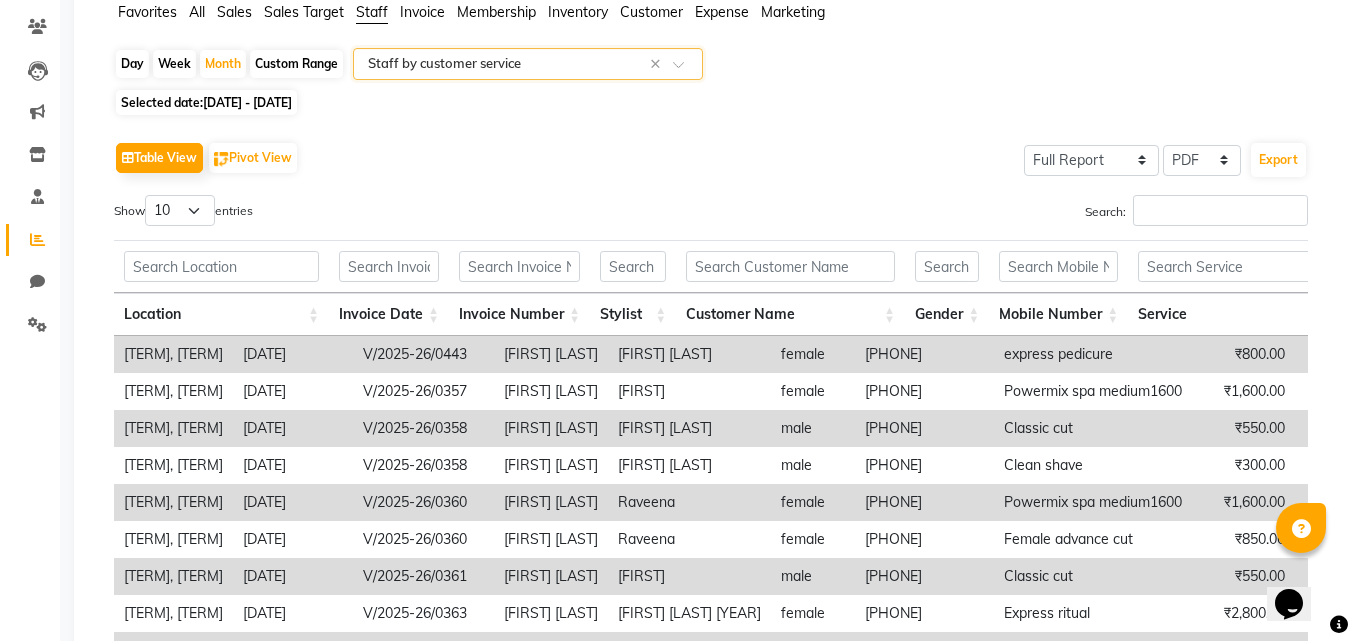 scroll, scrollTop: 200, scrollLeft: 0, axis: vertical 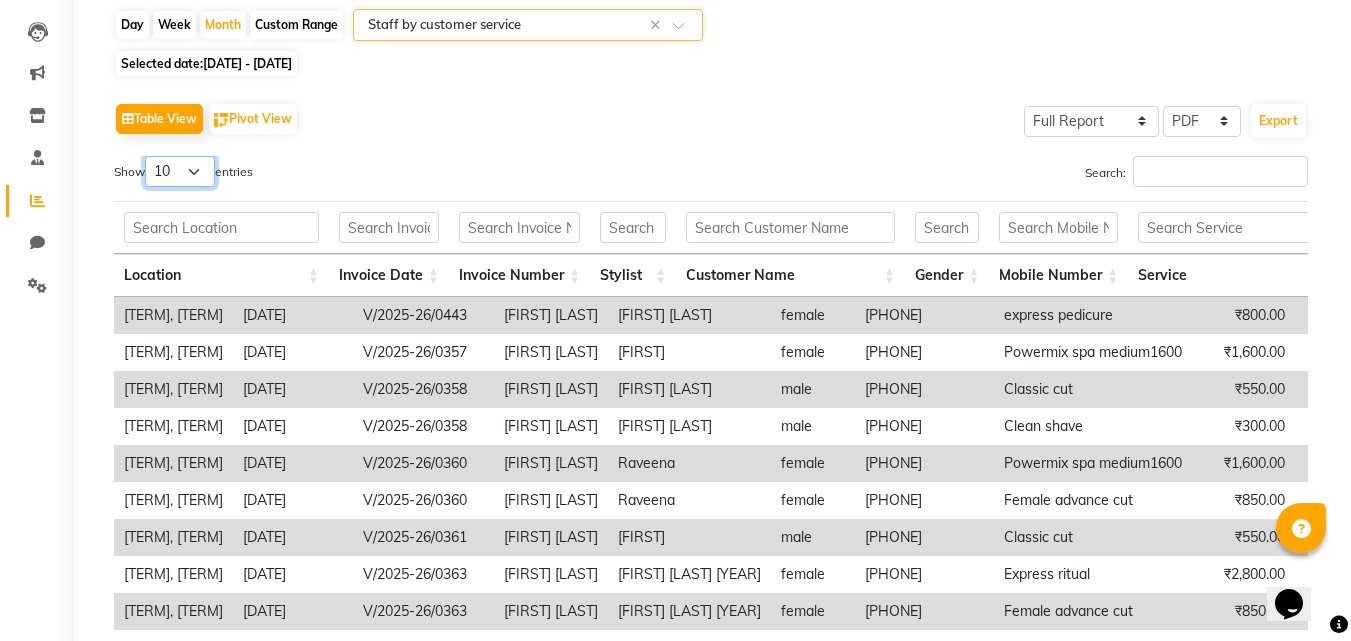 click on "10 25 50 100" at bounding box center (180, 171) 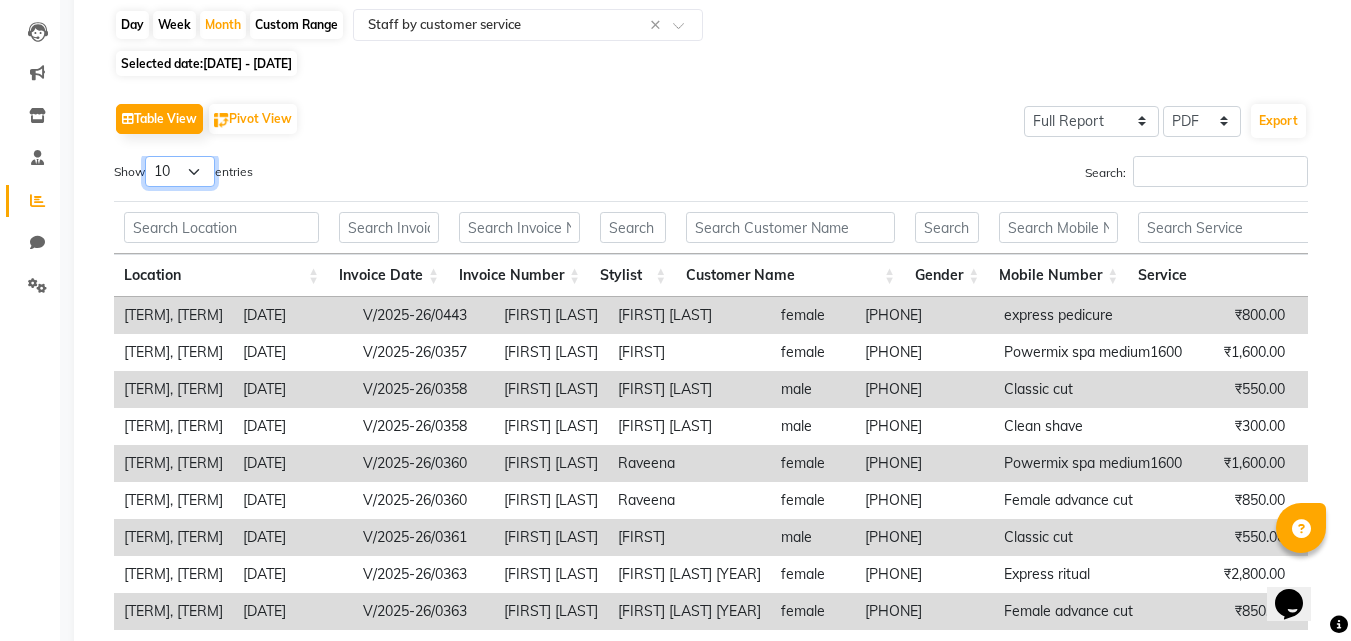 select on "100" 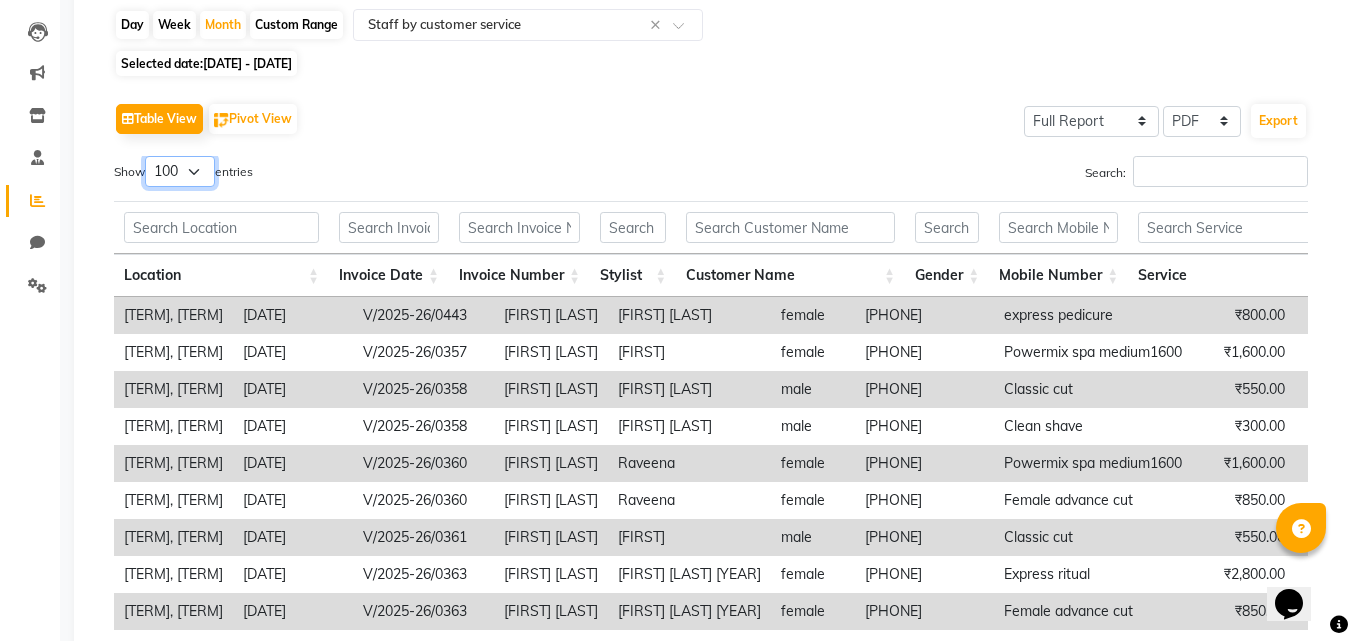 click on "10 25 50 100" at bounding box center (180, 171) 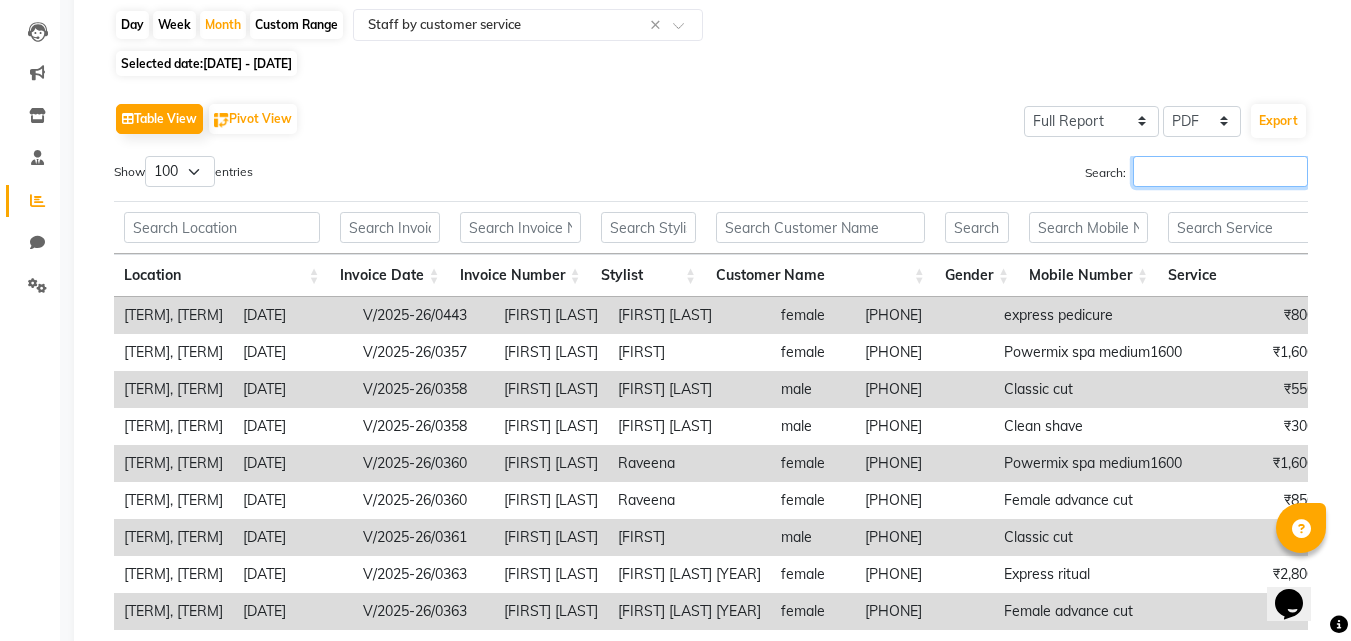click on "Search:" at bounding box center (1220, 171) 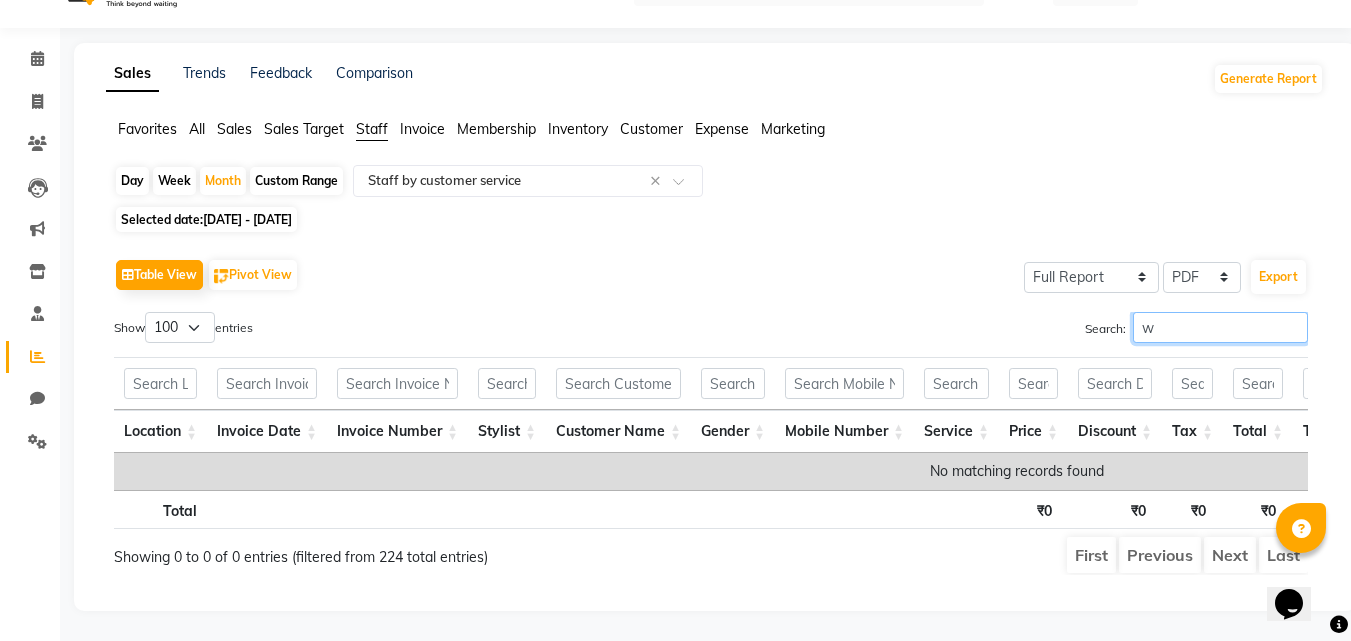scroll, scrollTop: 200, scrollLeft: 0, axis: vertical 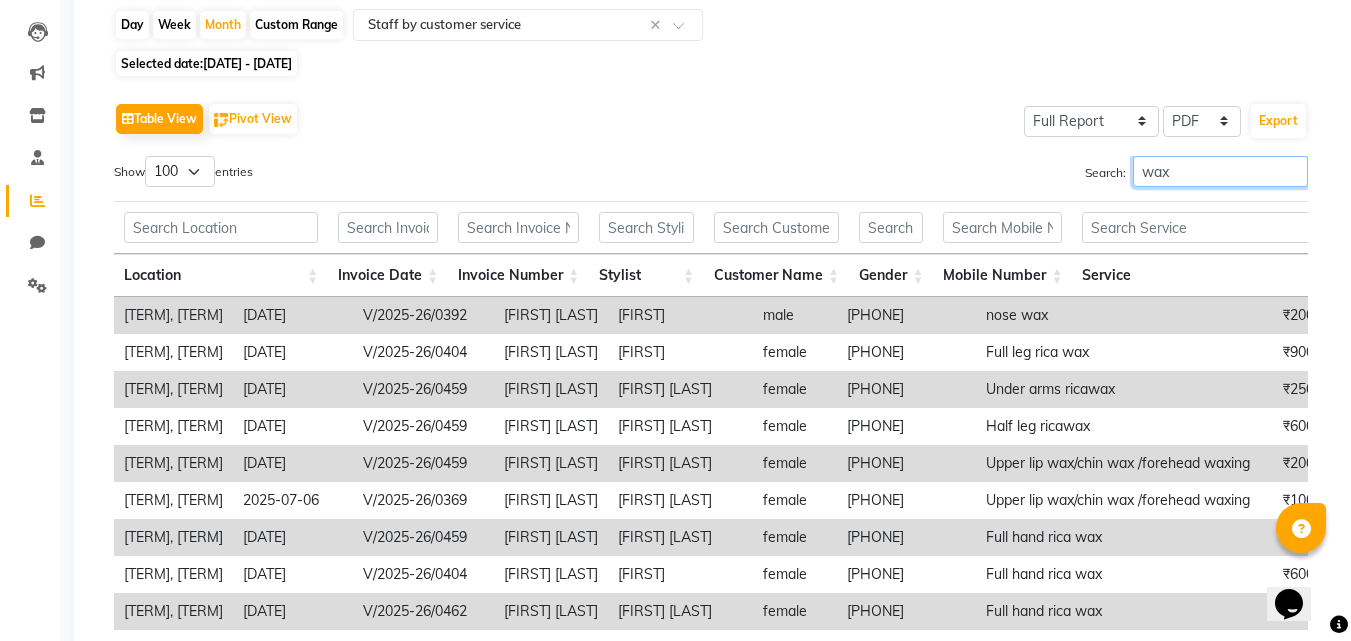 type on "wax" 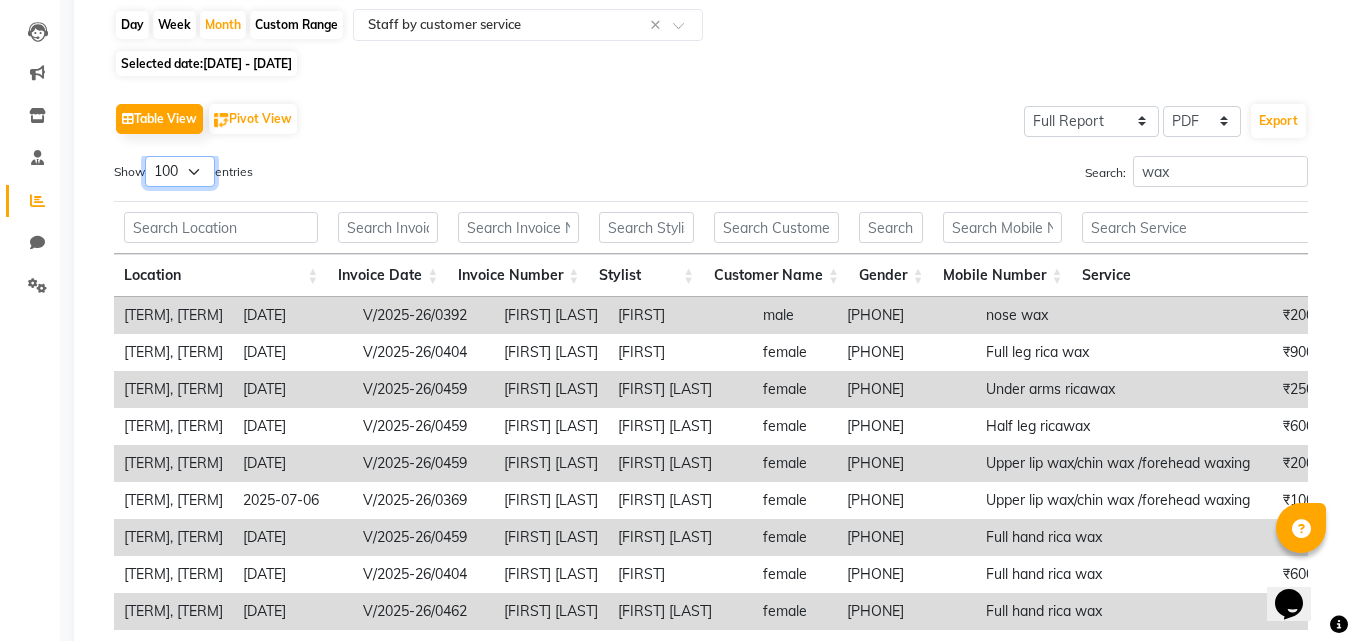 click on "10 25 50 100" at bounding box center (180, 171) 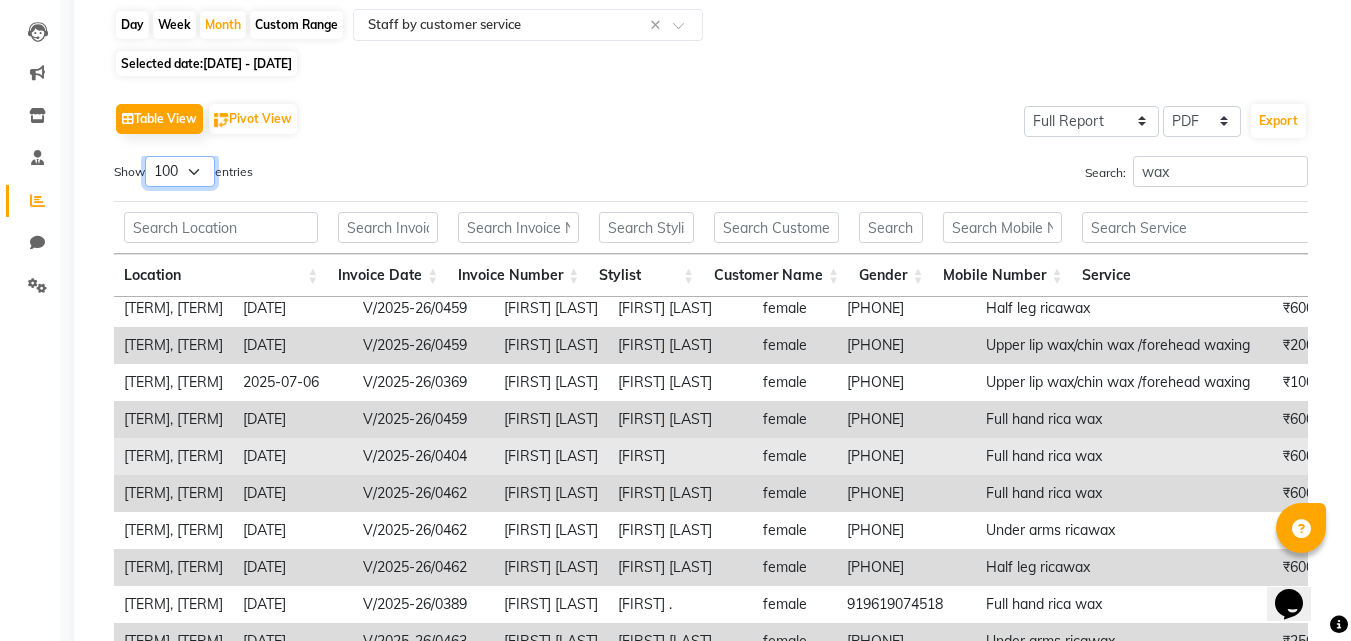 scroll, scrollTop: 133, scrollLeft: 0, axis: vertical 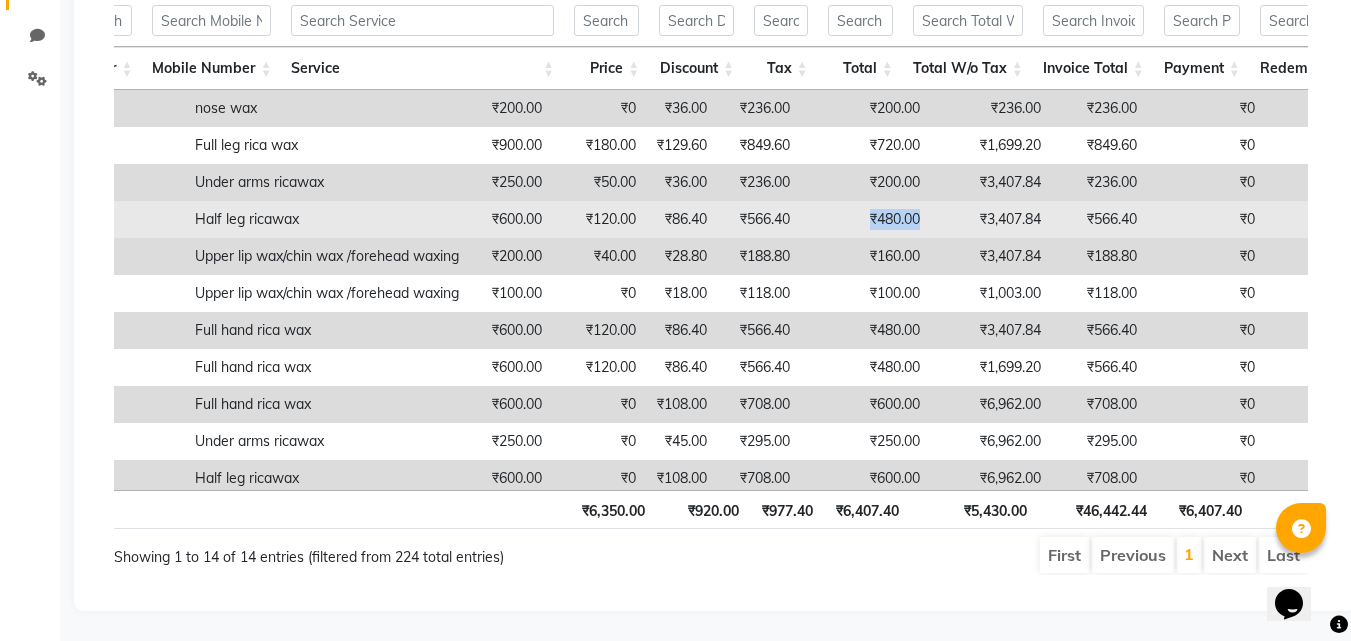 drag, startPoint x: 976, startPoint y: 202, endPoint x: 1033, endPoint y: 216, distance: 58.694122 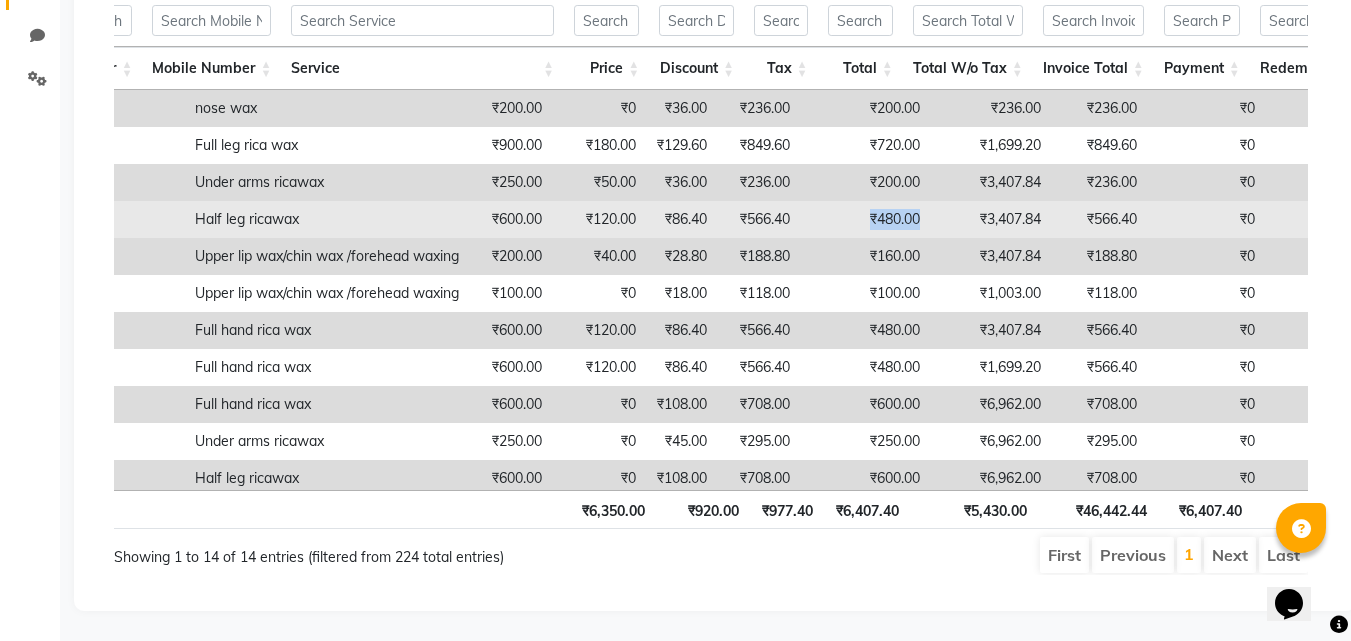 click on "₹480.00" at bounding box center [865, 219] 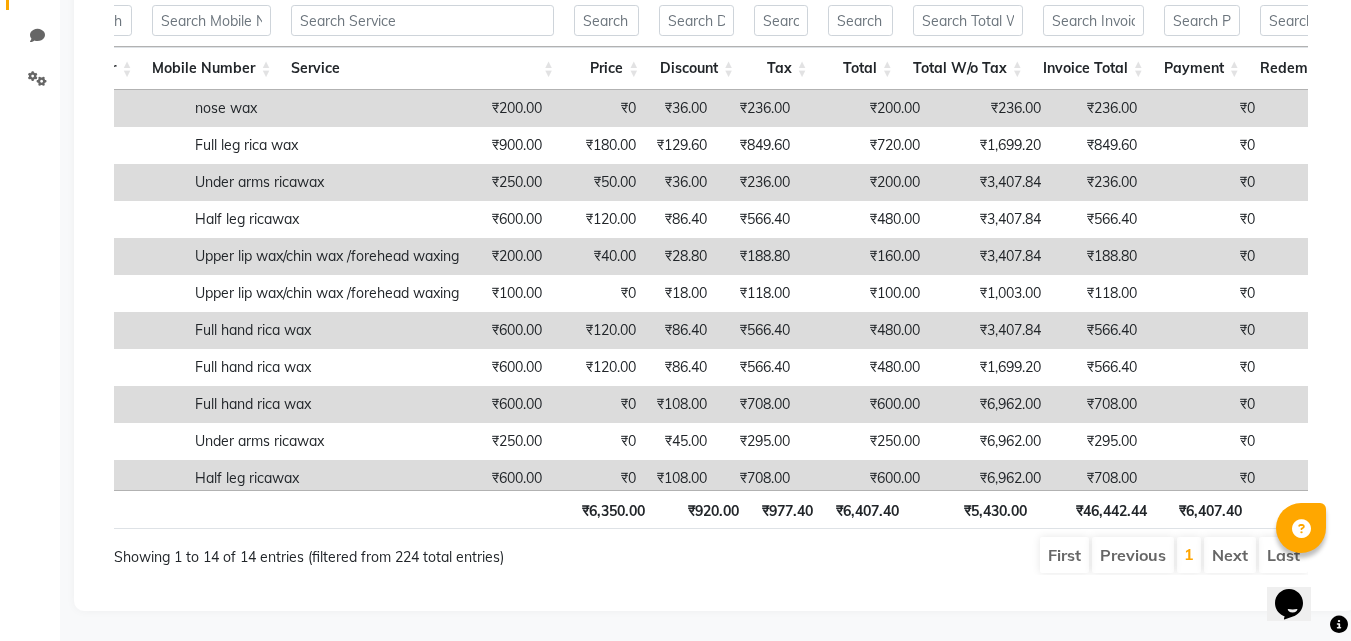 click on "₹3,407.84" at bounding box center (990, 256) 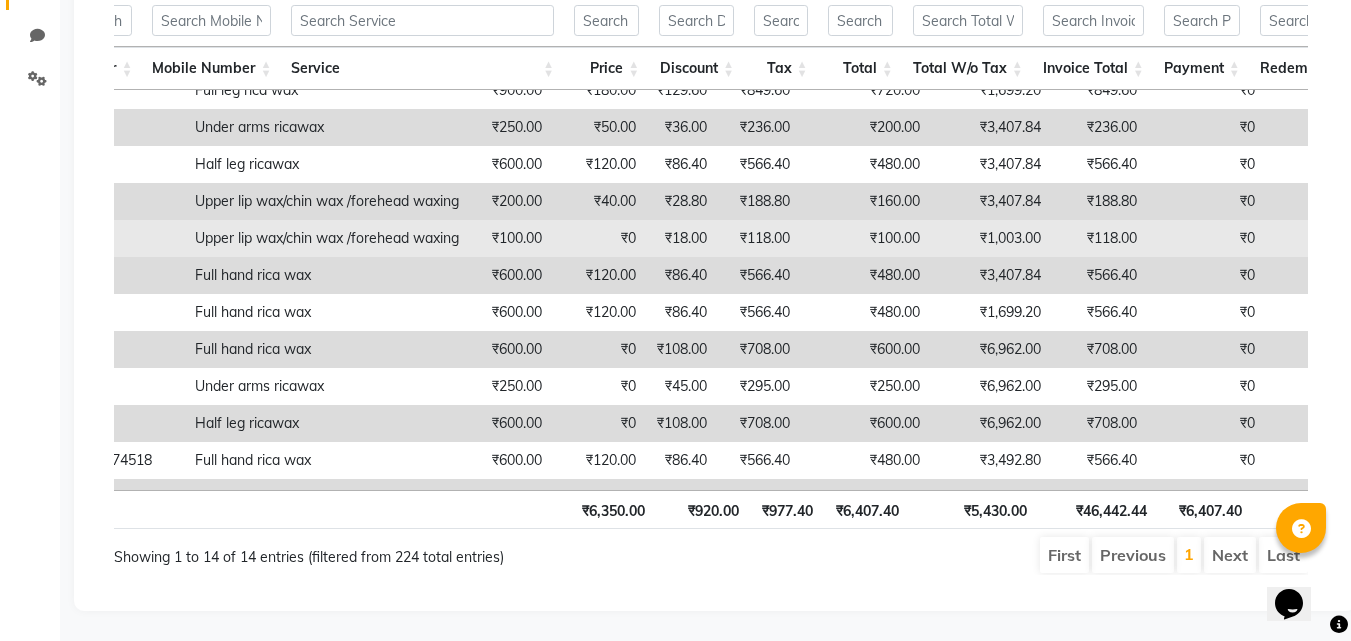 scroll, scrollTop: 100, scrollLeft: 791, axis: both 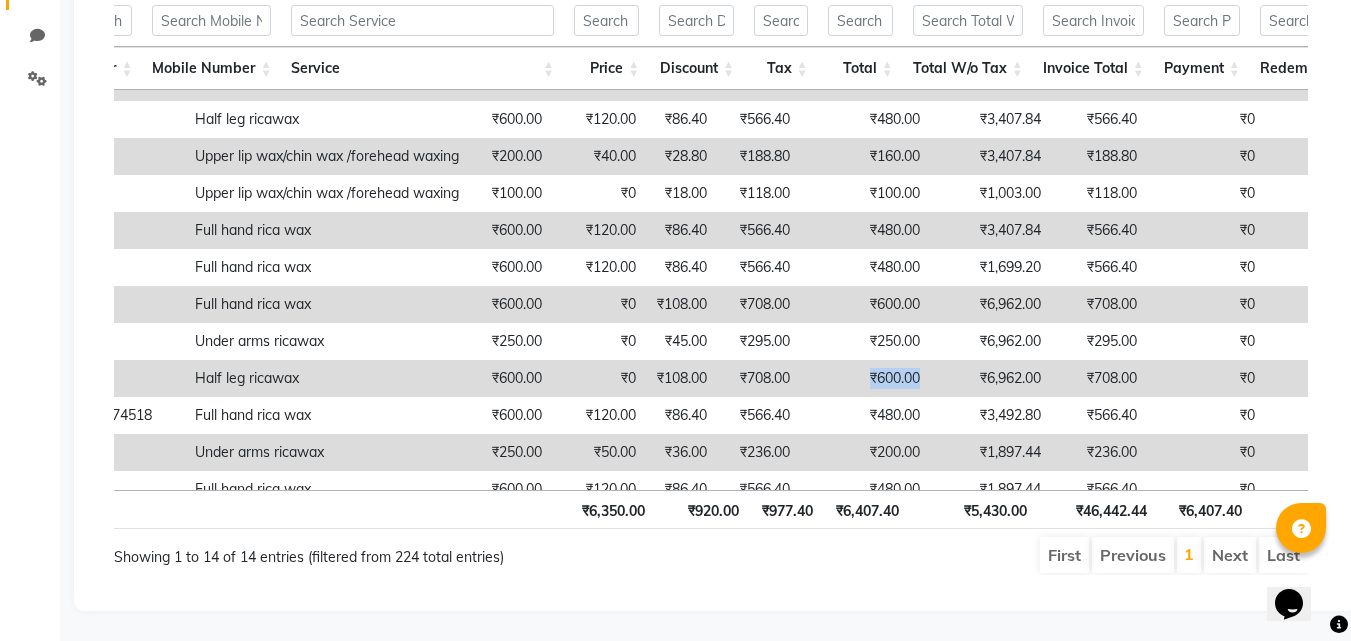 drag, startPoint x: 971, startPoint y: 361, endPoint x: 1039, endPoint y: 357, distance: 68.117546 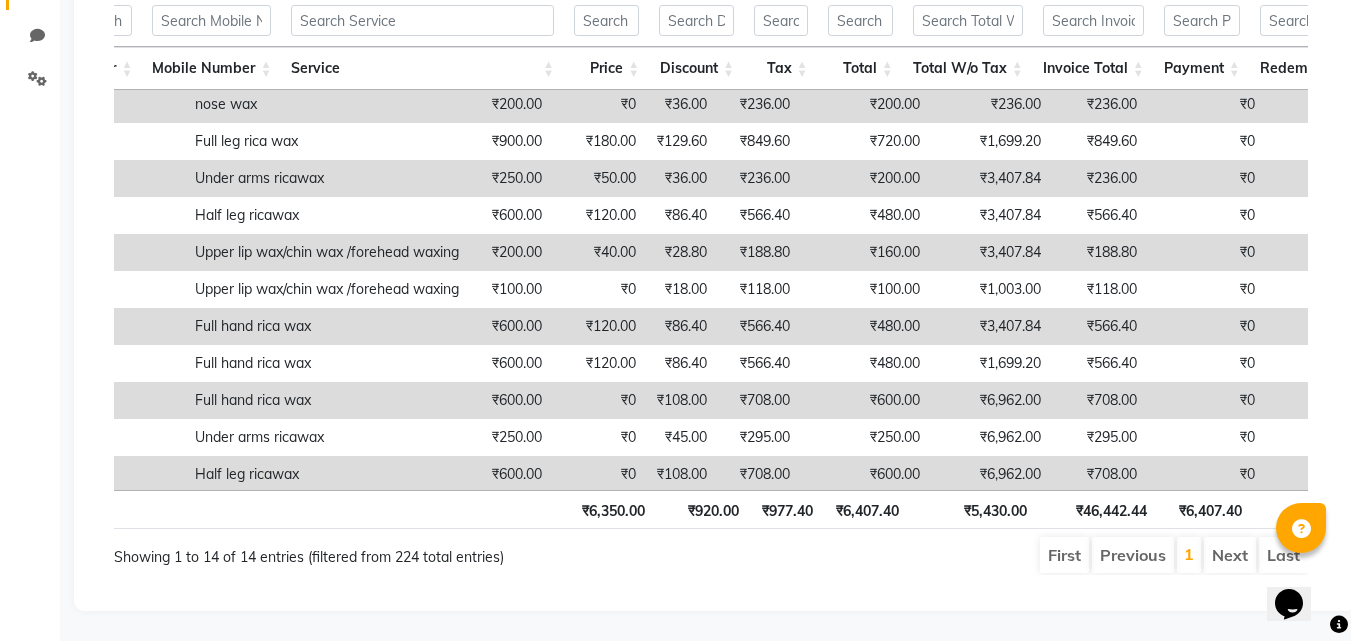 scroll, scrollTop: 0, scrollLeft: 791, axis: horizontal 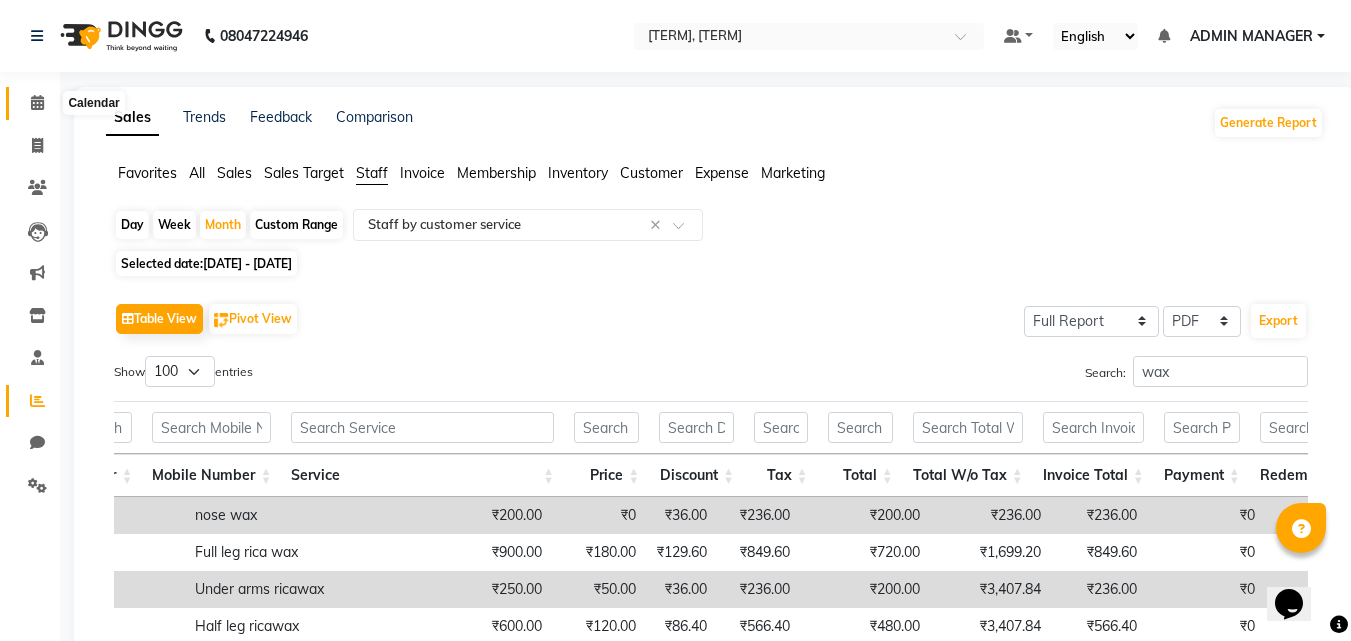 click 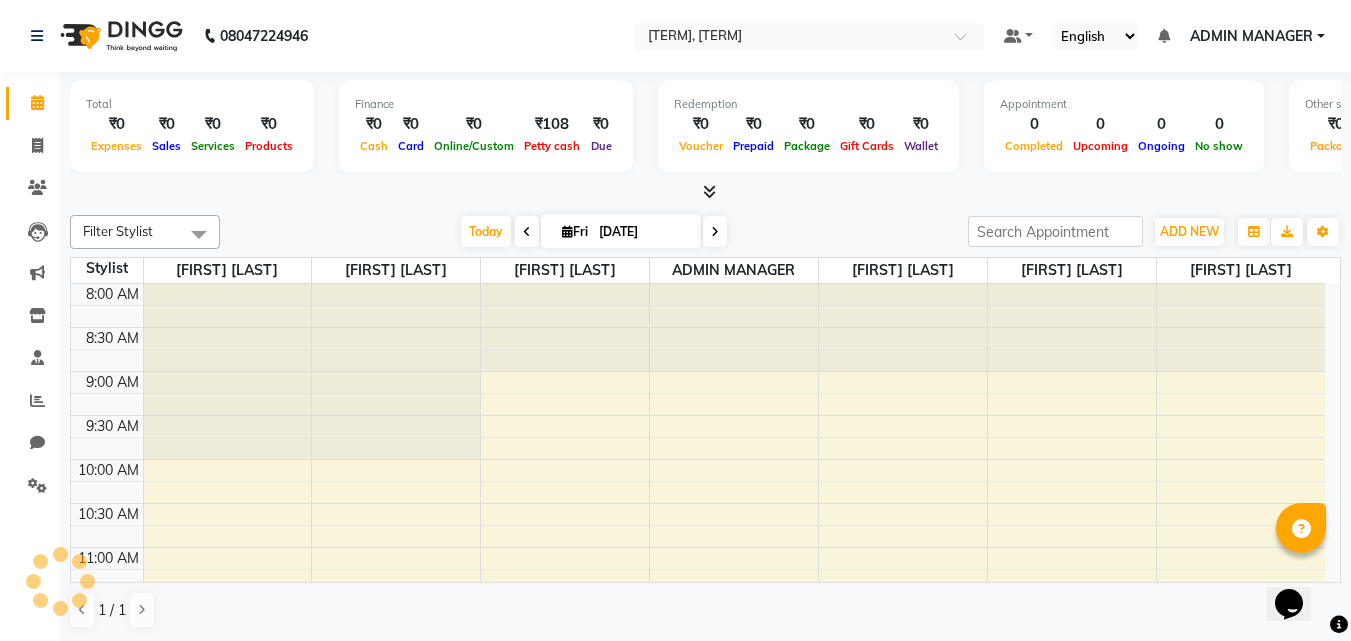 scroll, scrollTop: 0, scrollLeft: 0, axis: both 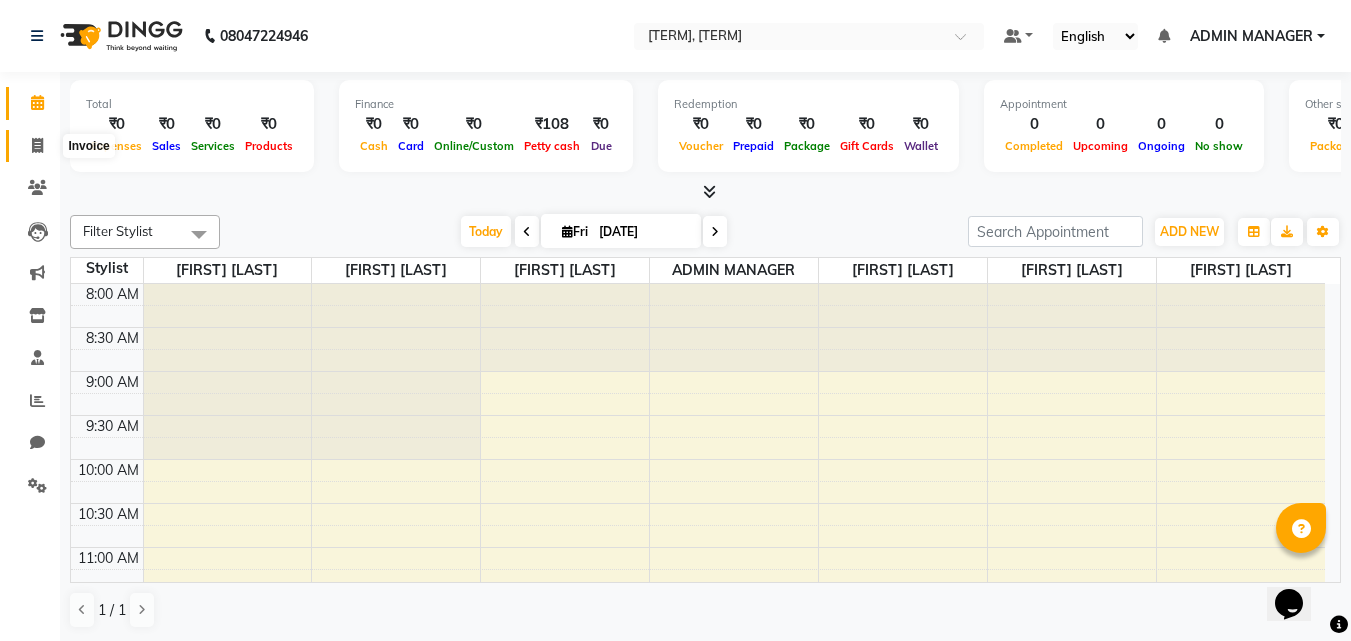 click 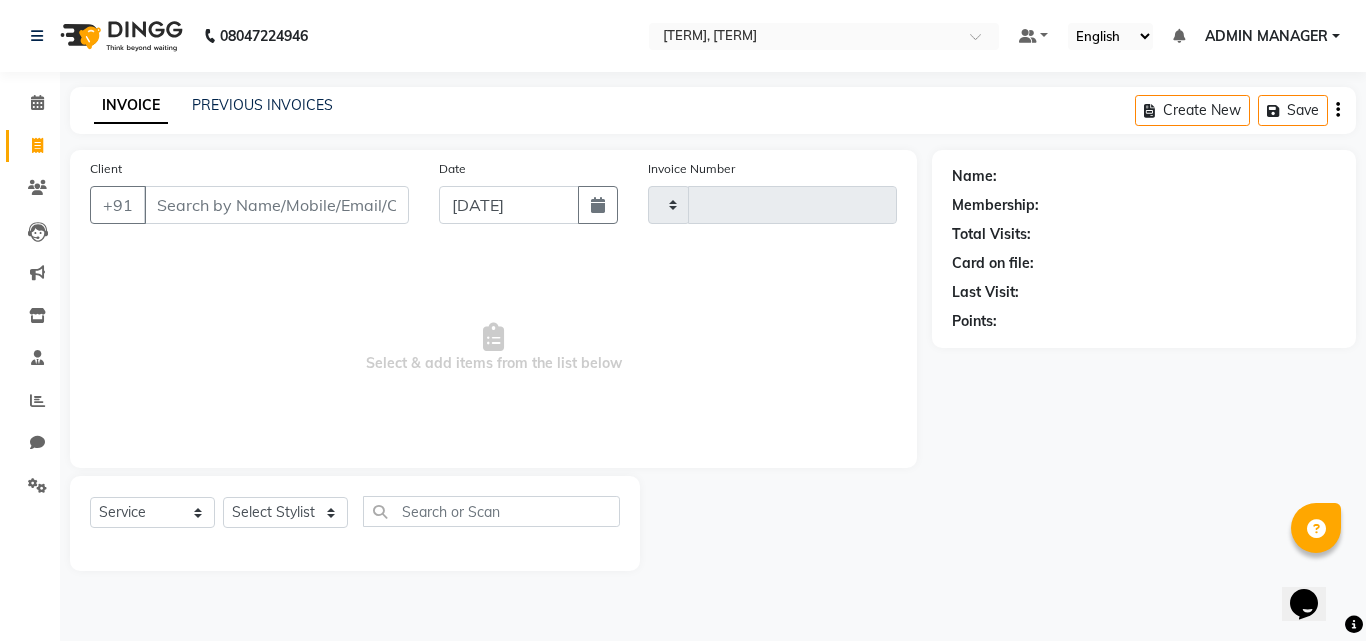 type on "0470" 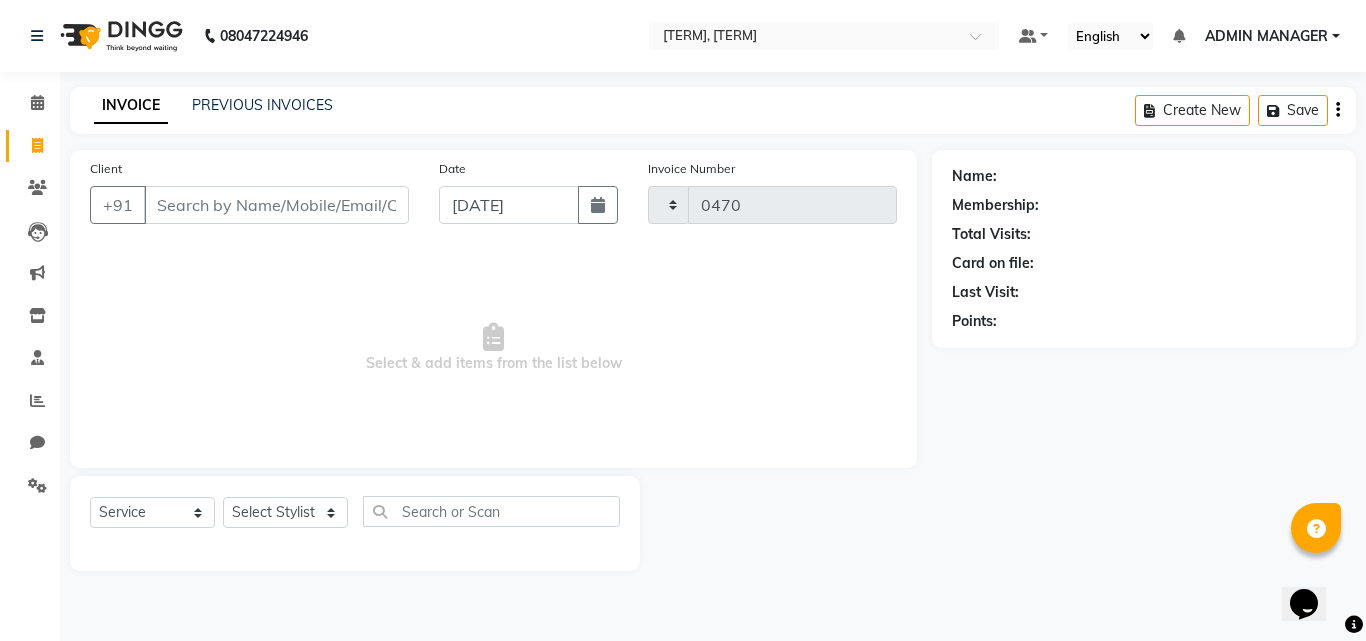 select on "7816" 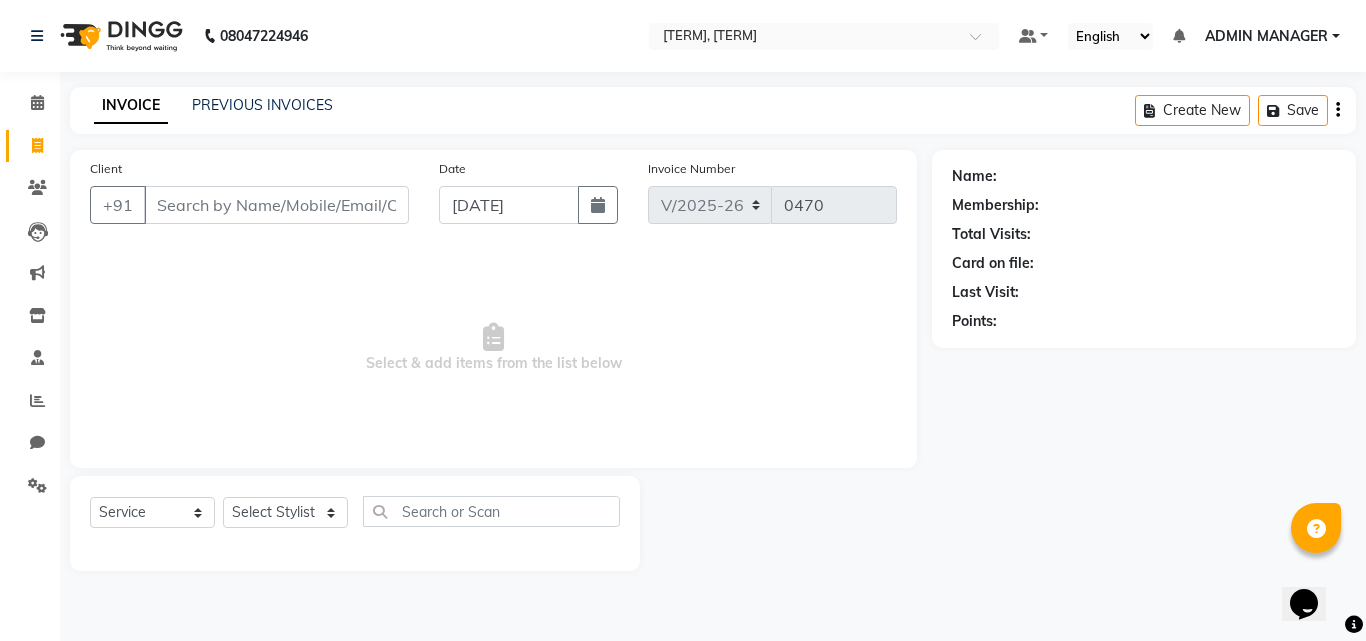 click on "Select Location × [TERM], [TERM] Default Panel My Panel English ENGLISH Español العربية मराठी हिंदी ગુજરાતી தமிழ் 中文 Notifications nothing to show ADMIN MANAGER Manage Profile Change Password Sign out Version:3.15.11" 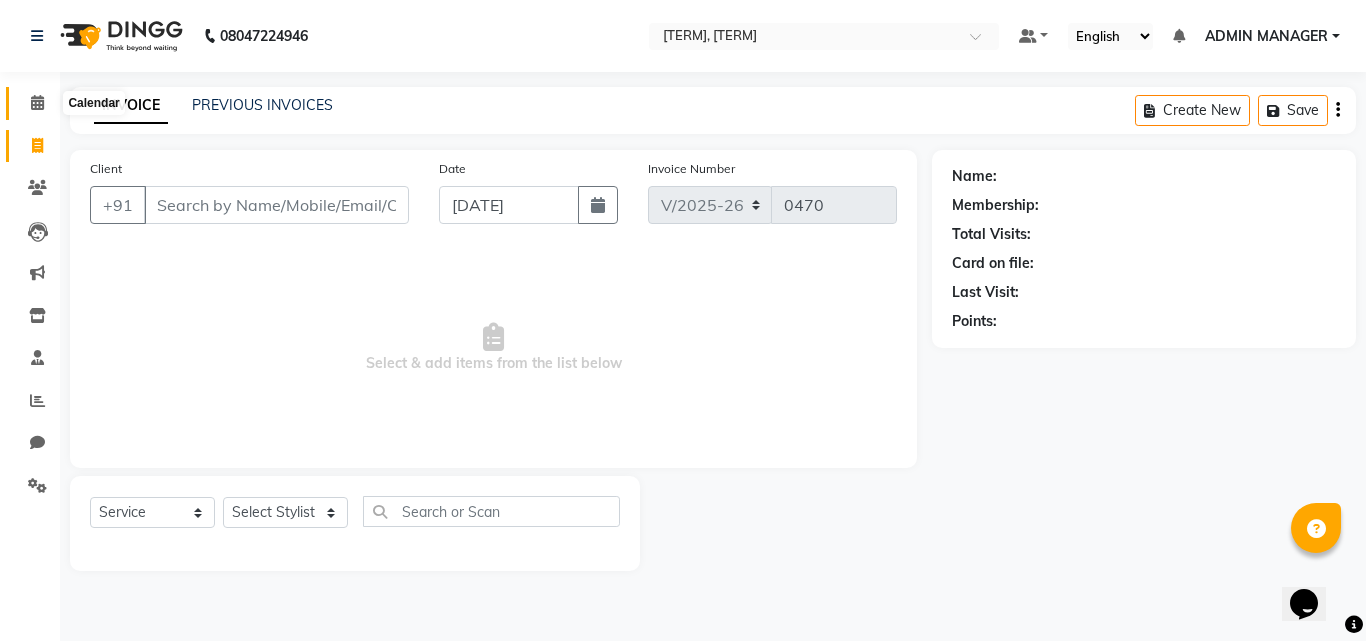 click 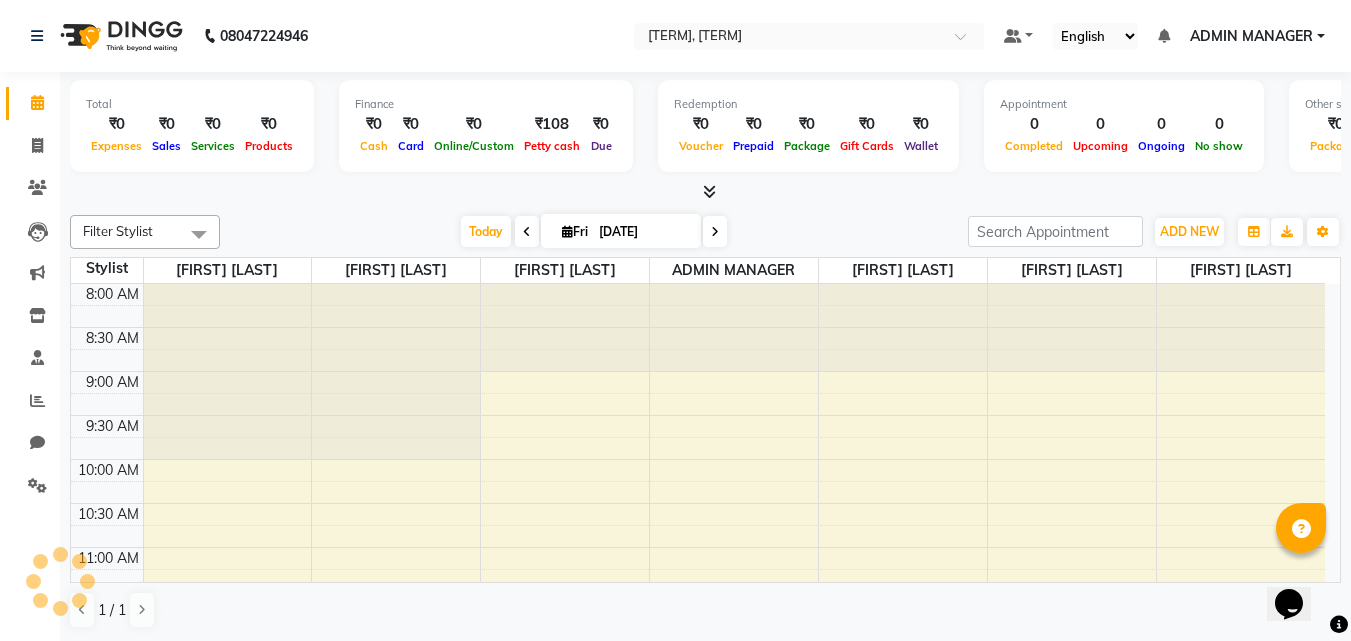 scroll, scrollTop: 0, scrollLeft: 0, axis: both 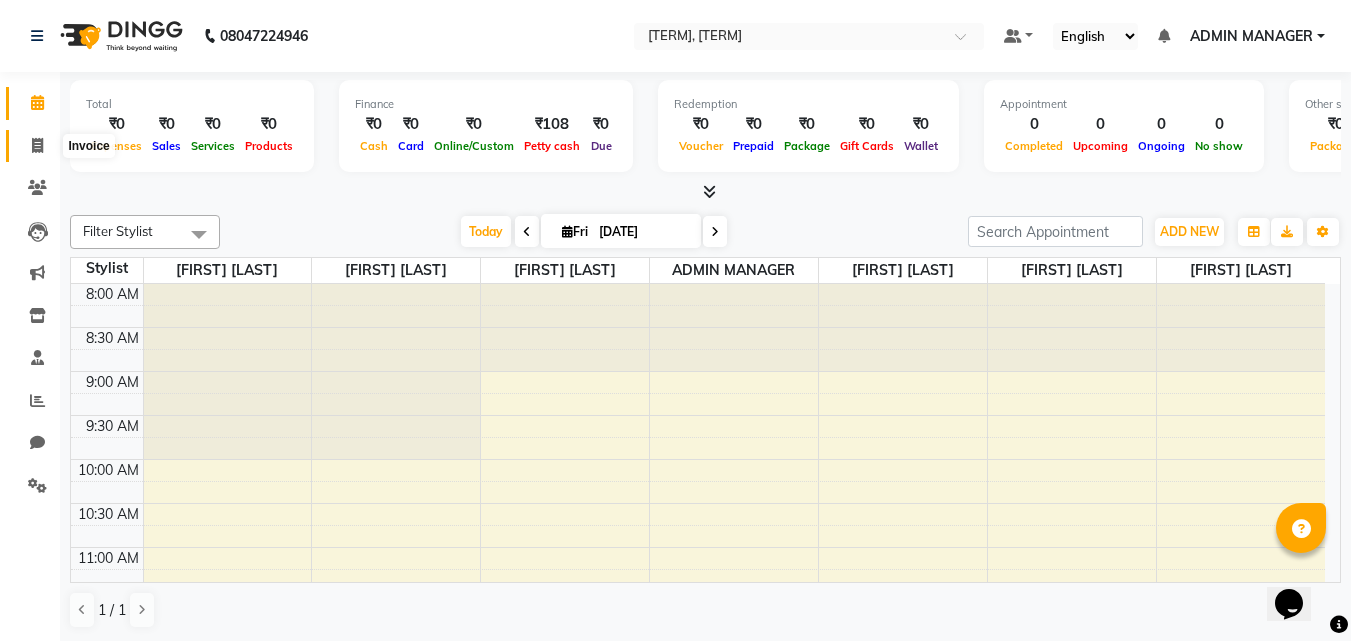 click 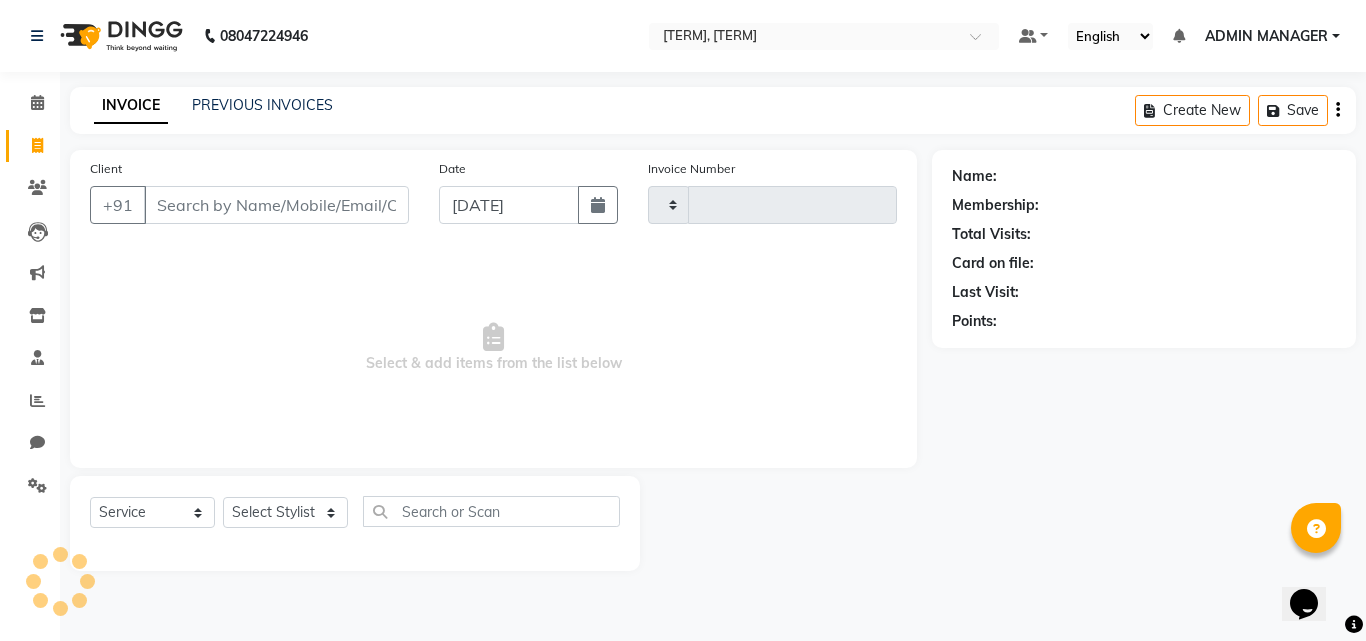 type on "0470" 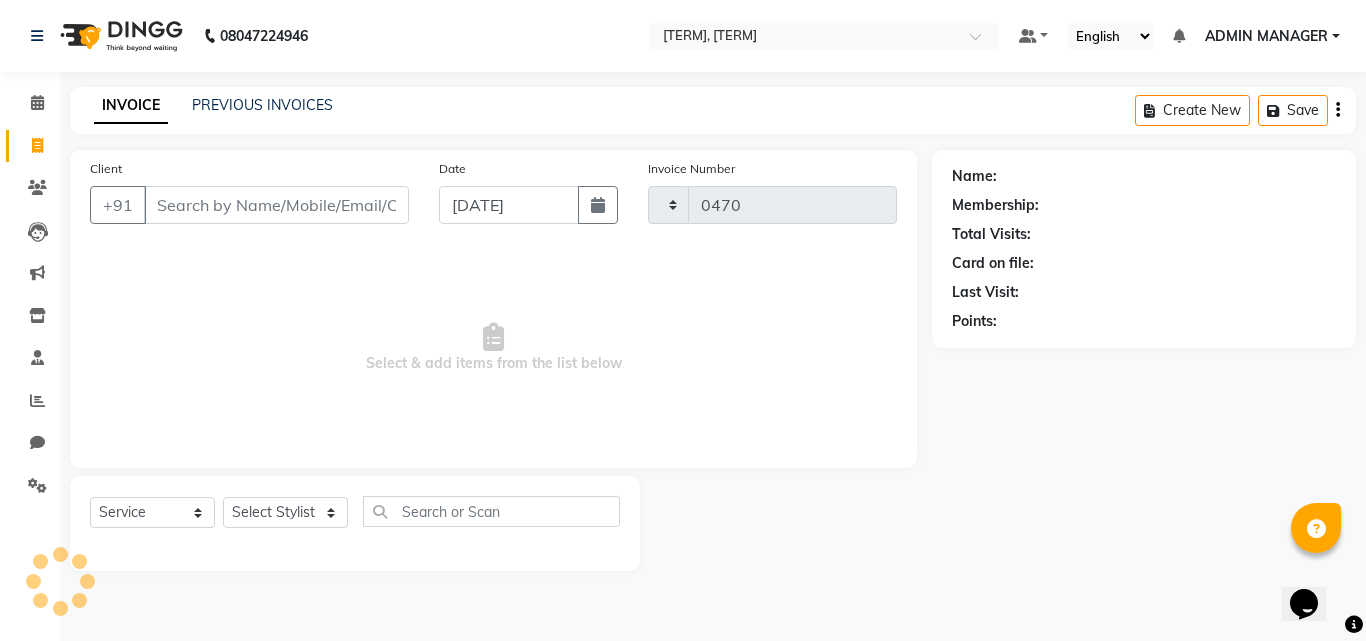 select on "7816" 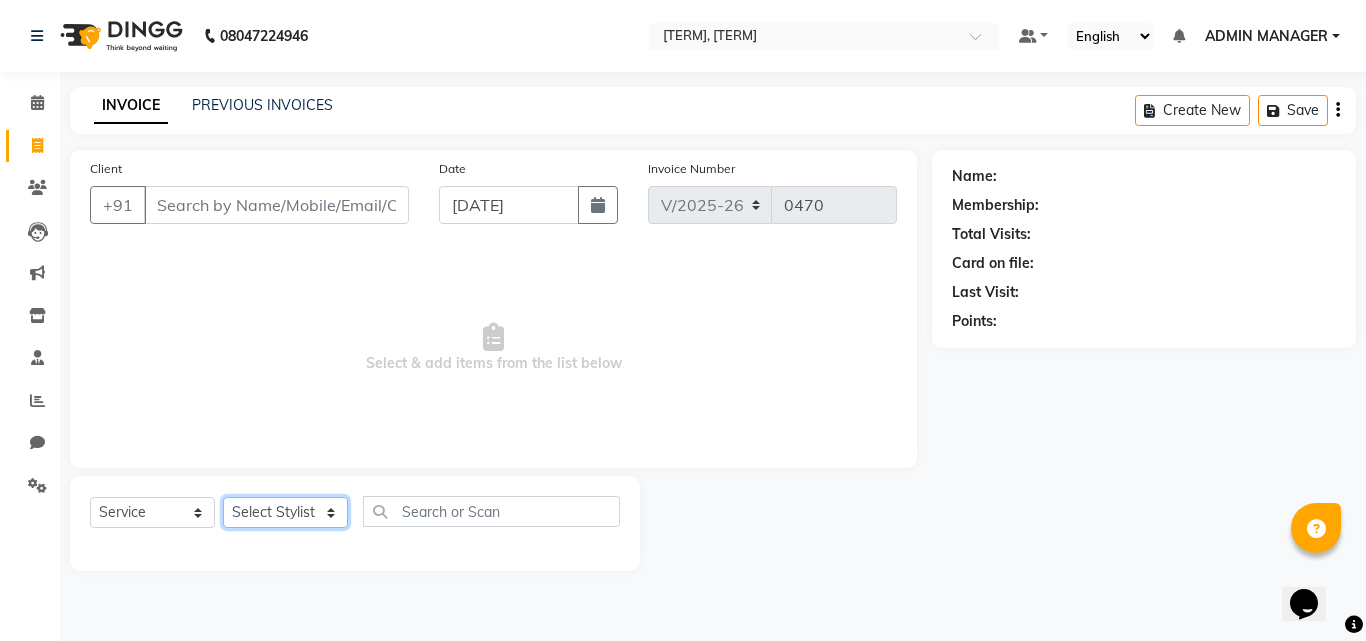 click on "Select Stylist ADMIN MANAGER [FIRST] [LAST] [FIRST] [LAST] [FIRST] [LAST] [FIRST] [LAST] [FIRST] [LAST] [FIRST] [LAST]" 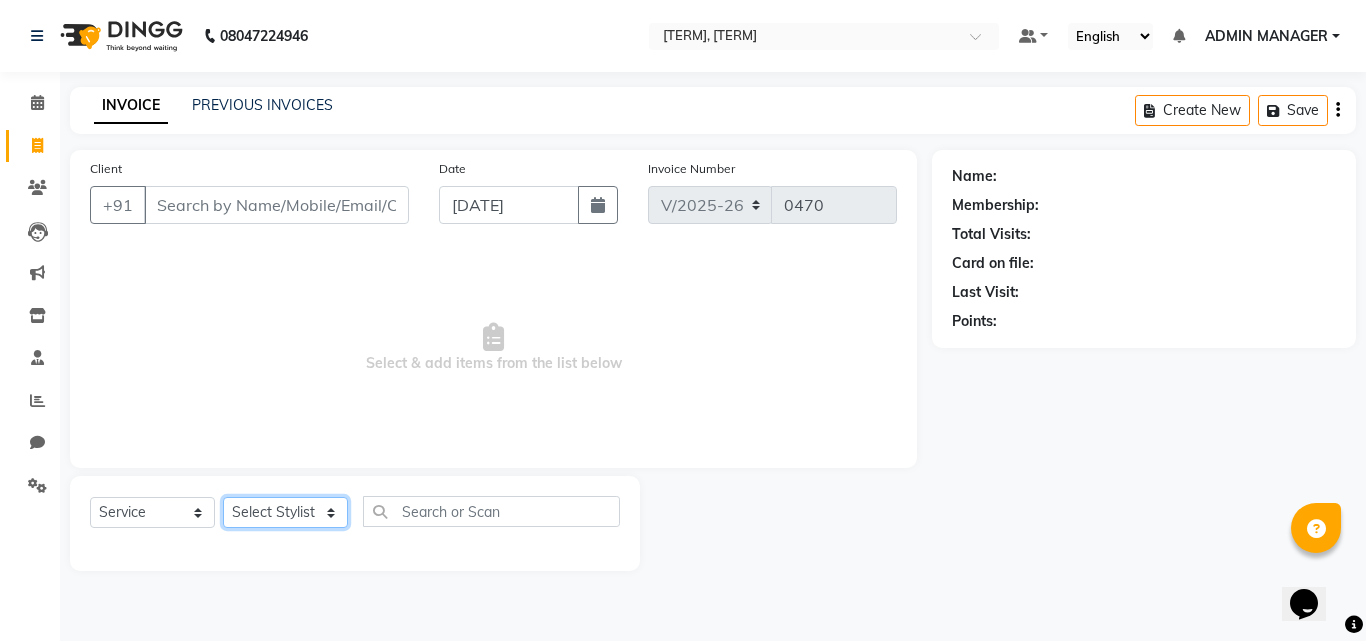 select on "69969" 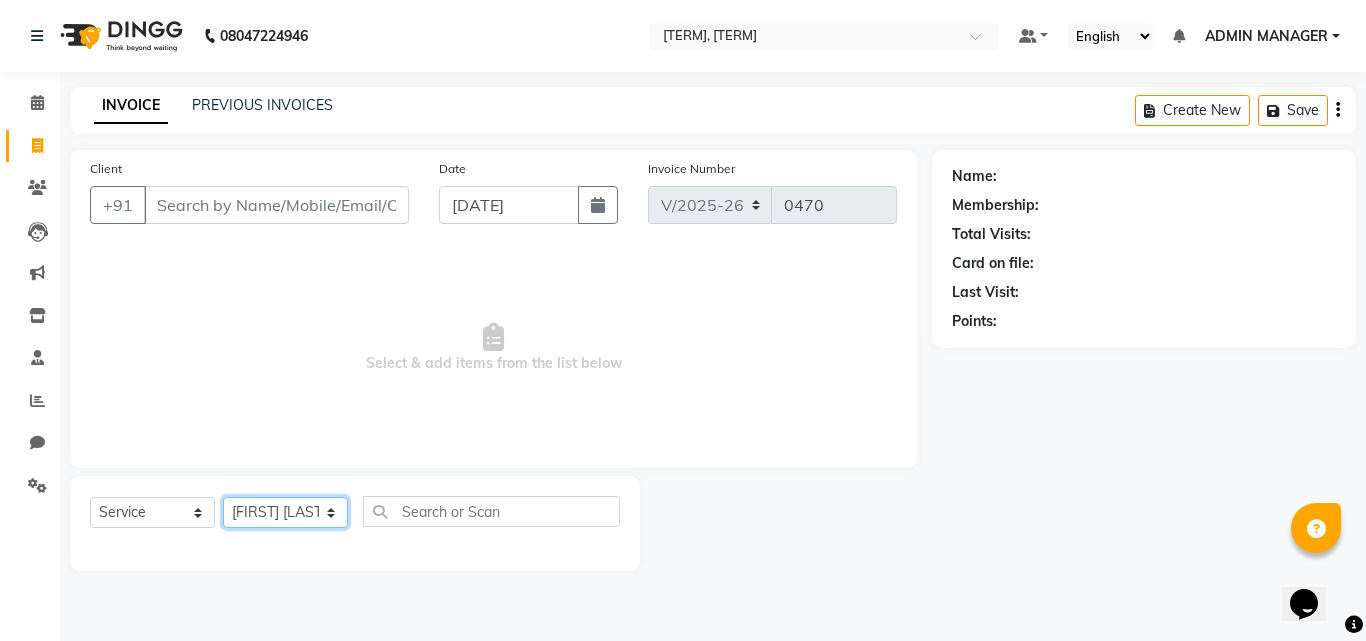 click on "Select Stylist ADMIN MANAGER [FIRST] [LAST] [FIRST] [LAST] [FIRST] [LAST] [FIRST] [LAST] [FIRST] [LAST] [FIRST] [LAST]" 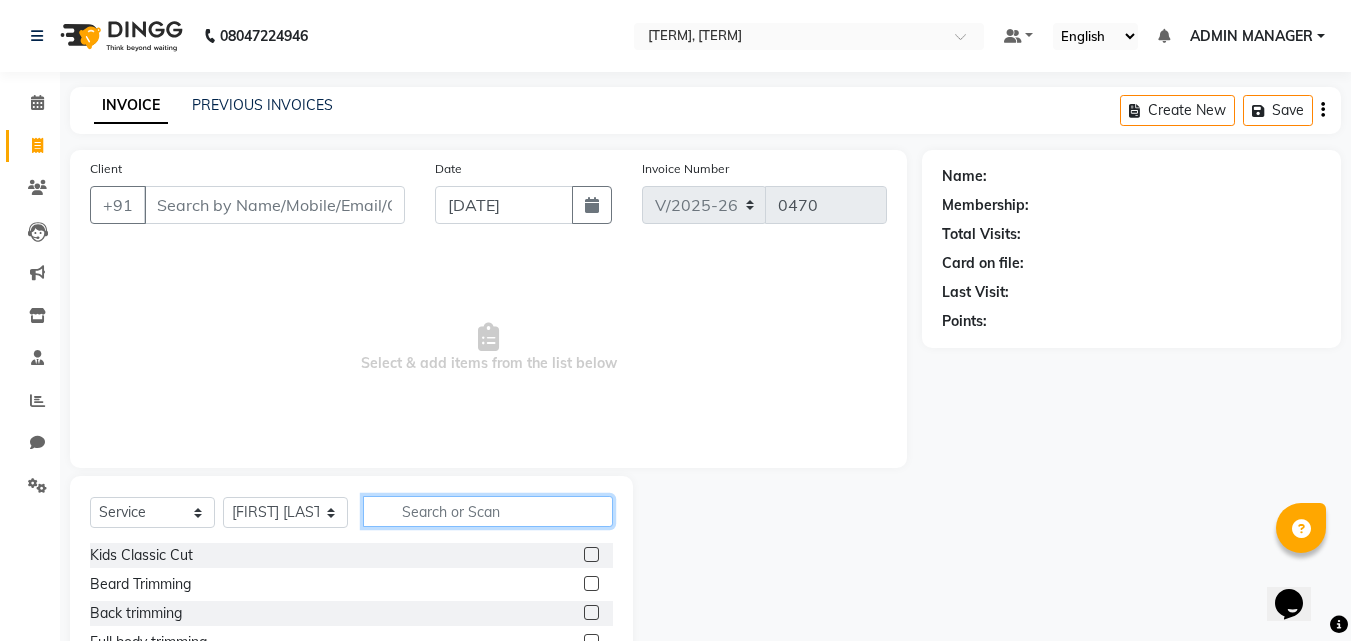 click 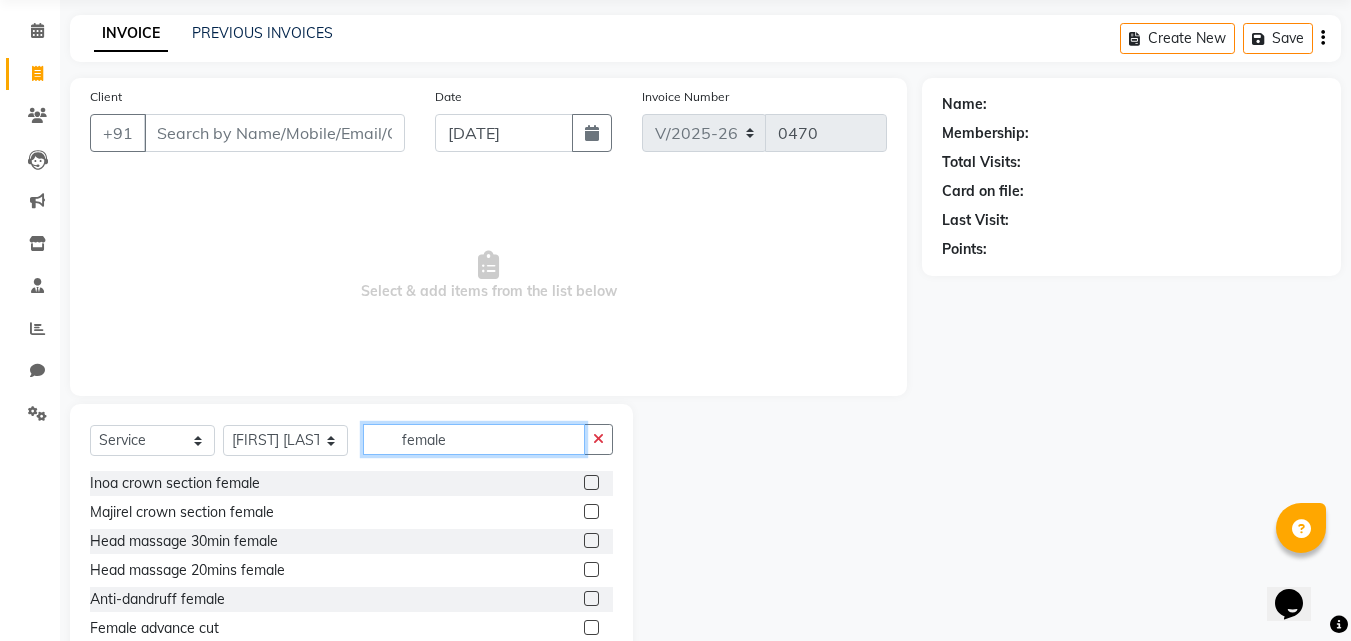 scroll, scrollTop: 160, scrollLeft: 0, axis: vertical 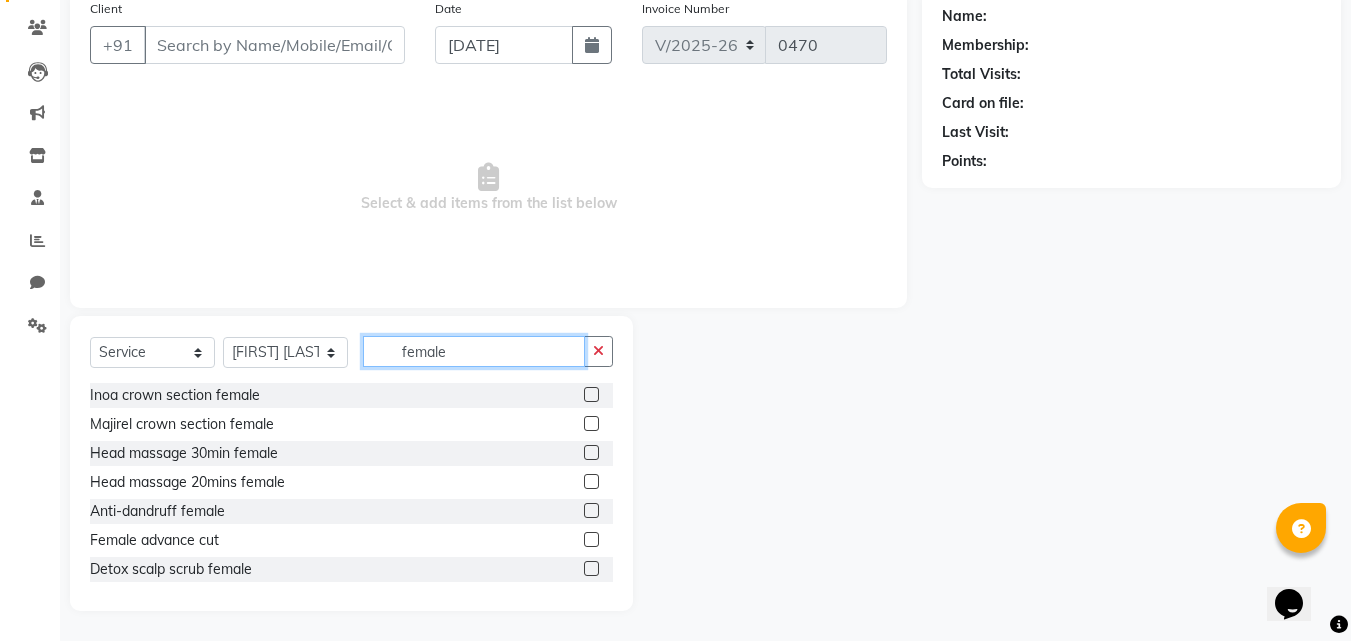 type on "female" 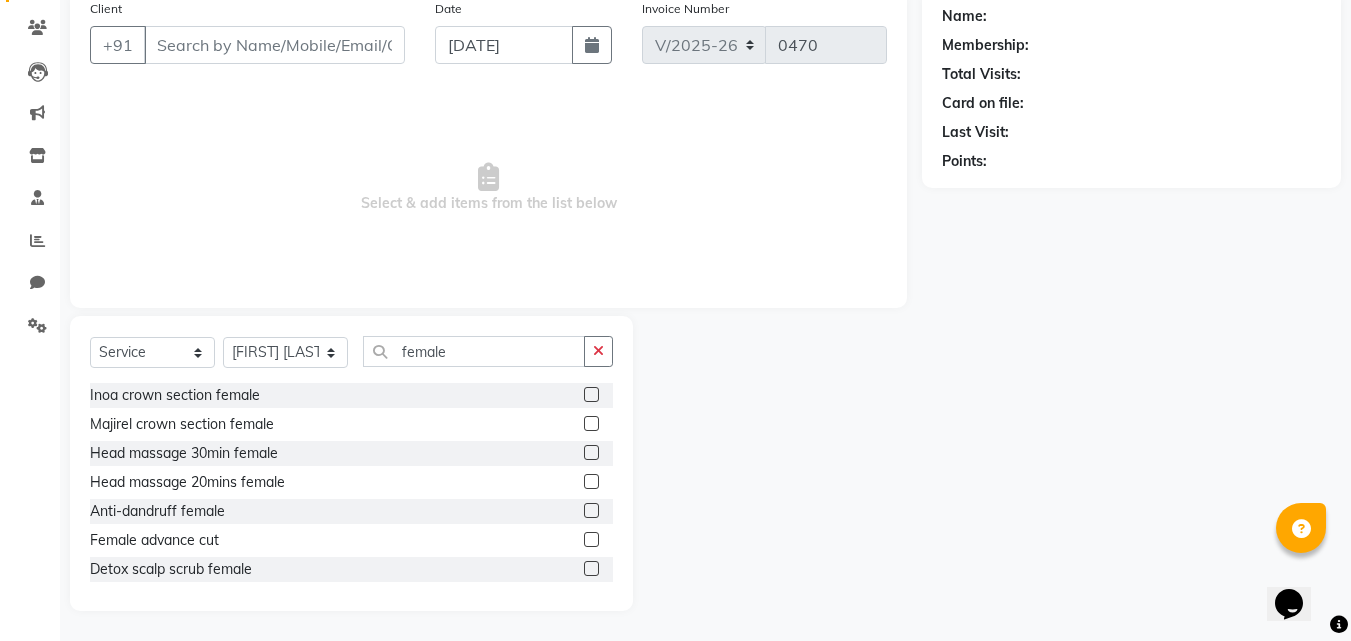 click 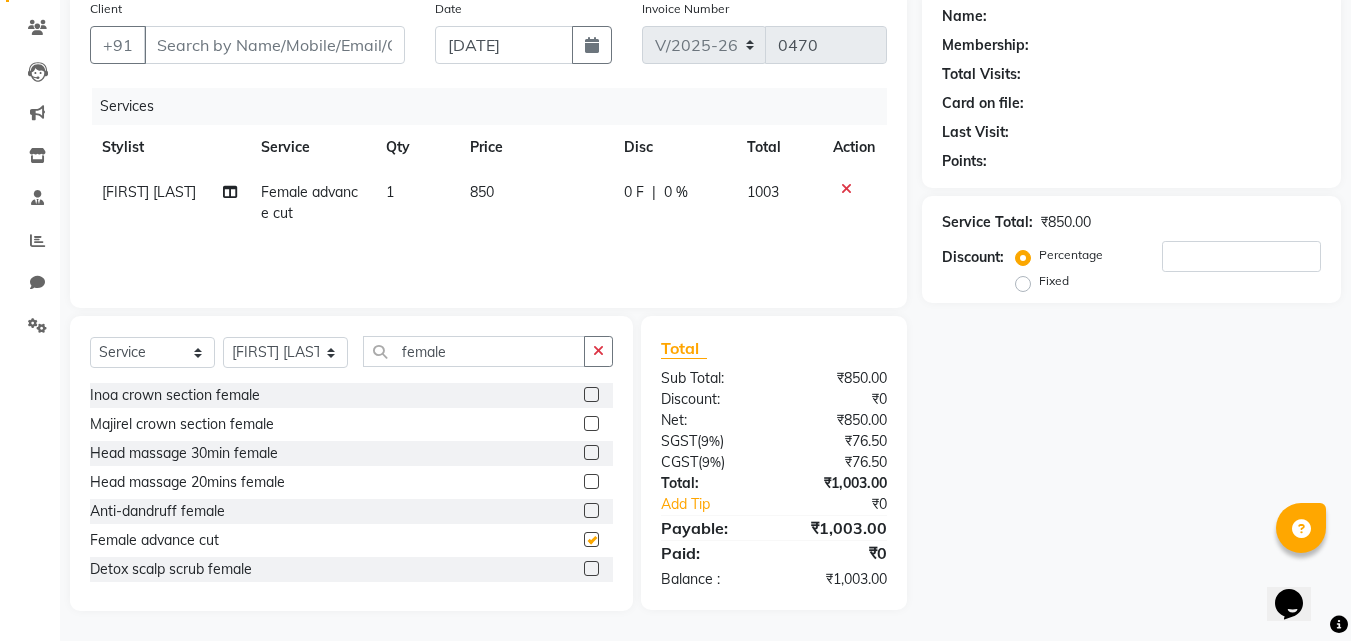 checkbox on "false" 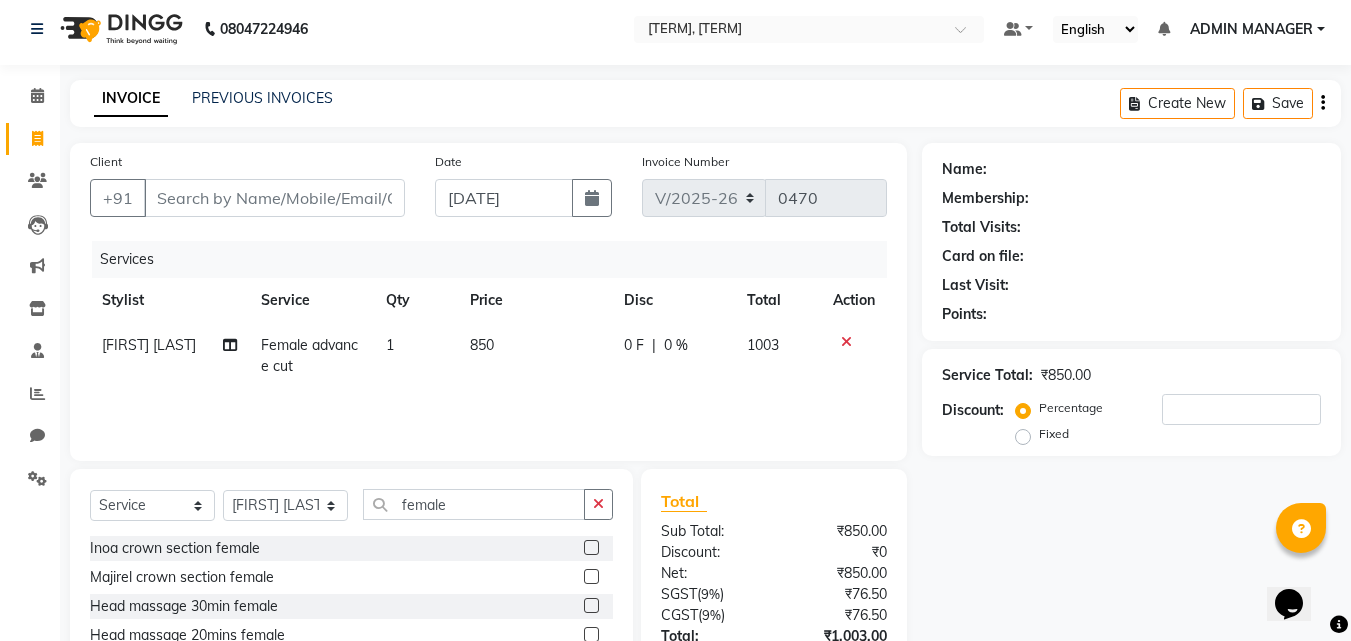 scroll, scrollTop: 0, scrollLeft: 0, axis: both 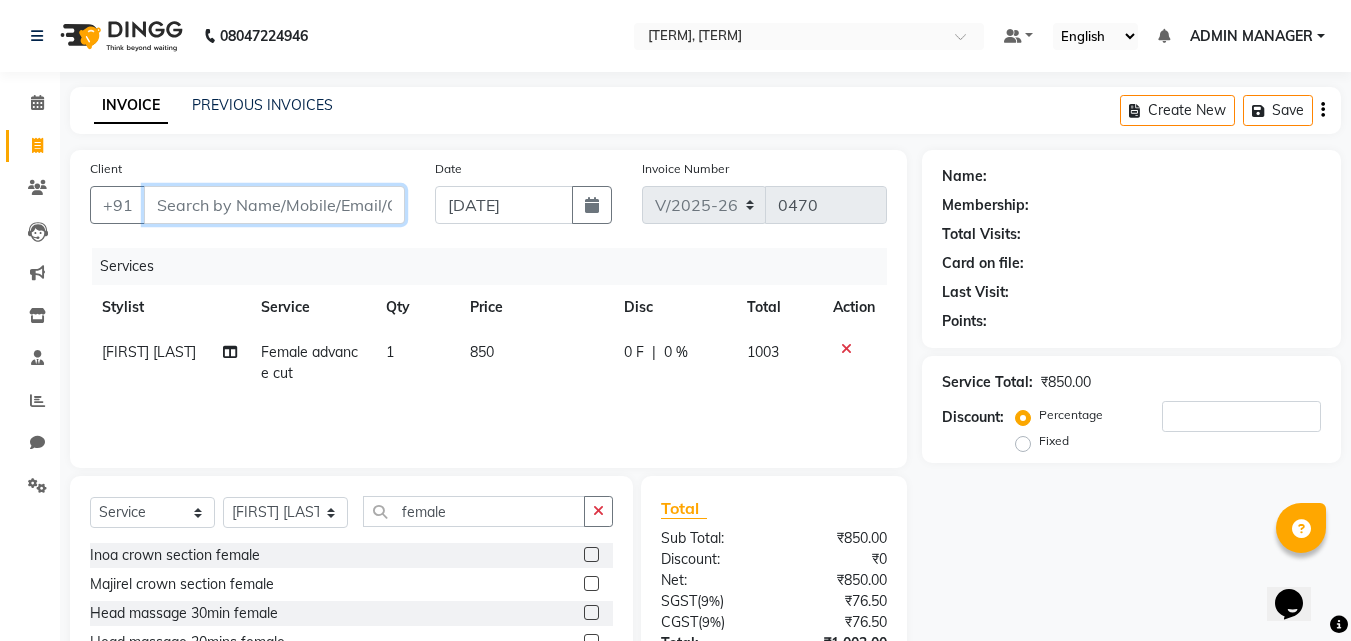 click on "Client" at bounding box center (274, 205) 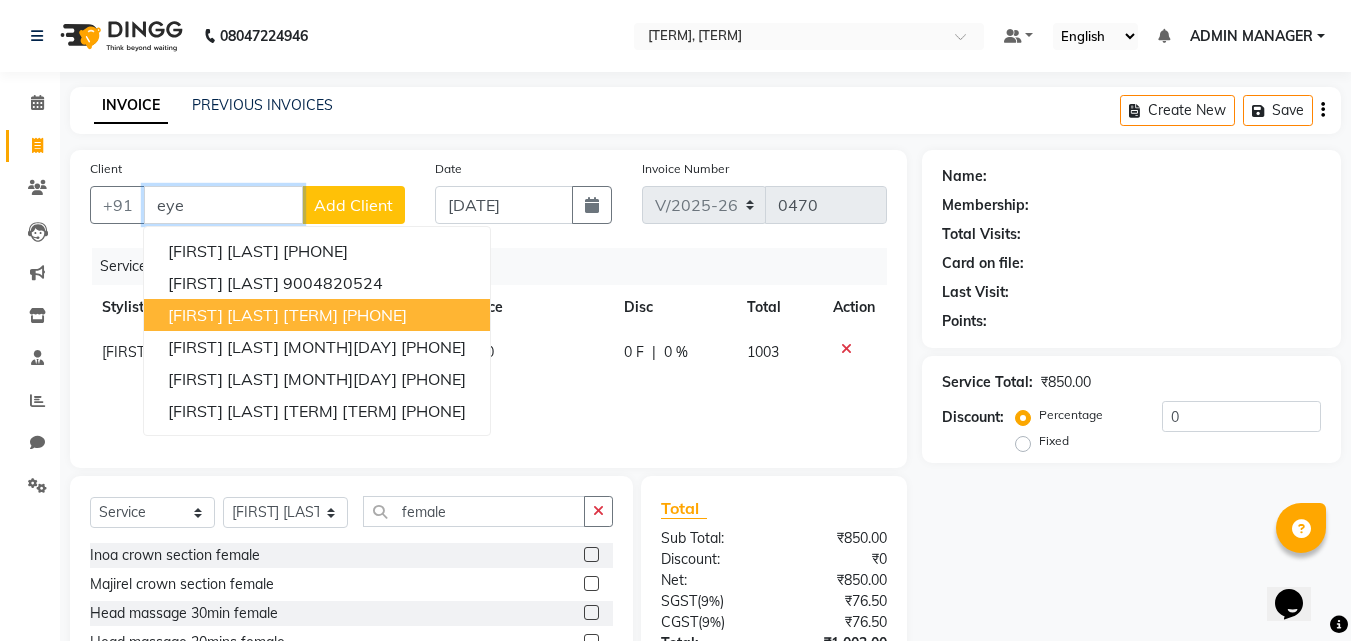 type on "eye" 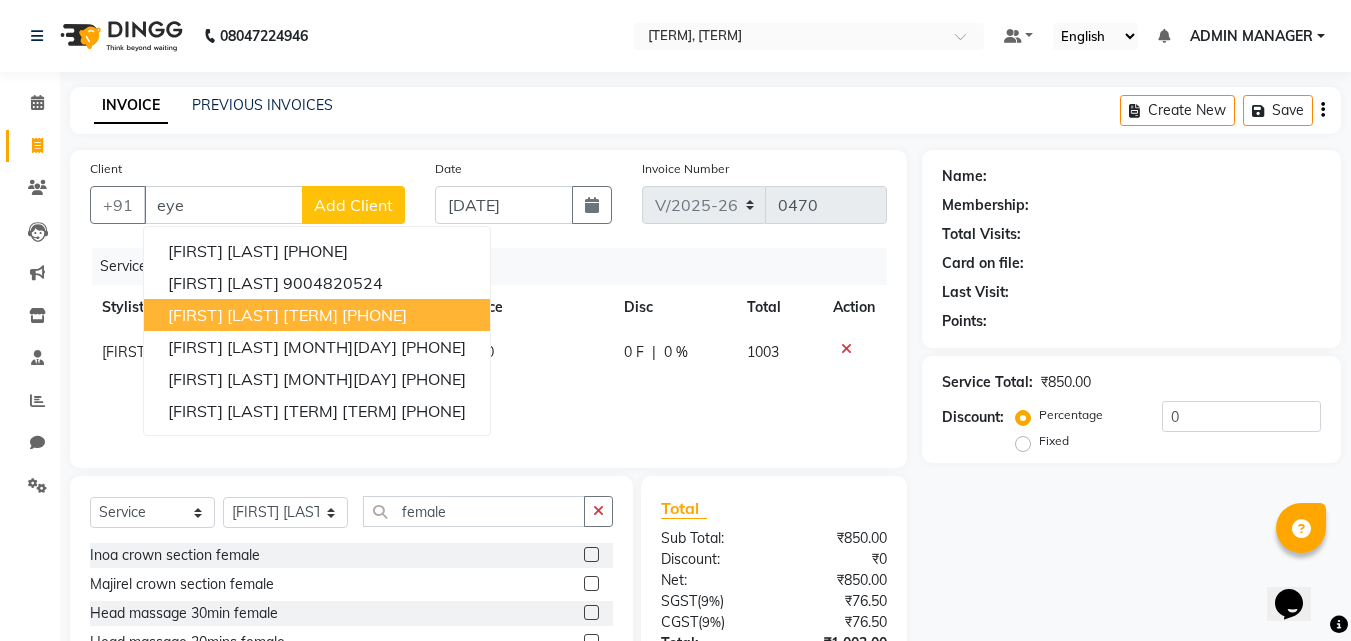 click on "Majirel crown section female" 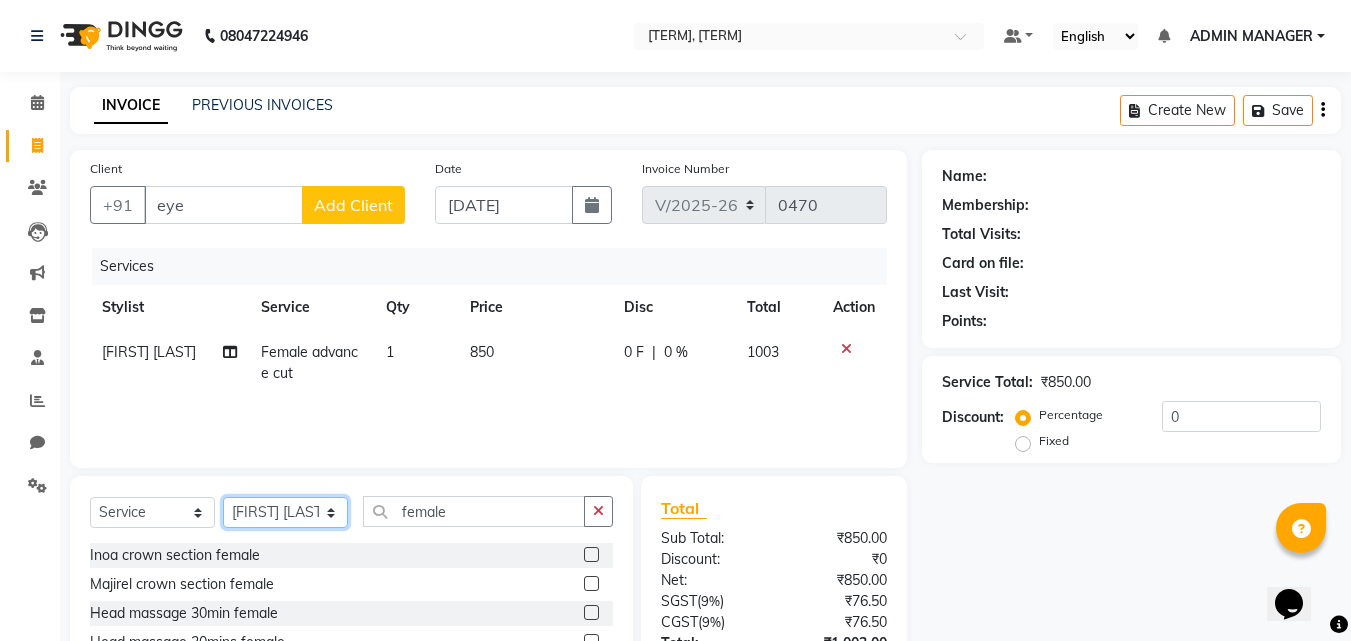 drag, startPoint x: 265, startPoint y: 516, endPoint x: 266, endPoint y: 504, distance: 12.0415945 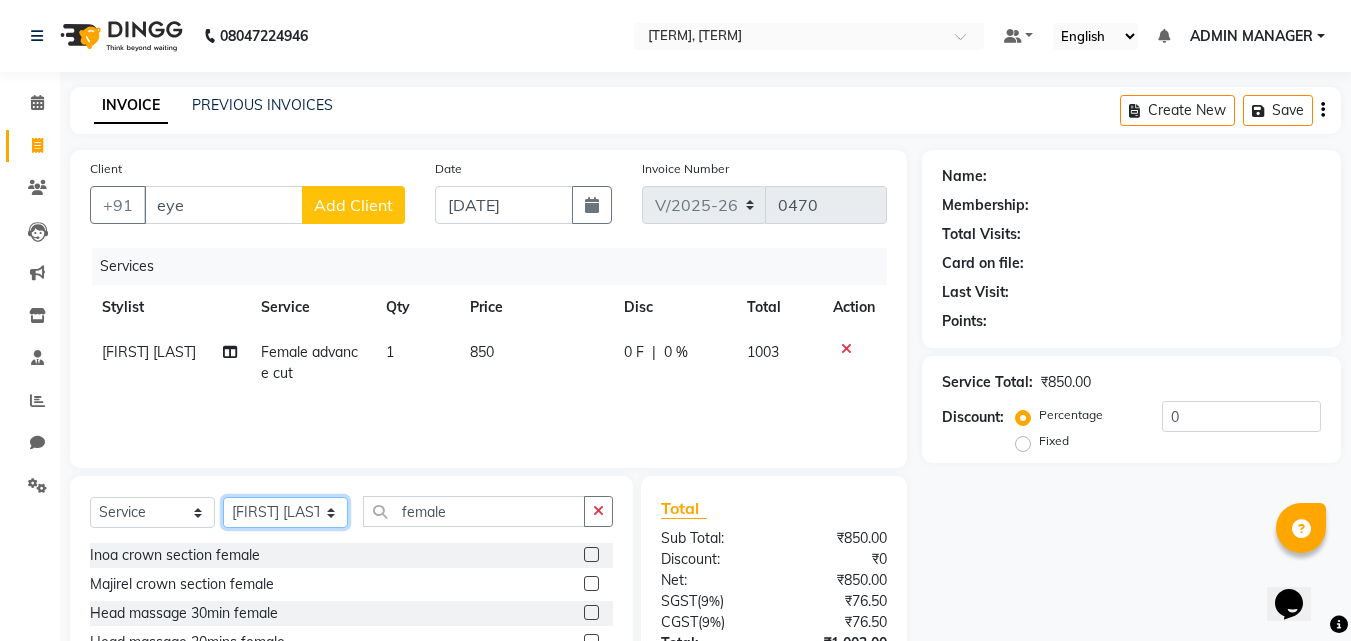 click on "Select Stylist ADMIN MANAGER [FIRST] [LAST] [FIRST] [LAST] [FIRST] [LAST] [FIRST] [LAST] [FIRST] [LAST] [FIRST] [LAST]" 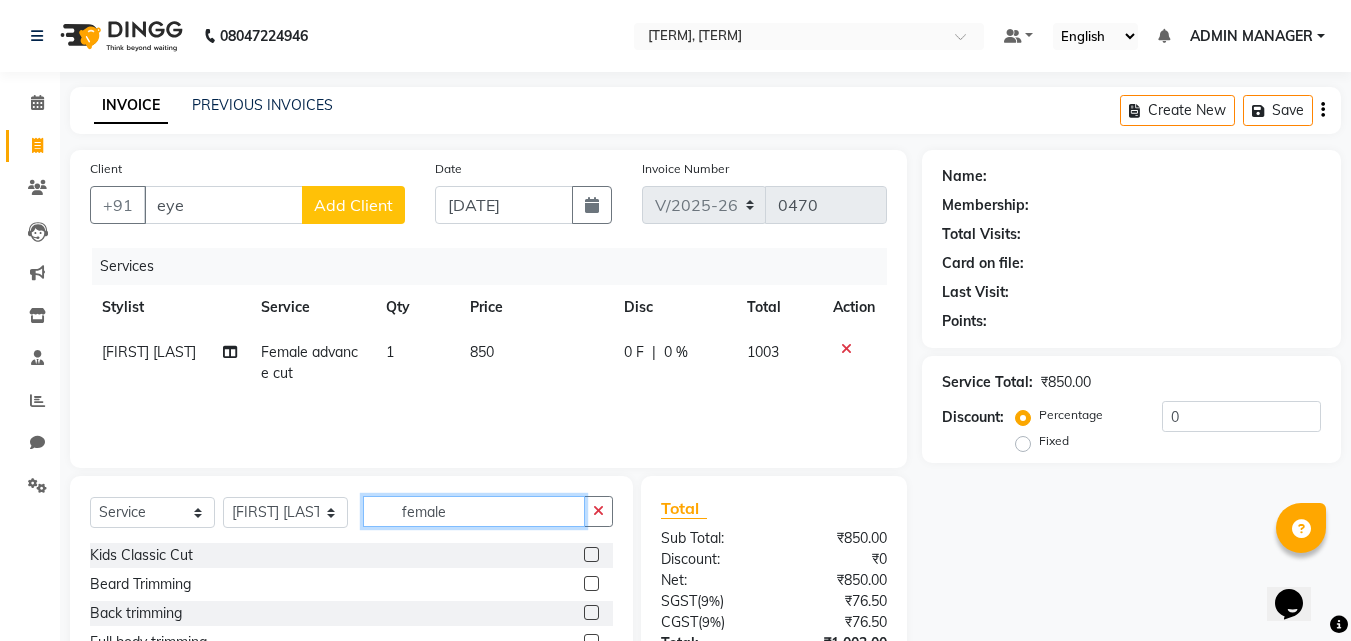 click on "female" 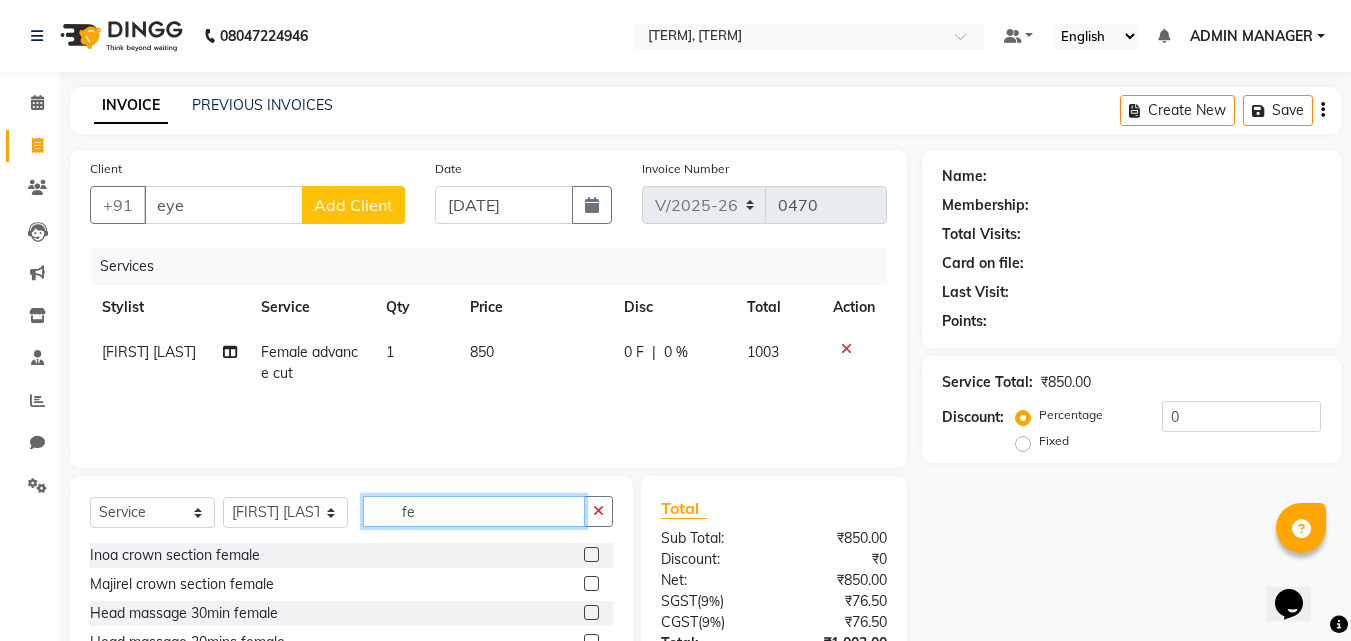 type on "f" 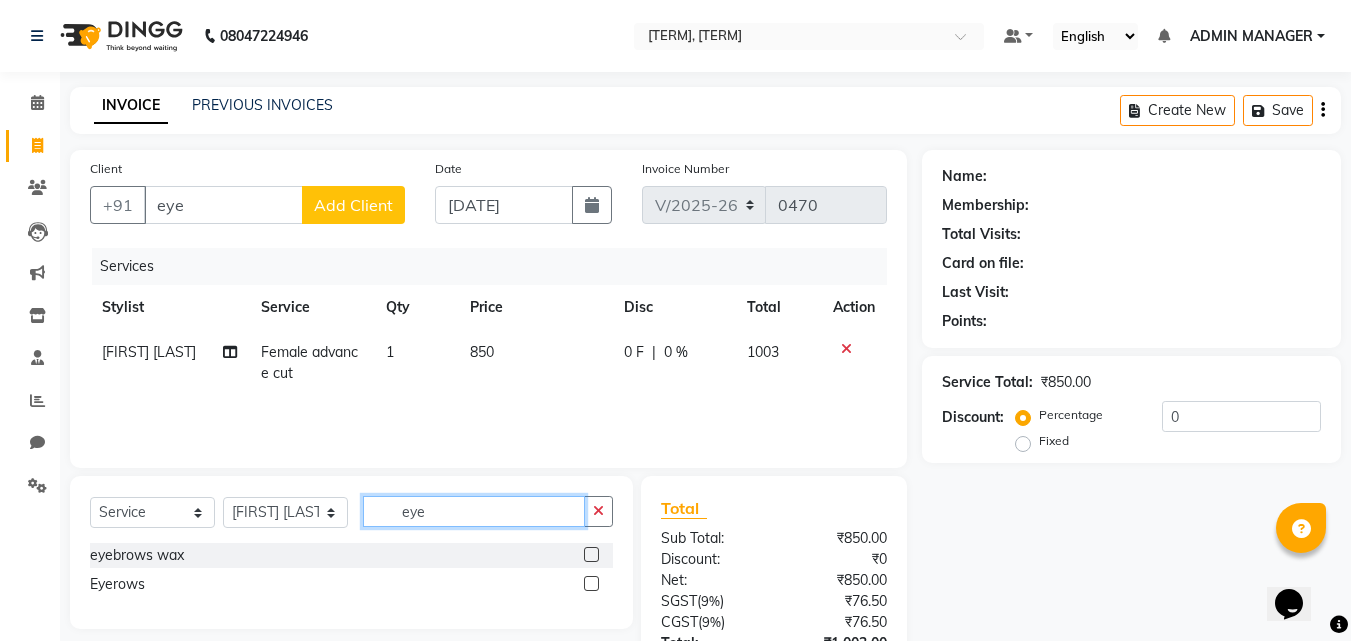 type on "eye" 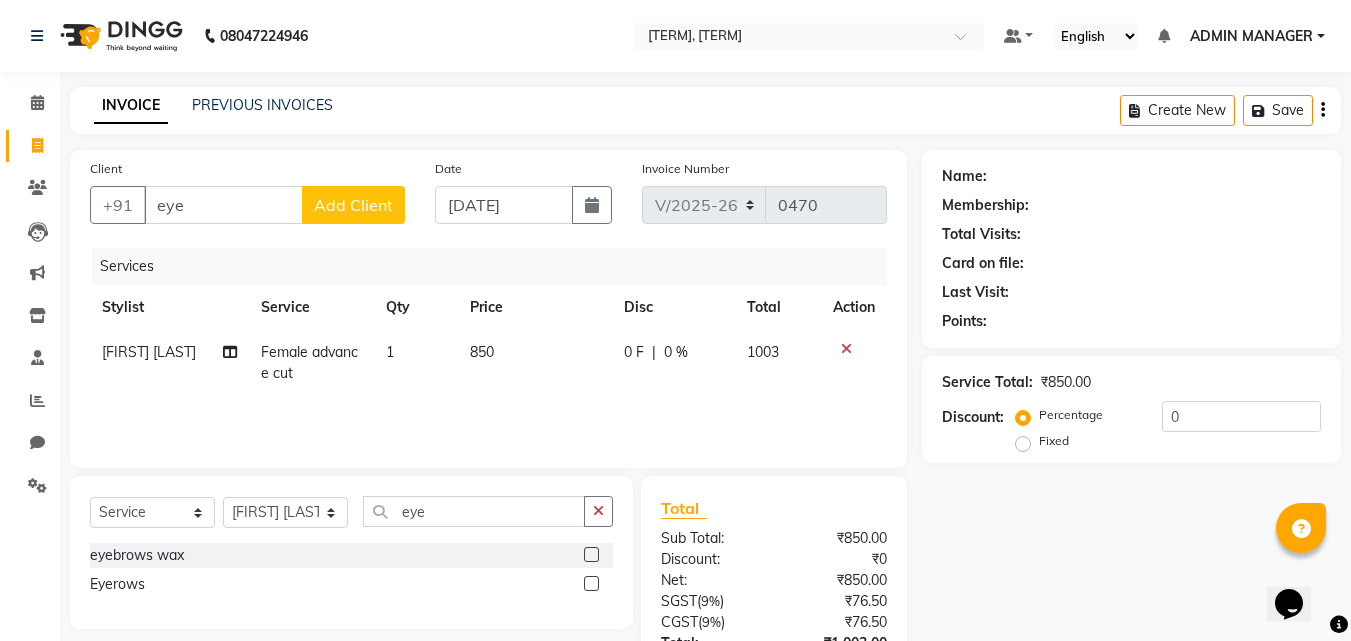 click 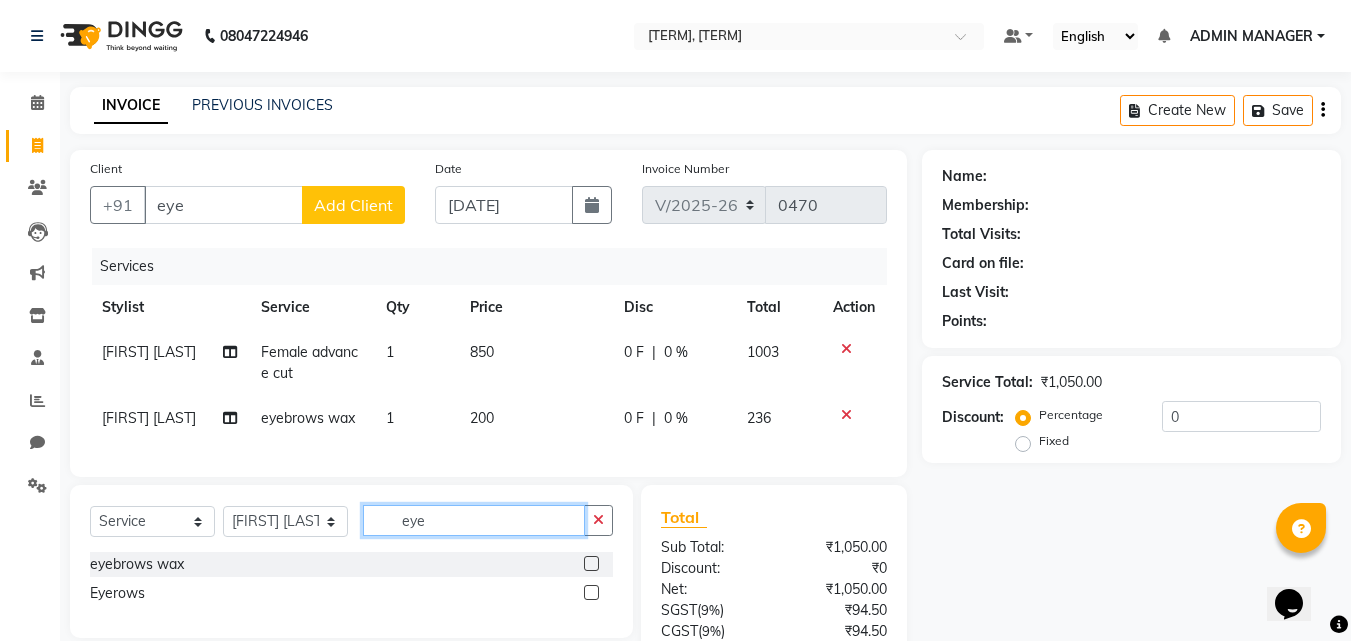 checkbox on "false" 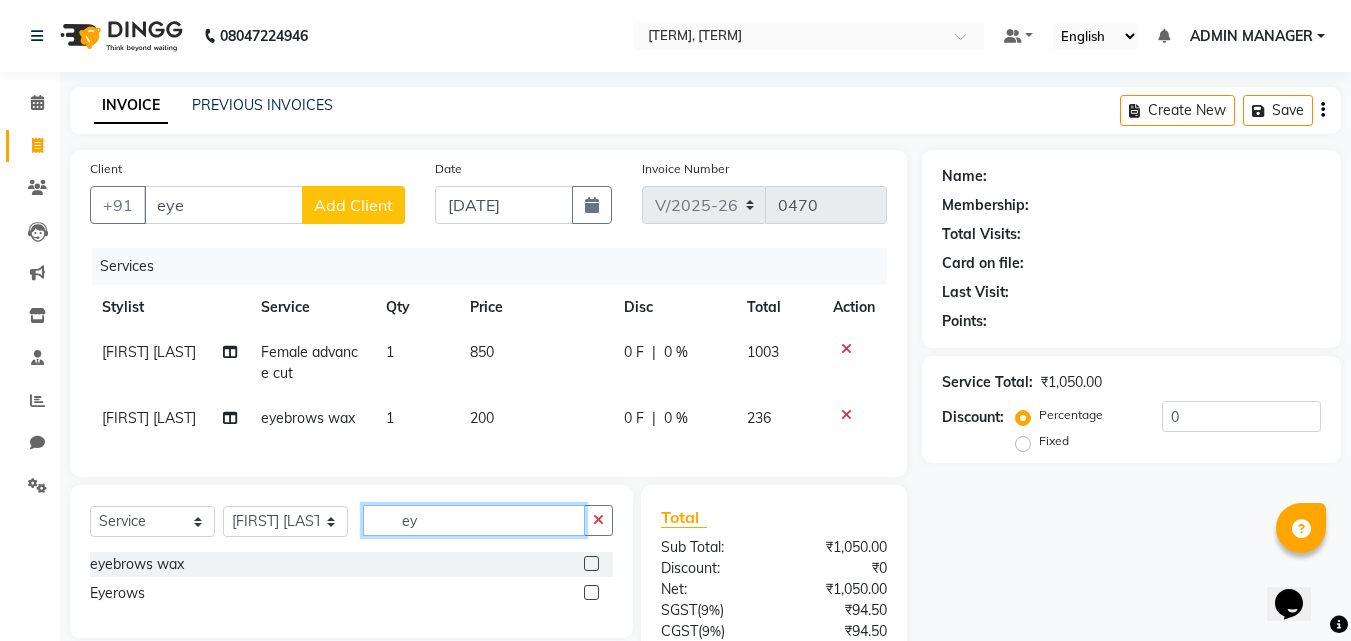 type on "e" 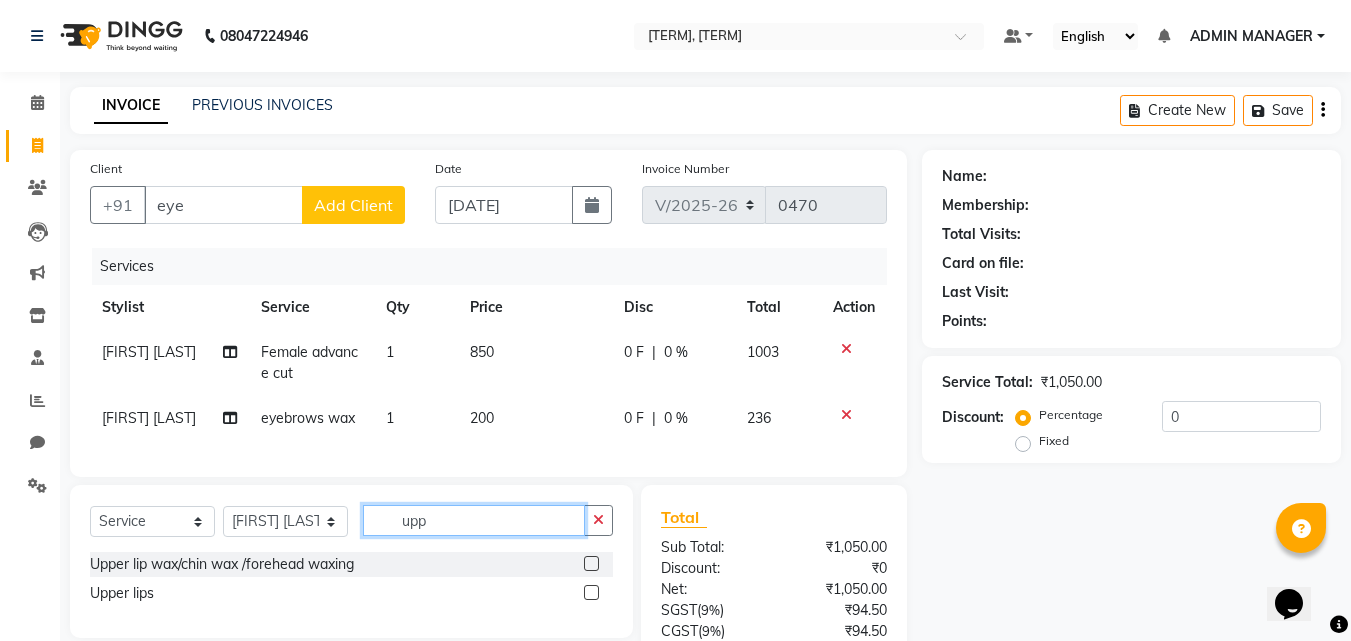 type on "upp" 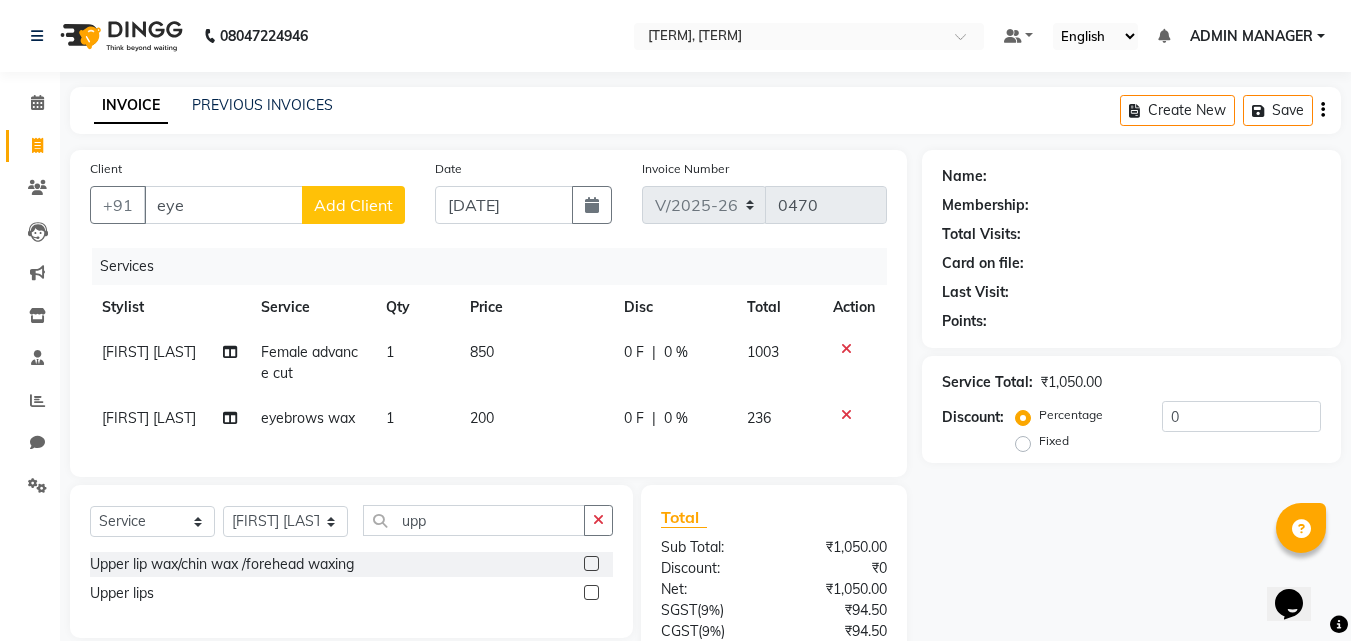 click 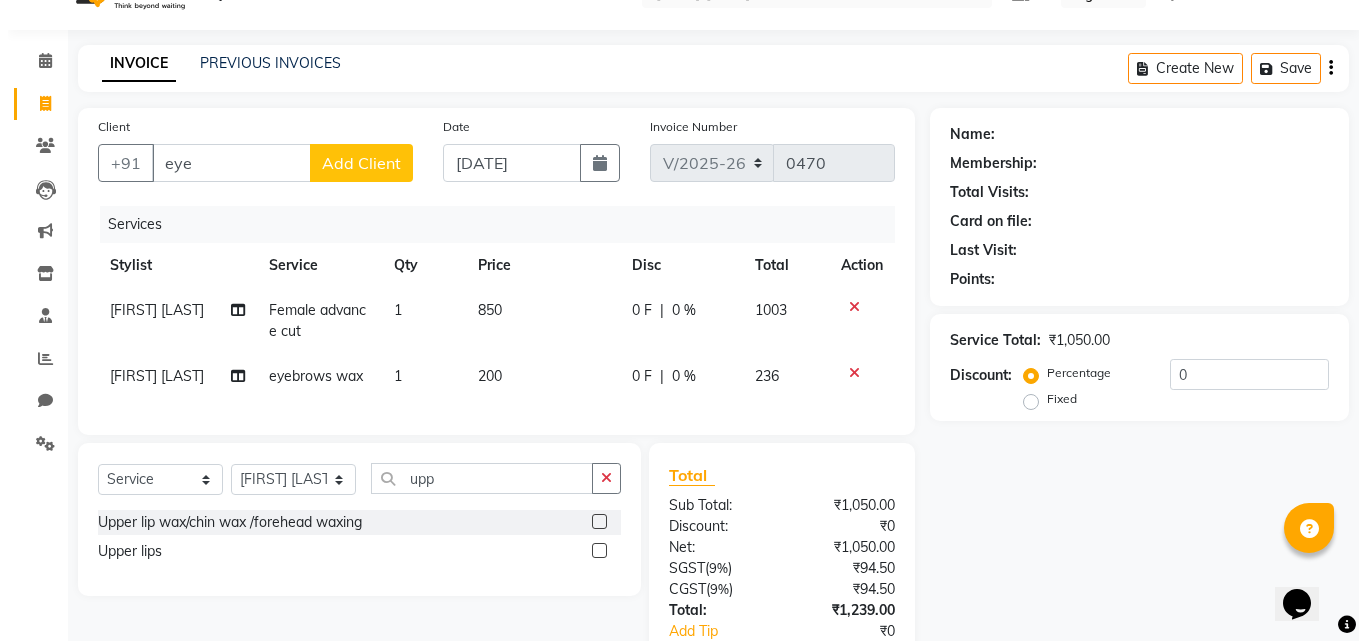 scroll, scrollTop: 0, scrollLeft: 0, axis: both 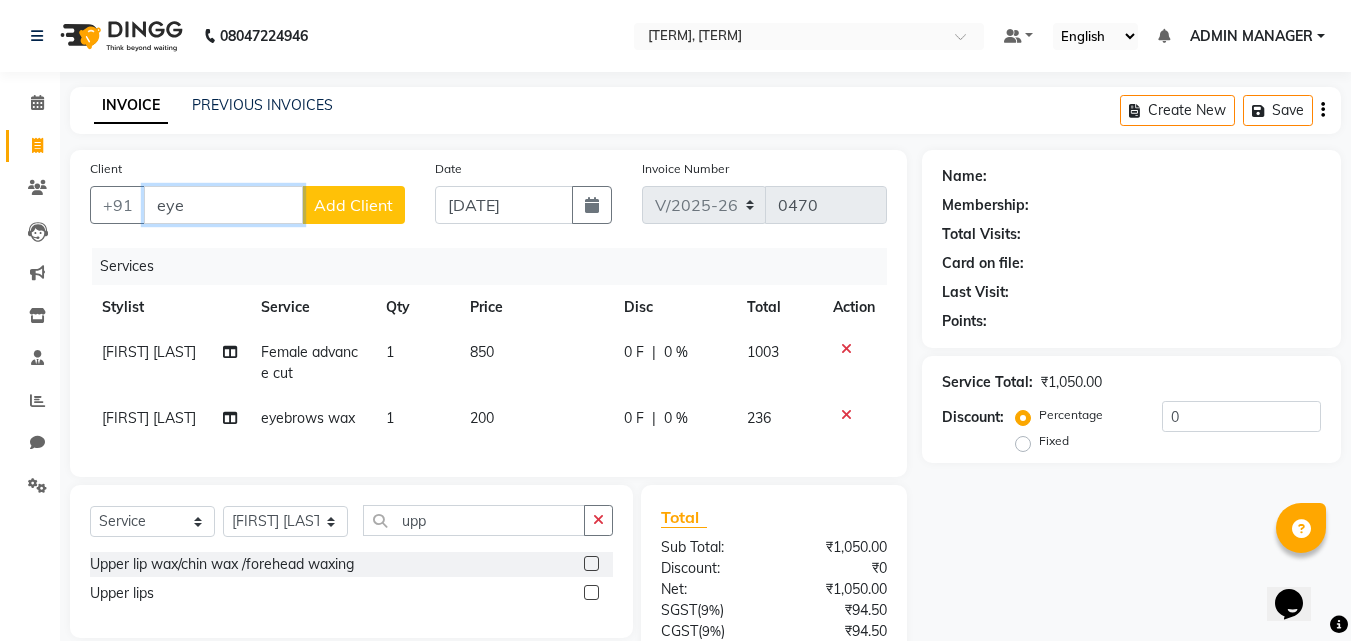 click on "eye" at bounding box center (223, 205) 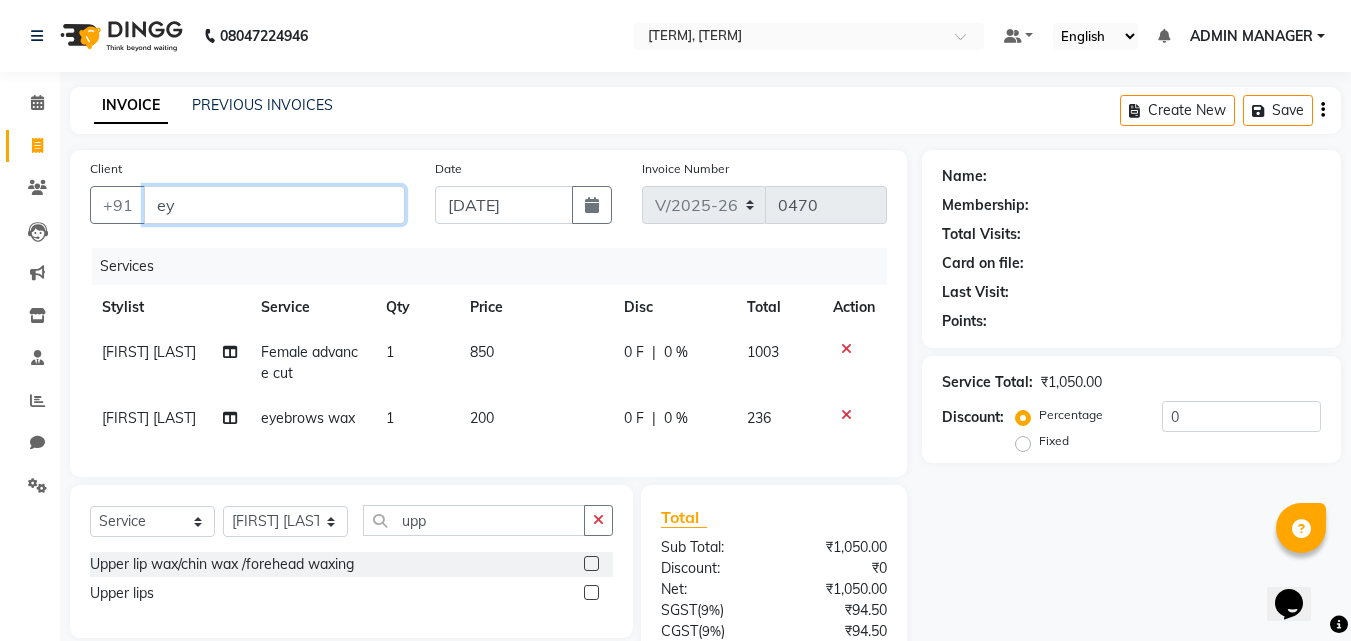 type on "e" 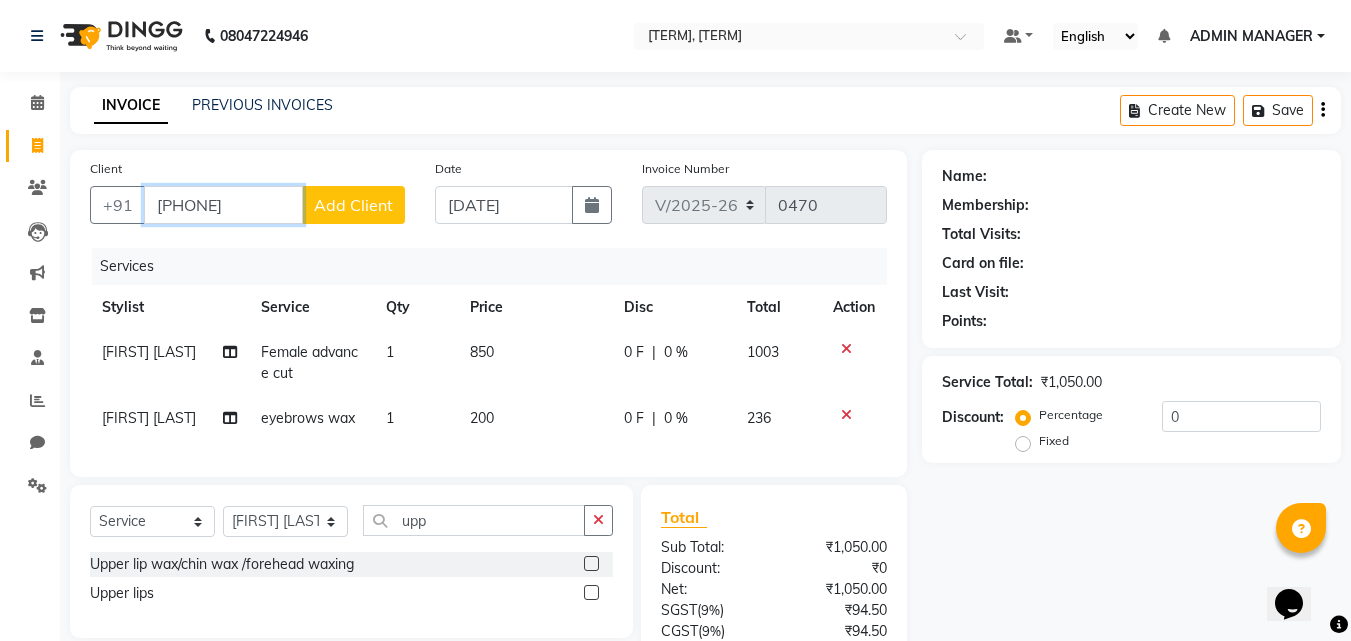 type on "[PHONE]" 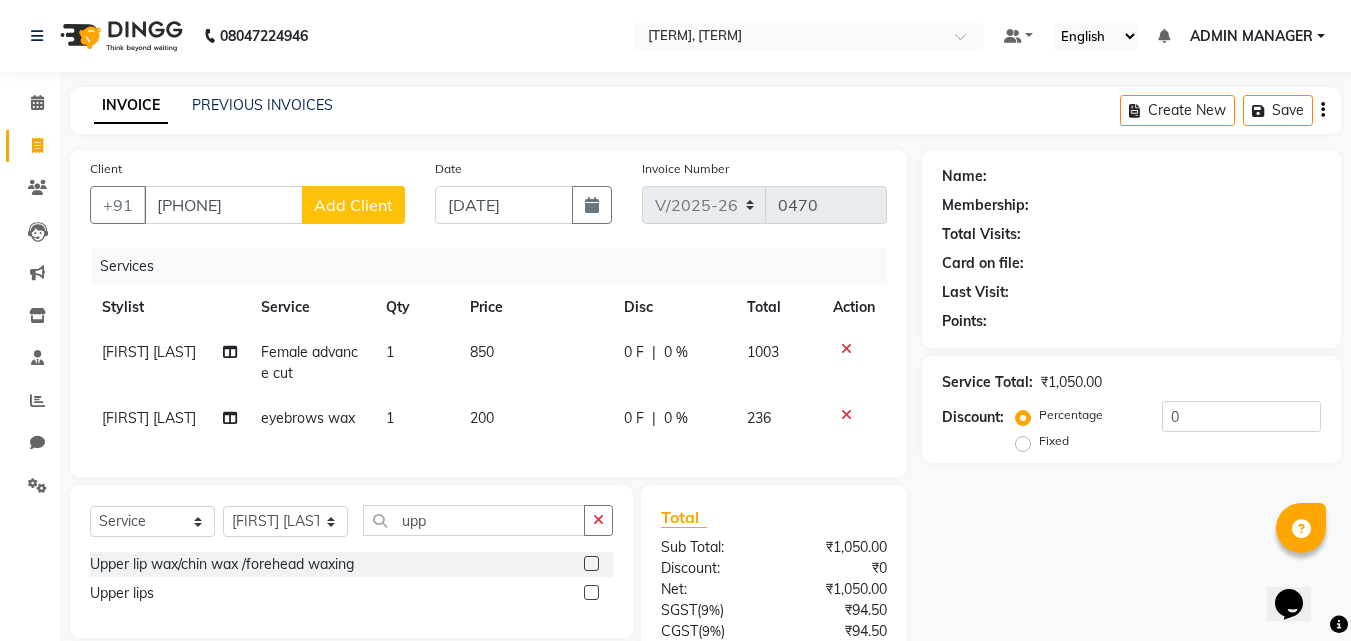 click on "Add Client" 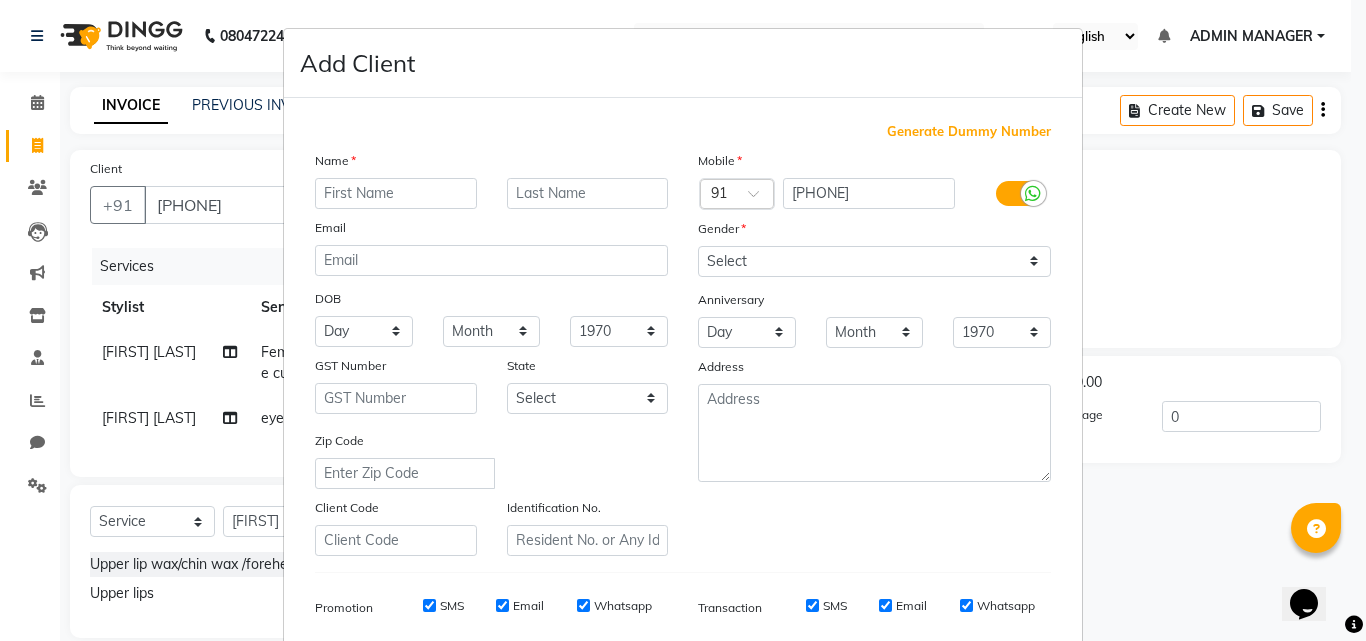 click at bounding box center (396, 193) 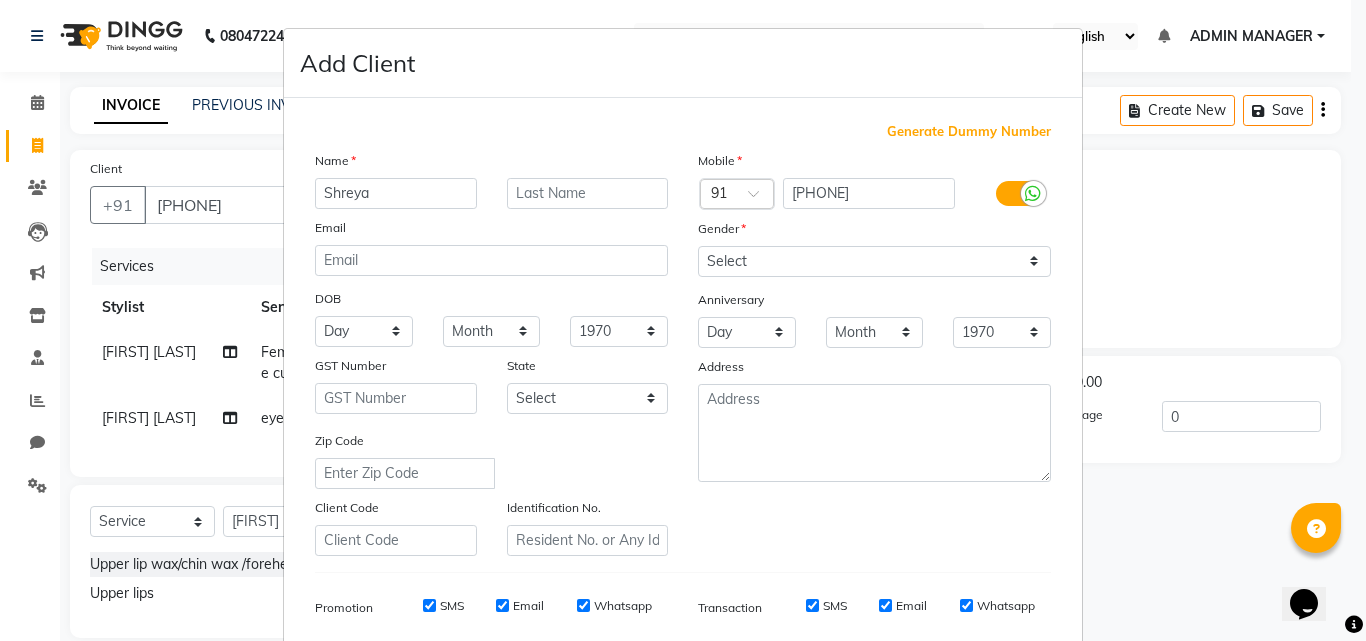 type on "Shreya" 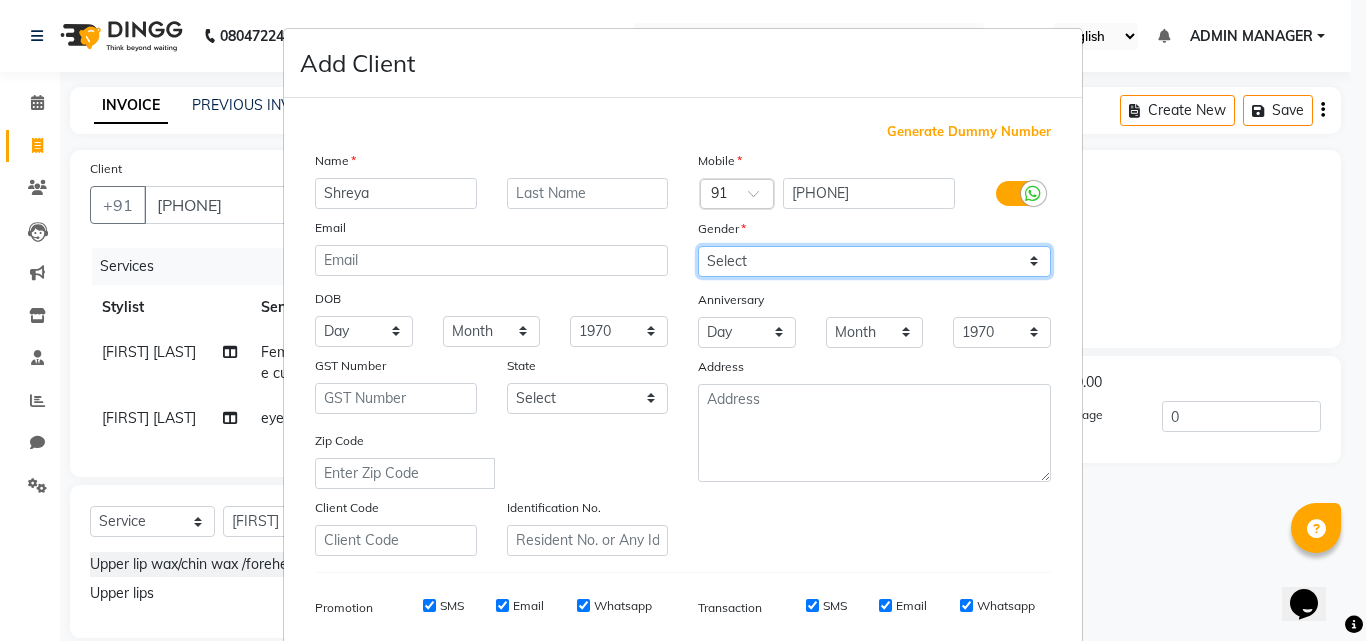 click on "Select Male Female Other Prefer Not To Say" at bounding box center [874, 261] 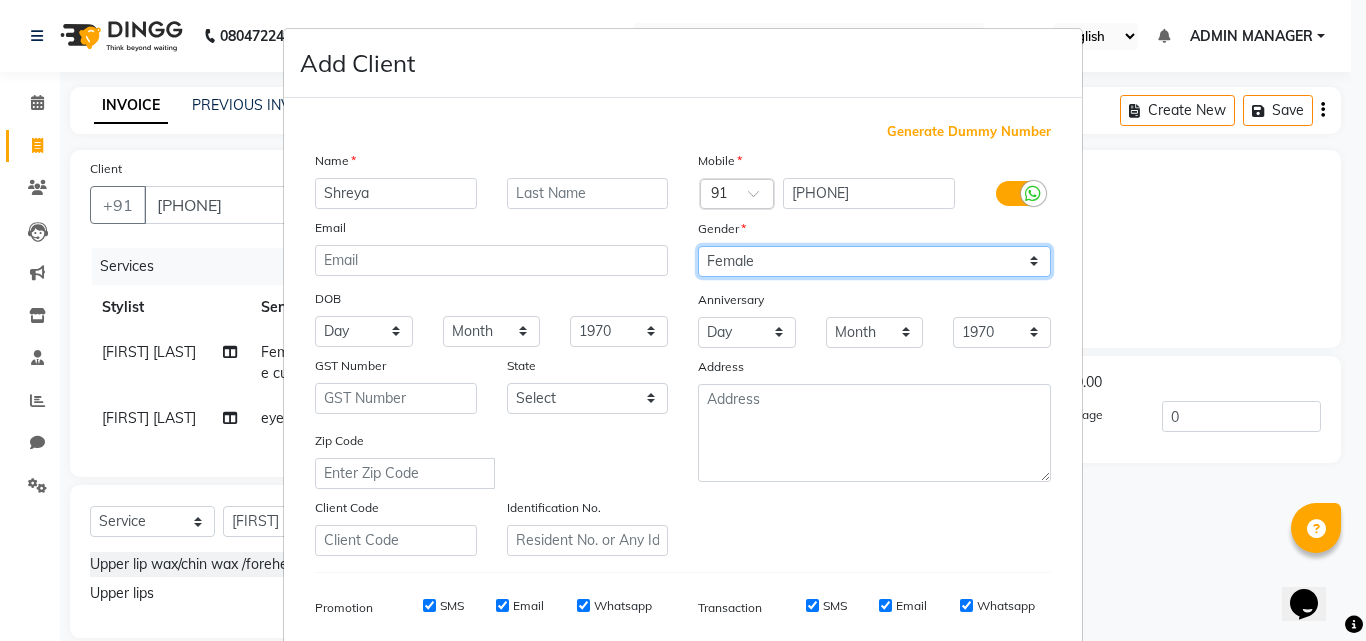 click on "Select Male Female Other Prefer Not To Say" at bounding box center (874, 261) 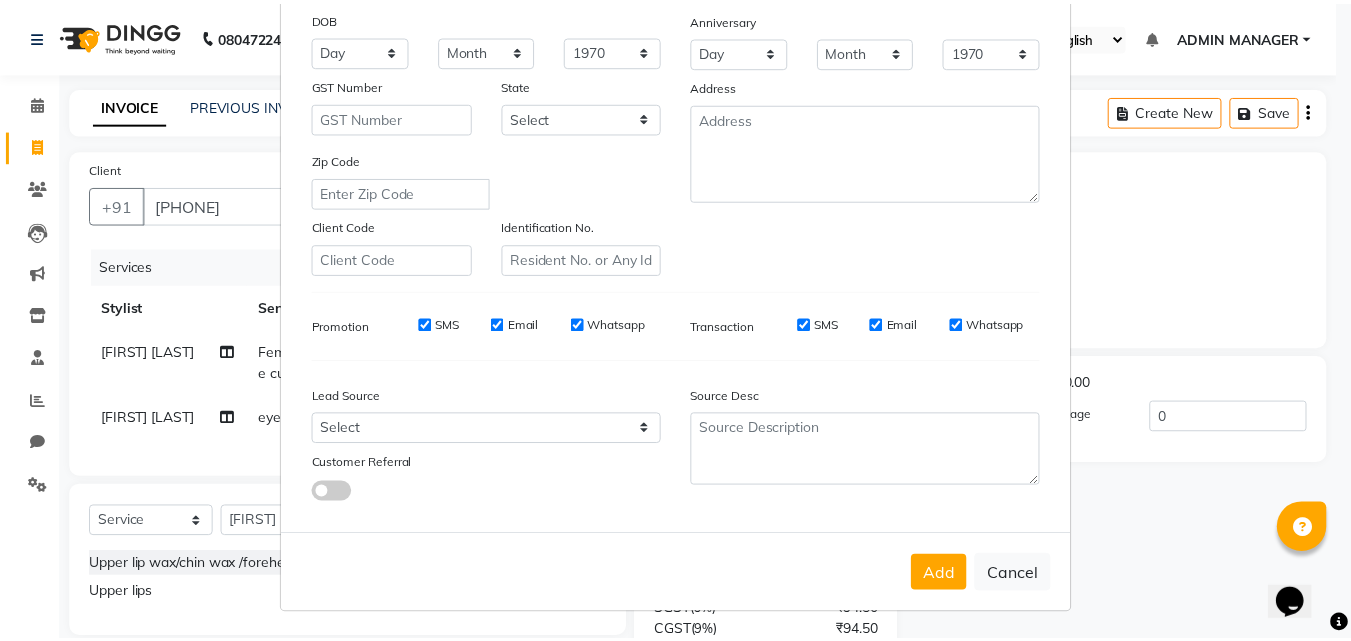 scroll, scrollTop: 282, scrollLeft: 0, axis: vertical 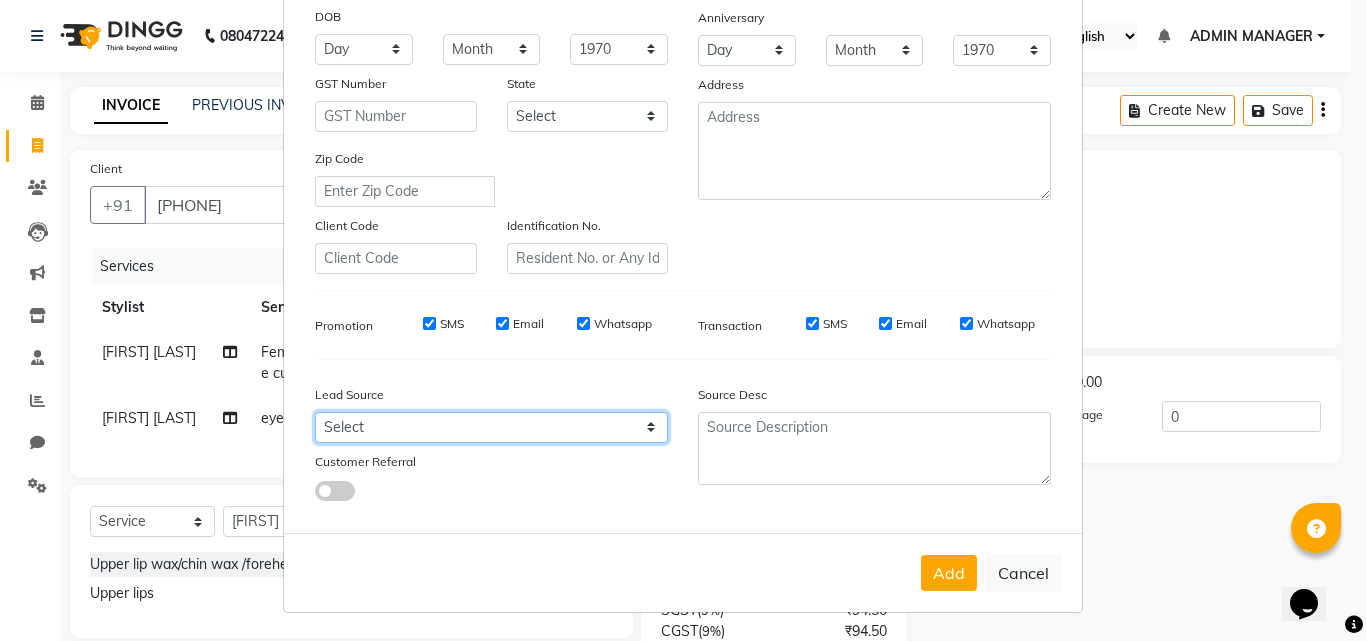 drag, startPoint x: 412, startPoint y: 430, endPoint x: 412, endPoint y: 413, distance: 17 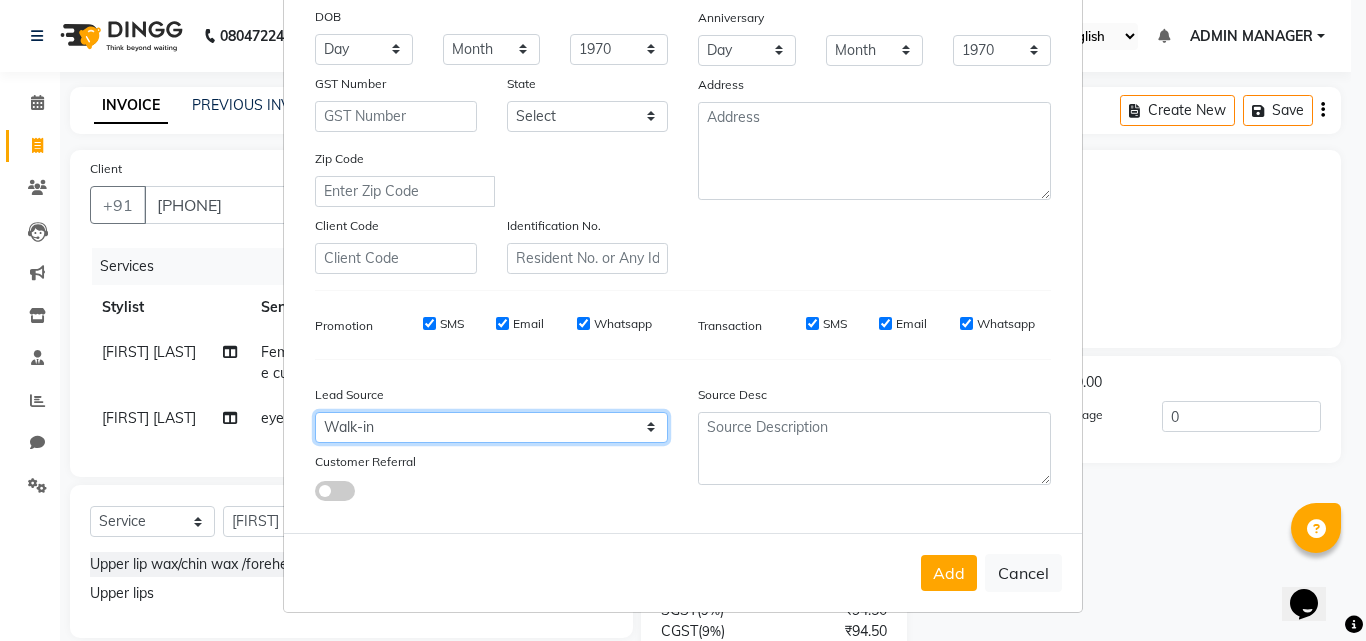 click on "Select Walk-in Referral Internet Friend Word of Mouth Advertisement Facebook JustDial Google Other" at bounding box center [491, 427] 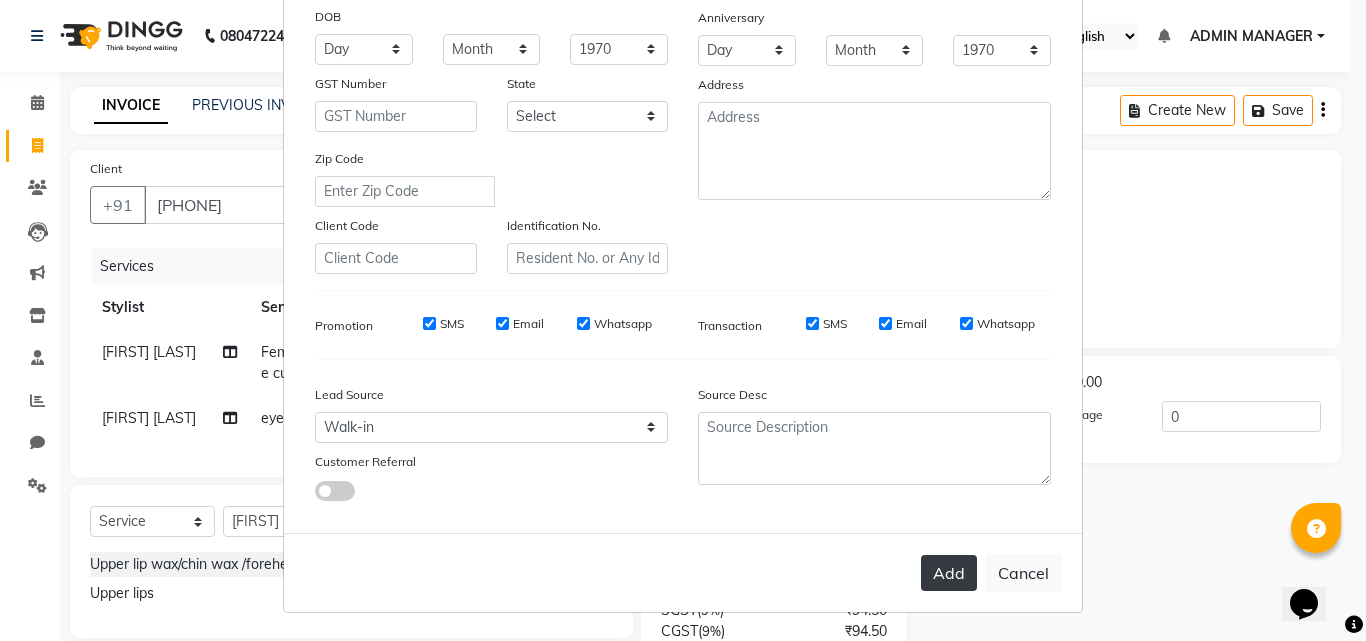 click on "Add" at bounding box center (949, 573) 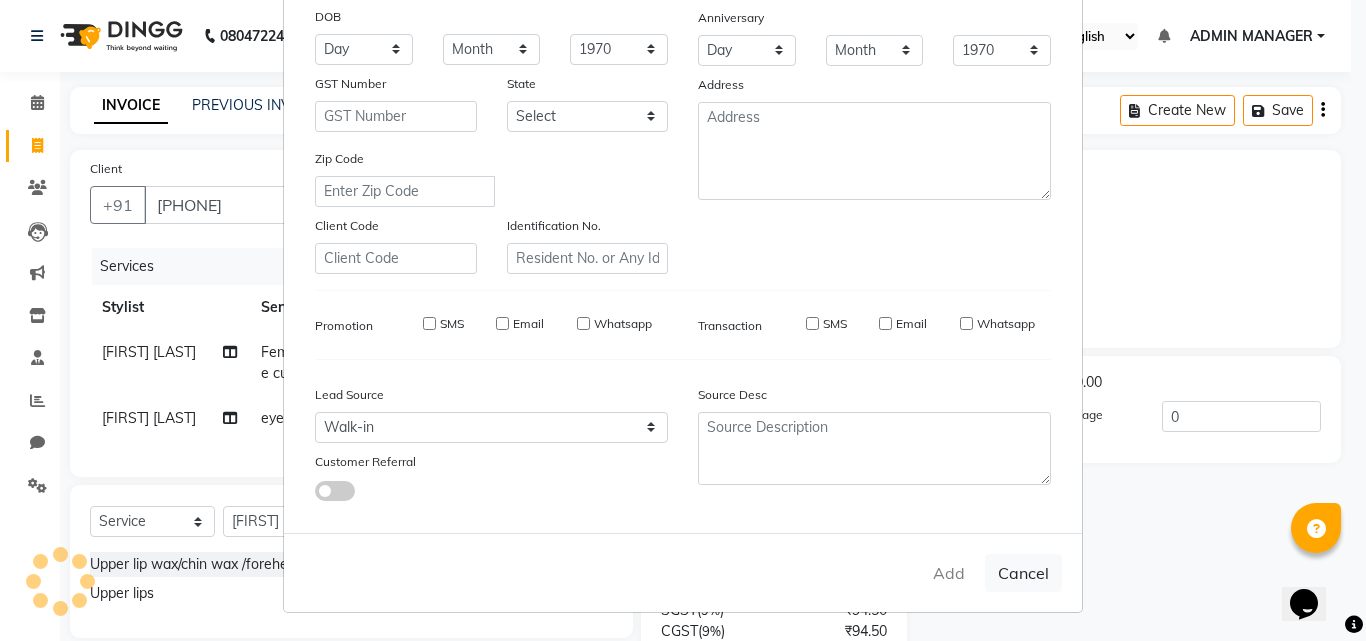 type 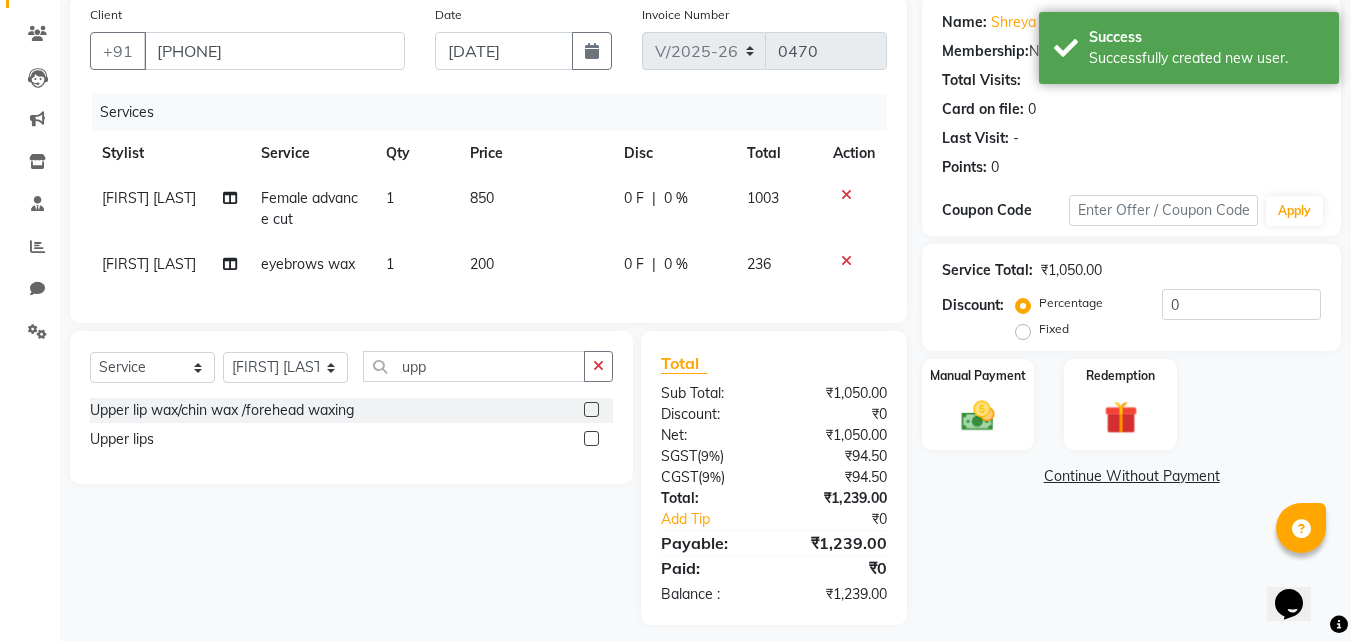 scroll, scrollTop: 183, scrollLeft: 0, axis: vertical 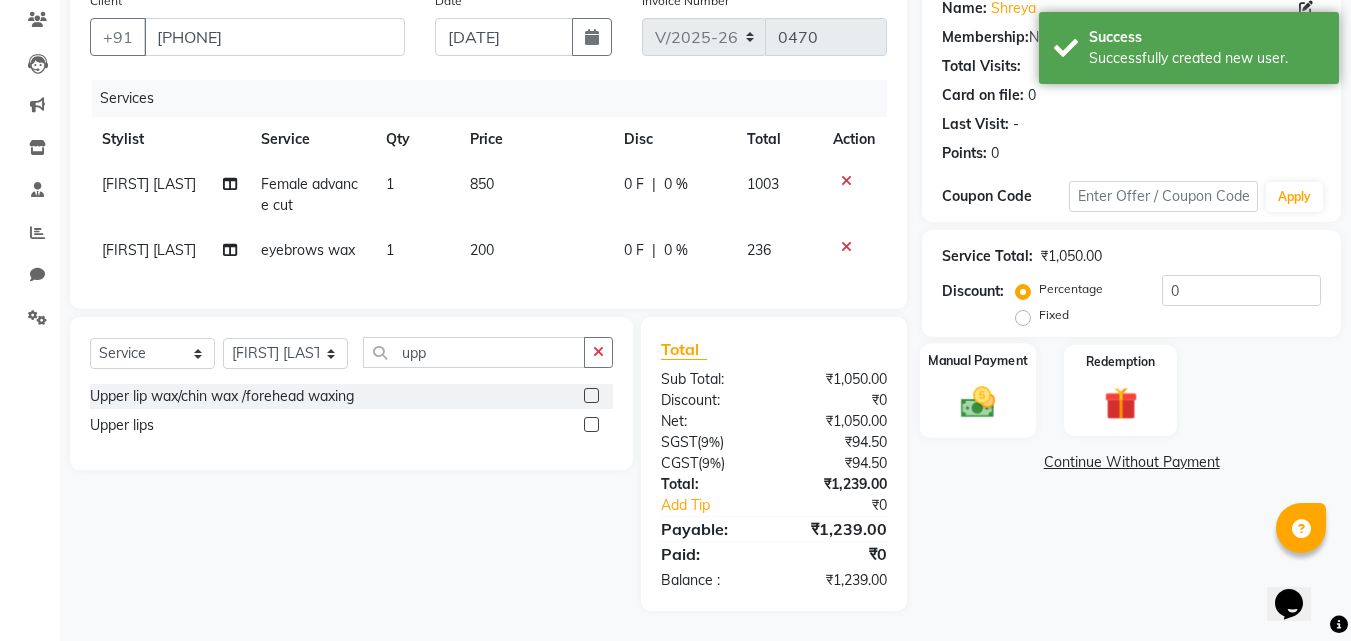 click 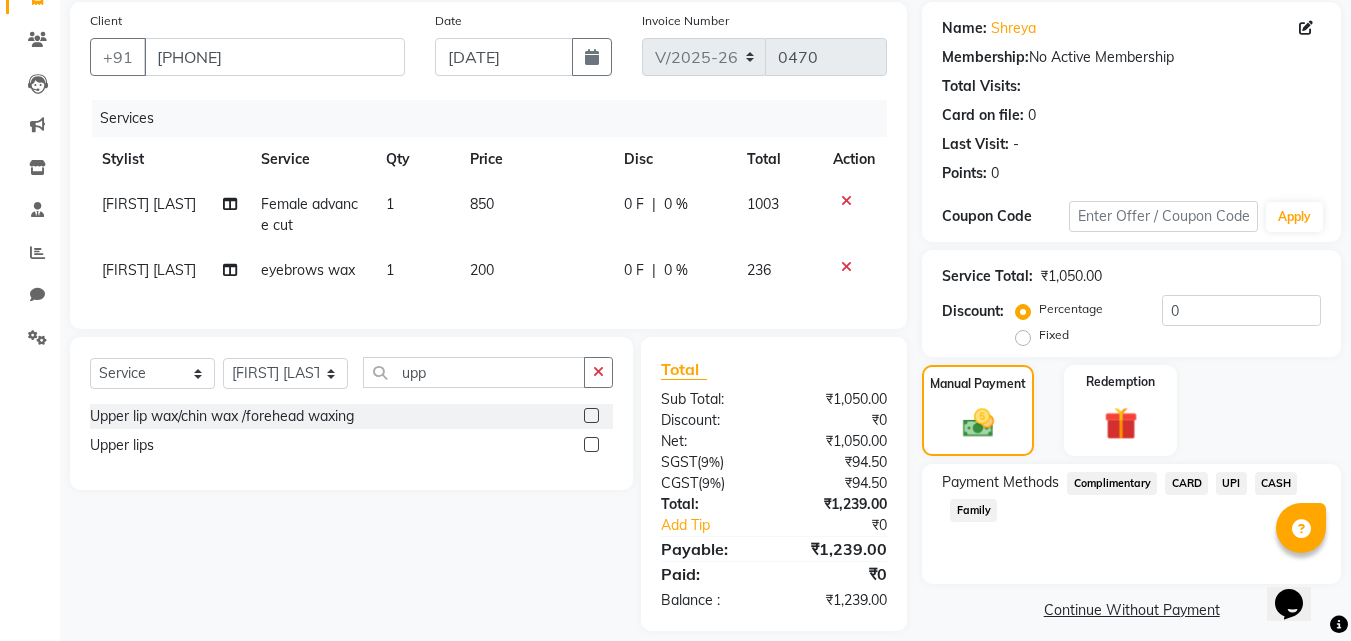 scroll, scrollTop: 183, scrollLeft: 0, axis: vertical 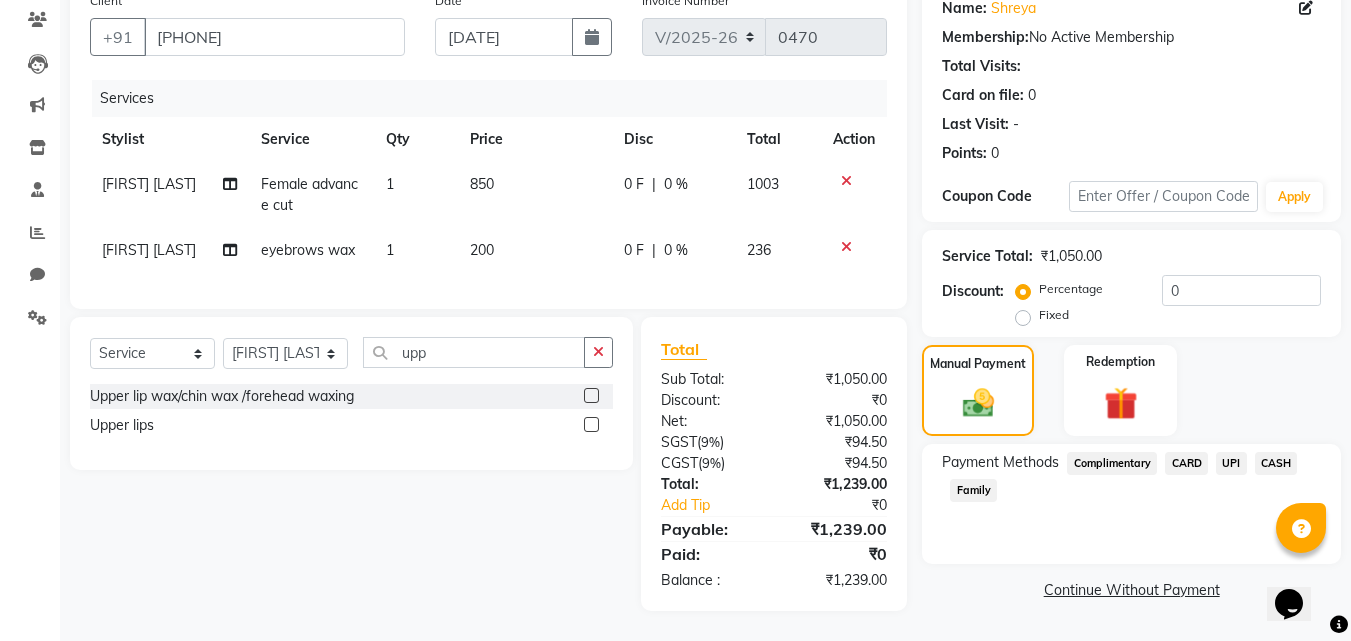 click 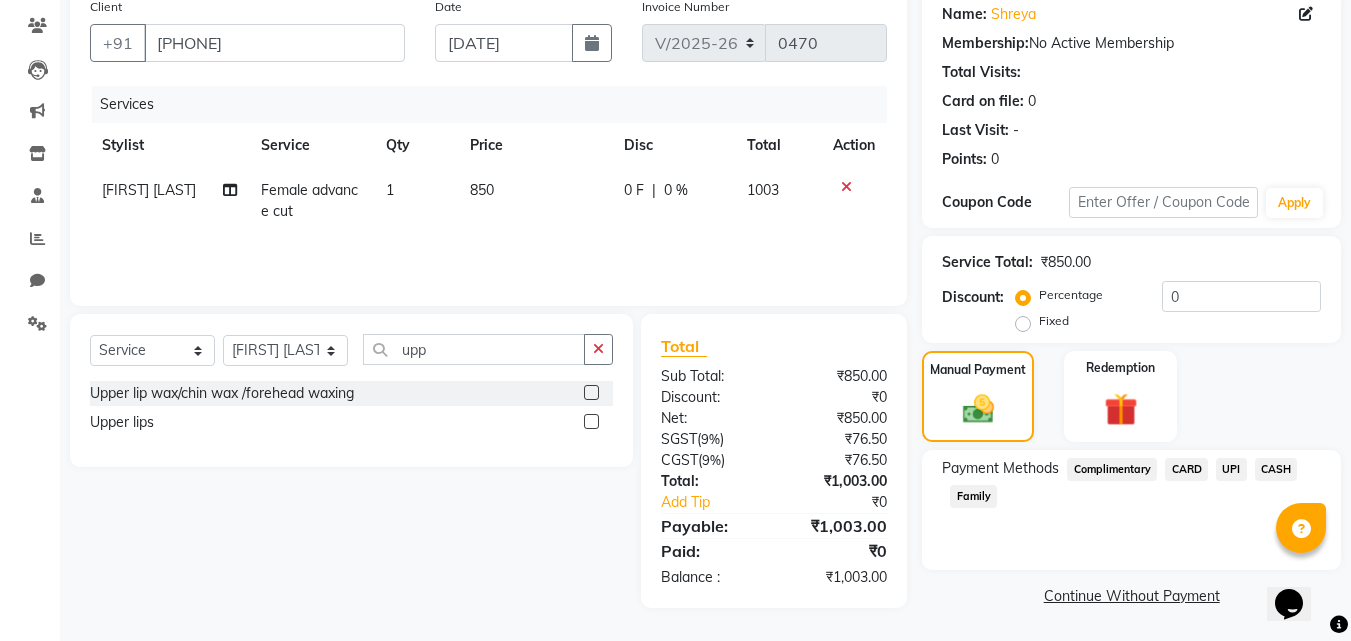 scroll, scrollTop: 162, scrollLeft: 0, axis: vertical 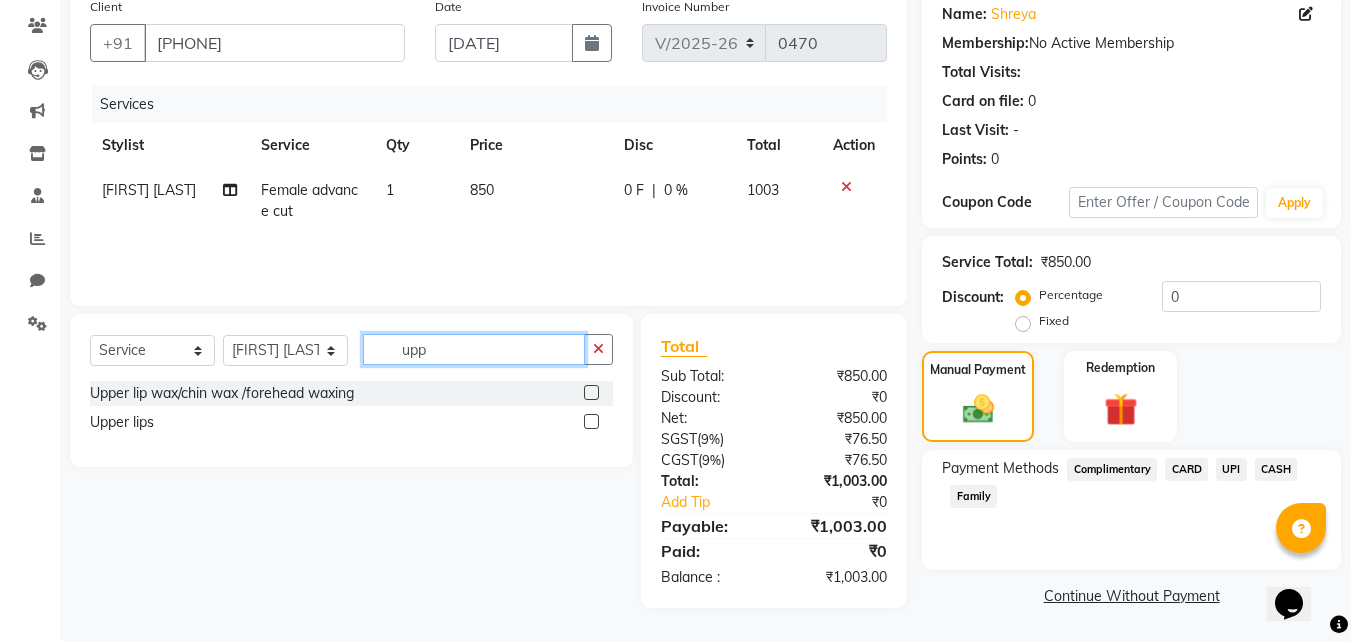 click on "upp" 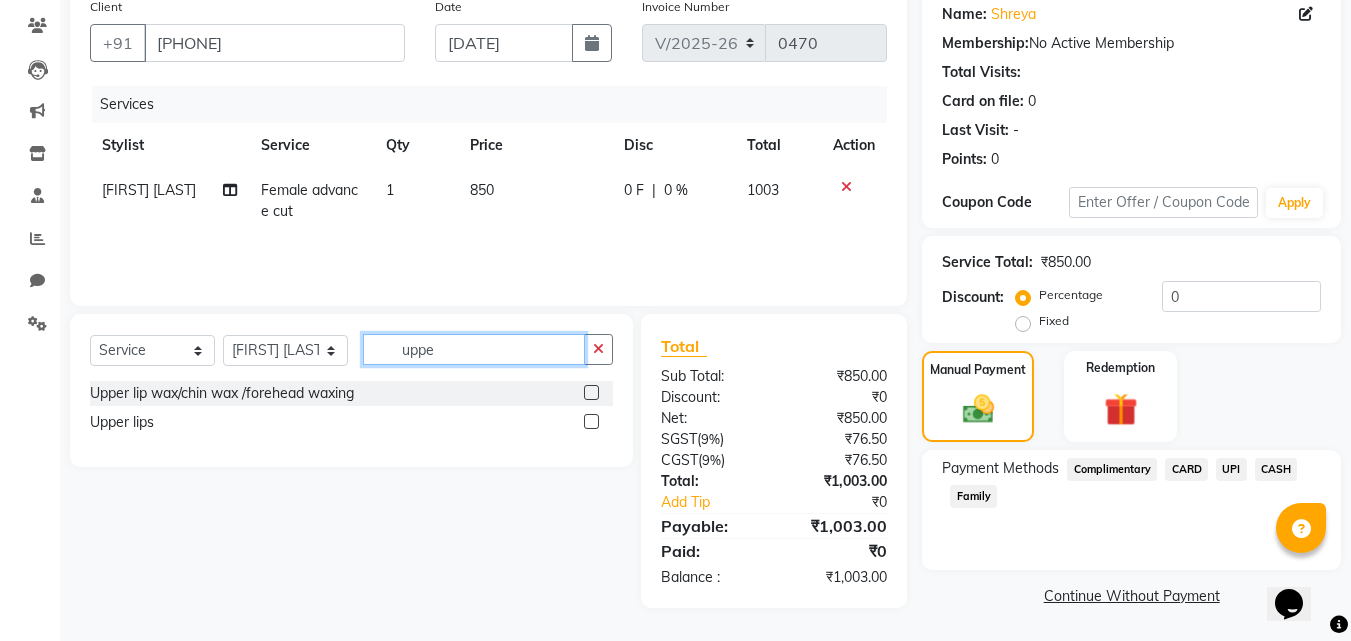 type on "uppe" 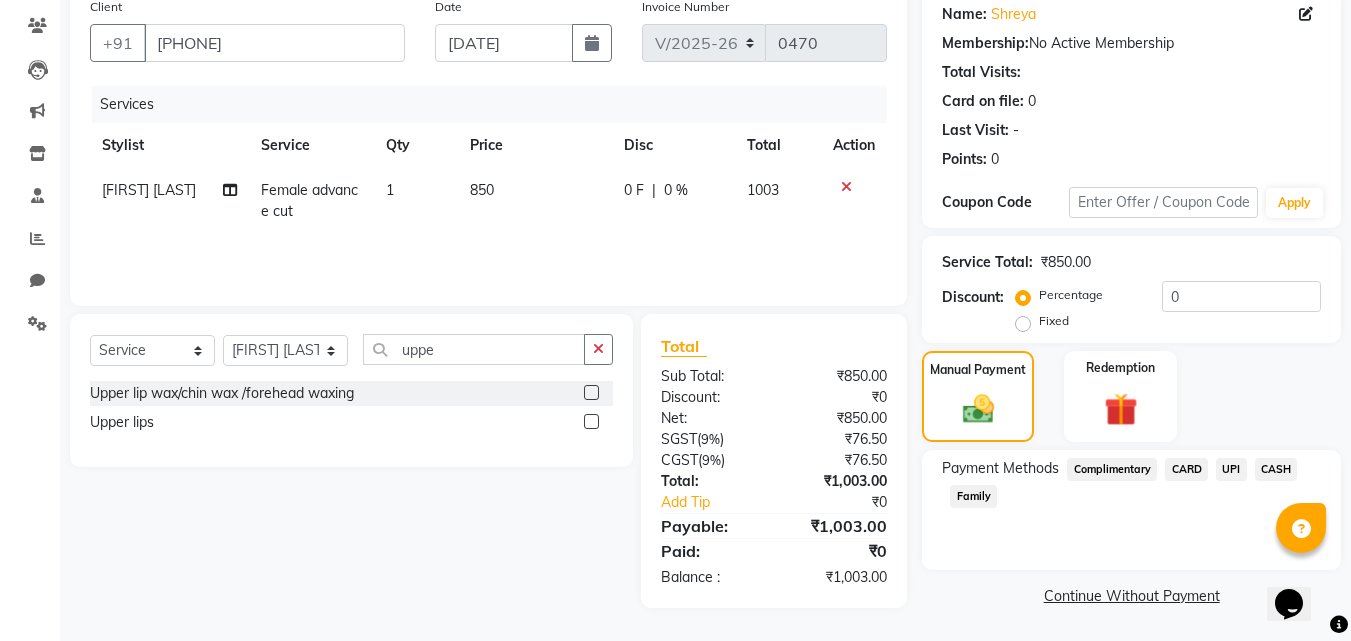 click 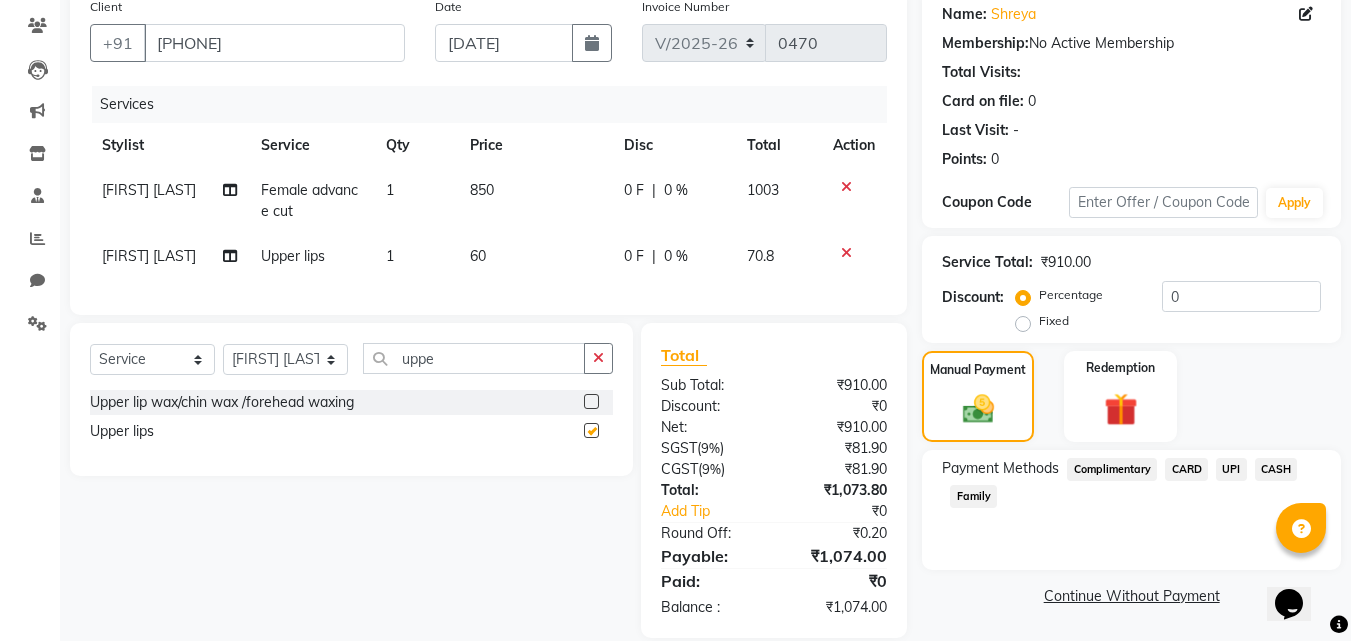 checkbox on "false" 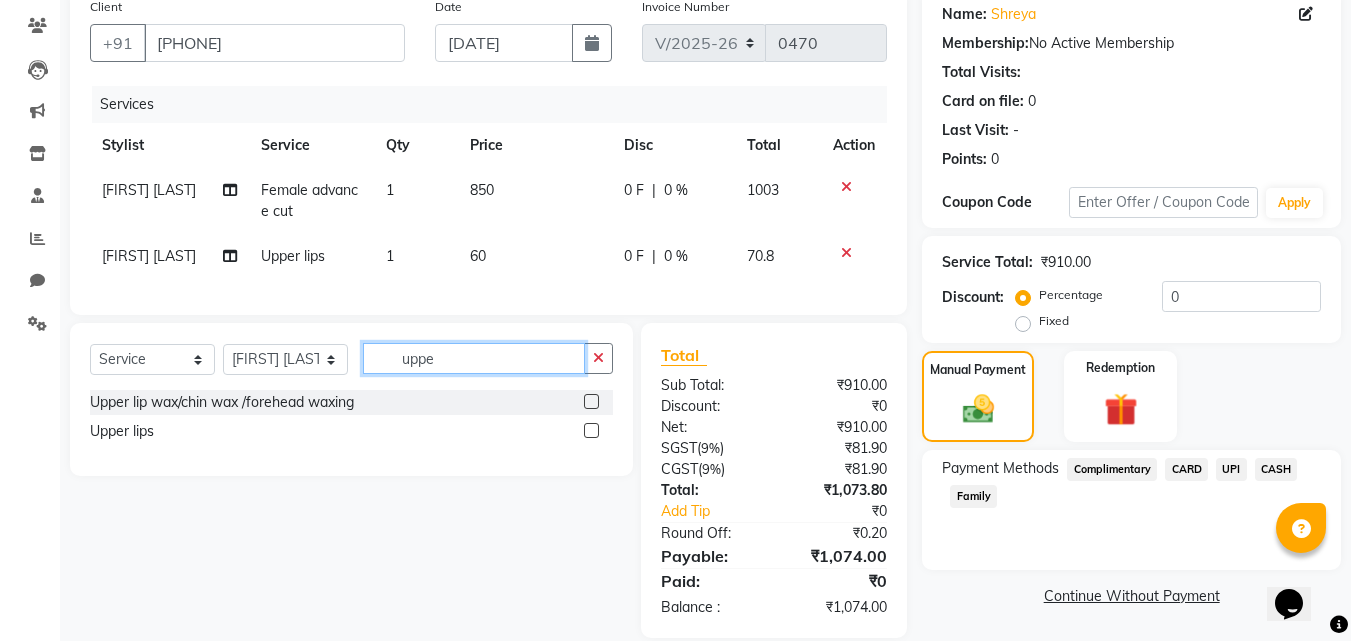 click on "uppe" 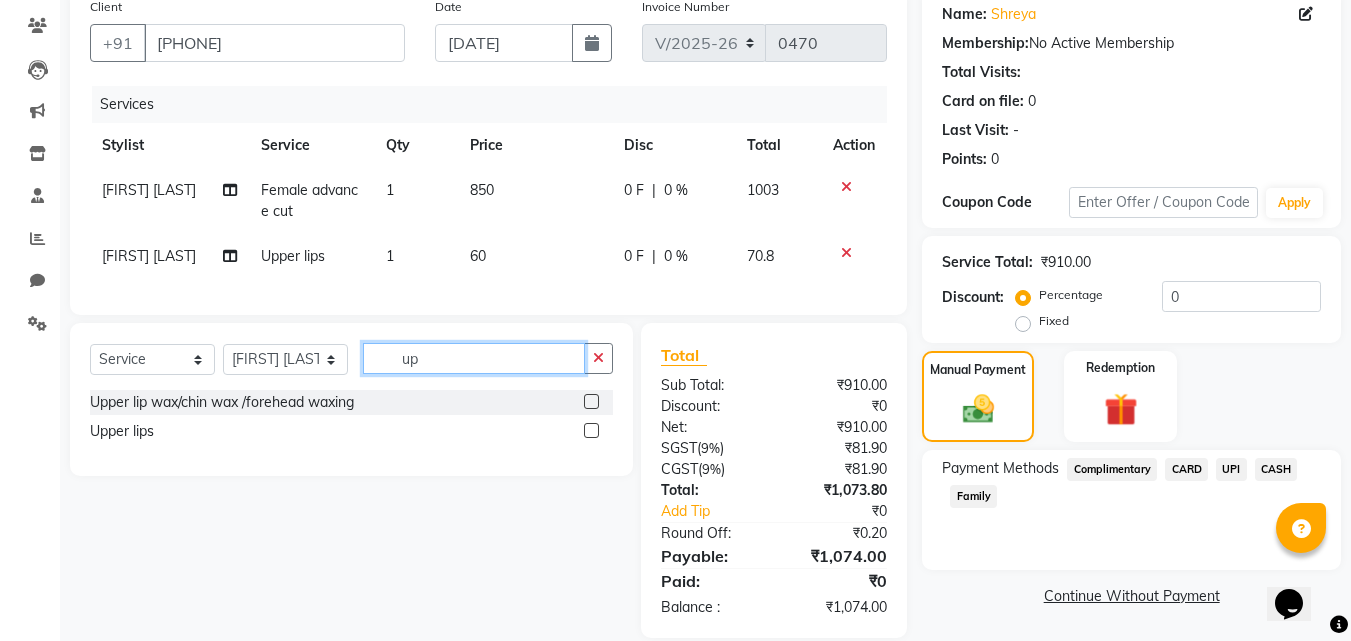 type on "u" 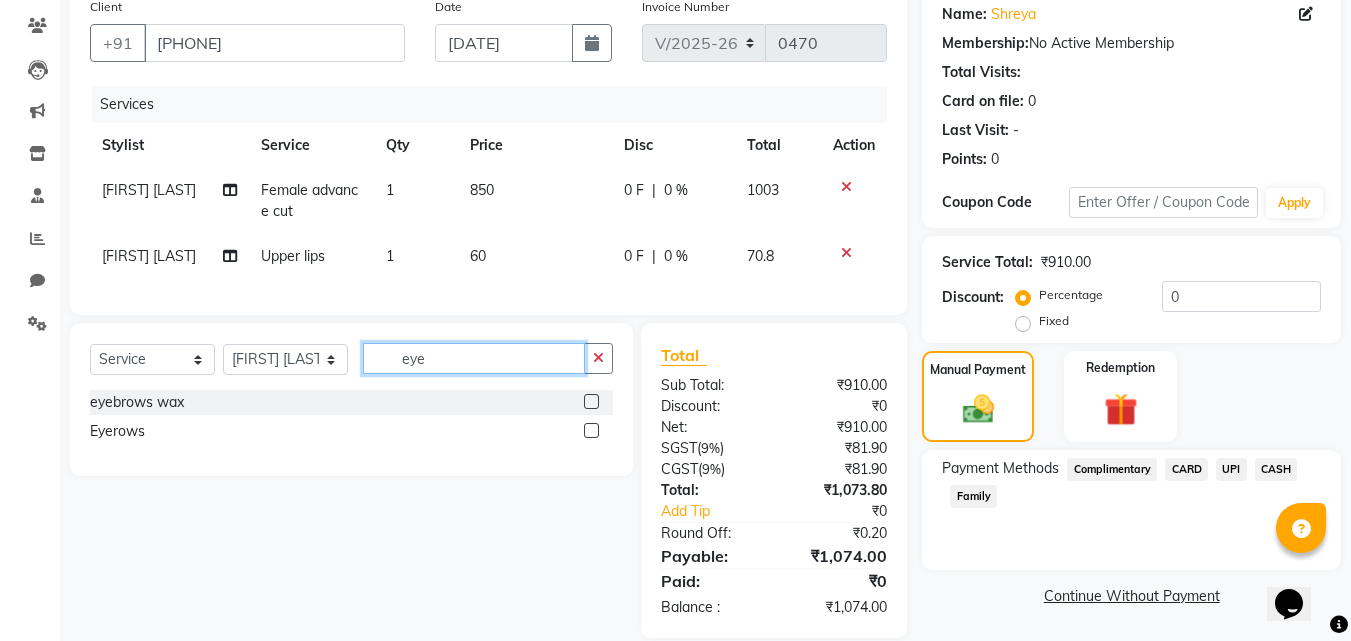 type on "eye" 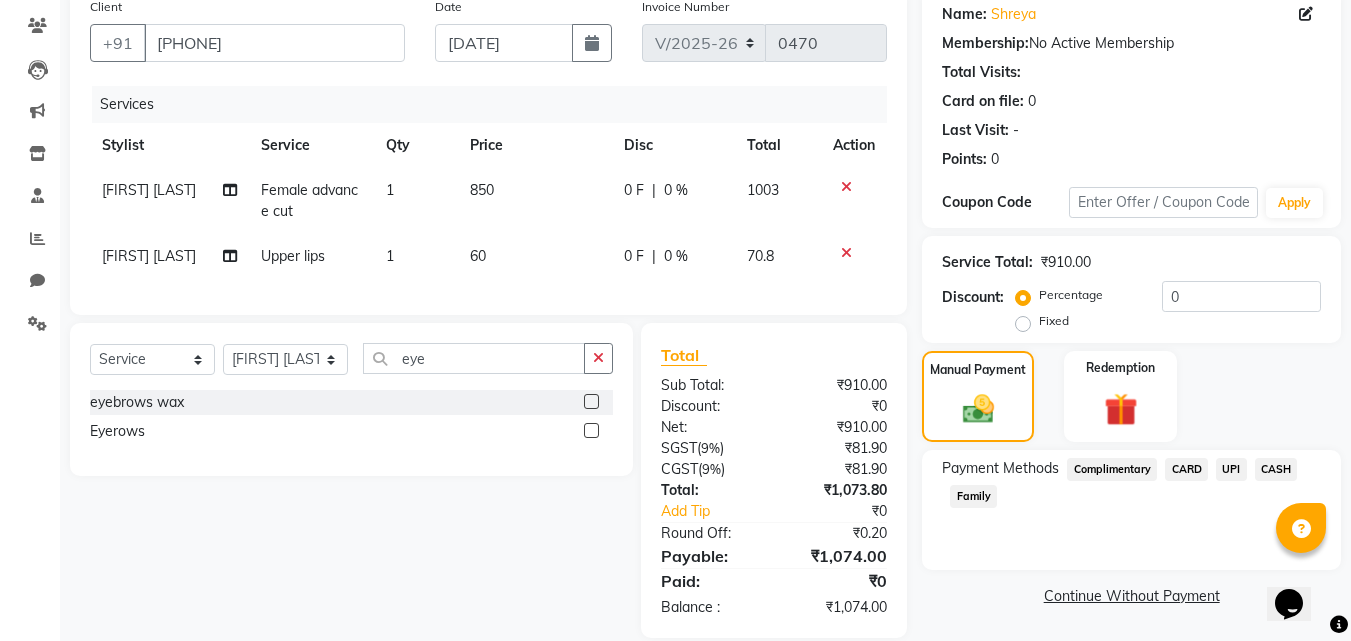 click 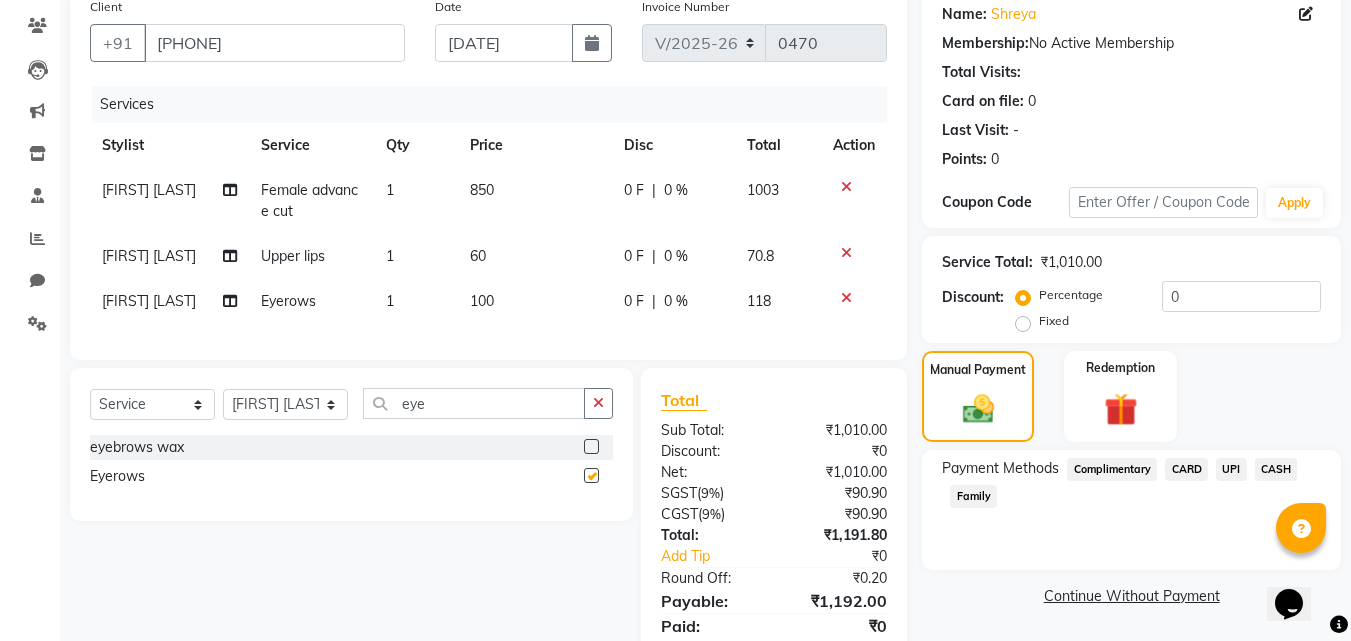 checkbox on "false" 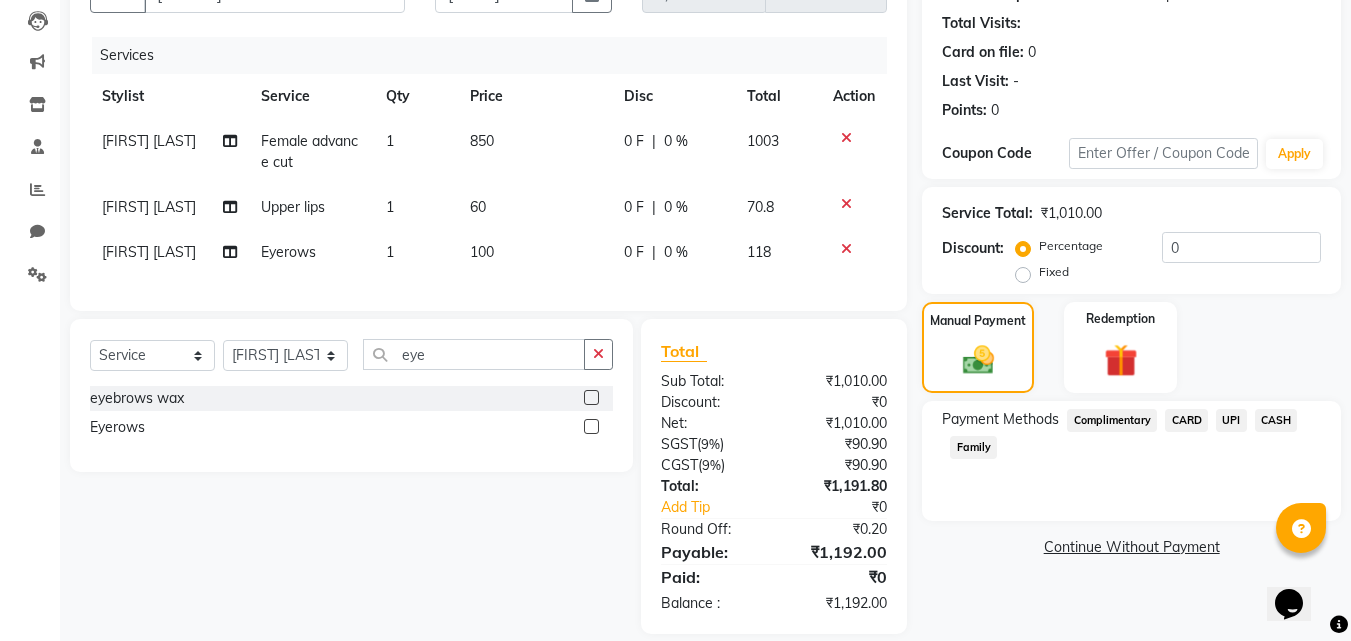 scroll, scrollTop: 249, scrollLeft: 0, axis: vertical 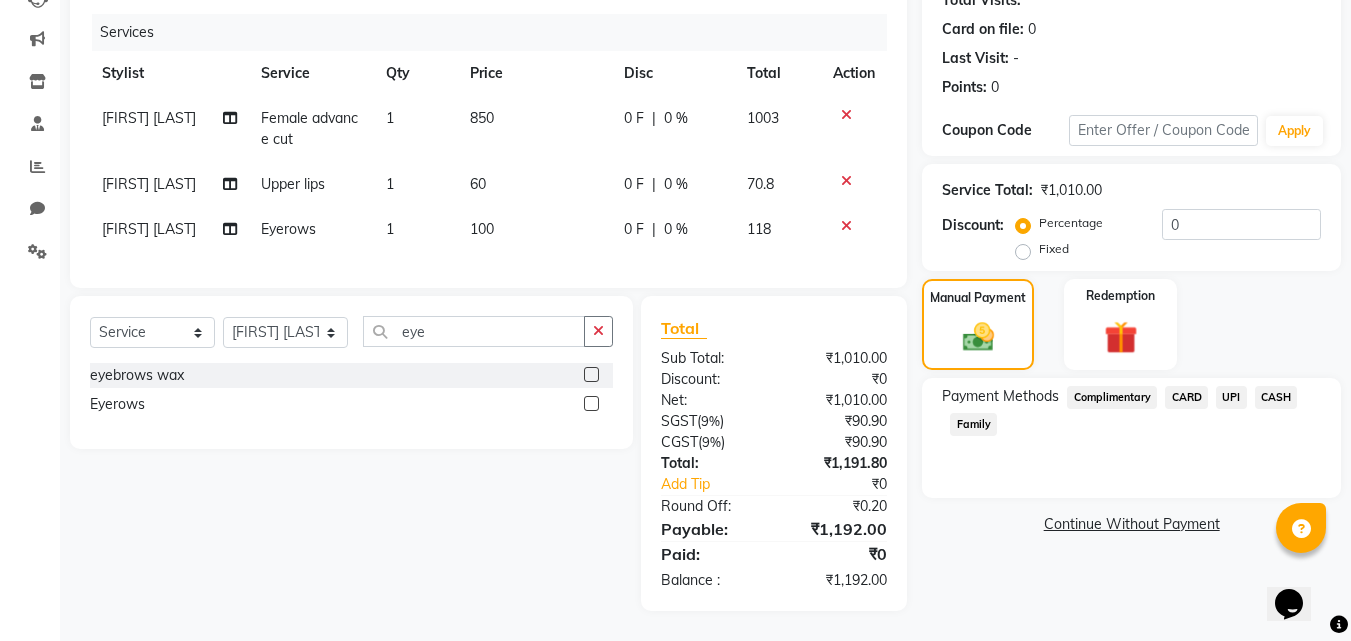 click on "Select Service Product Membership Package Voucher Prepaid Gift Card Select Stylist ADMIN MANAGER [FIRST] [LAST] [FIRST] [LAST] [FIRST] [LAST] [FIRST] [LAST] [FIRST] [LAST] [FIRST] [LAST] [TERM] [TERM]" 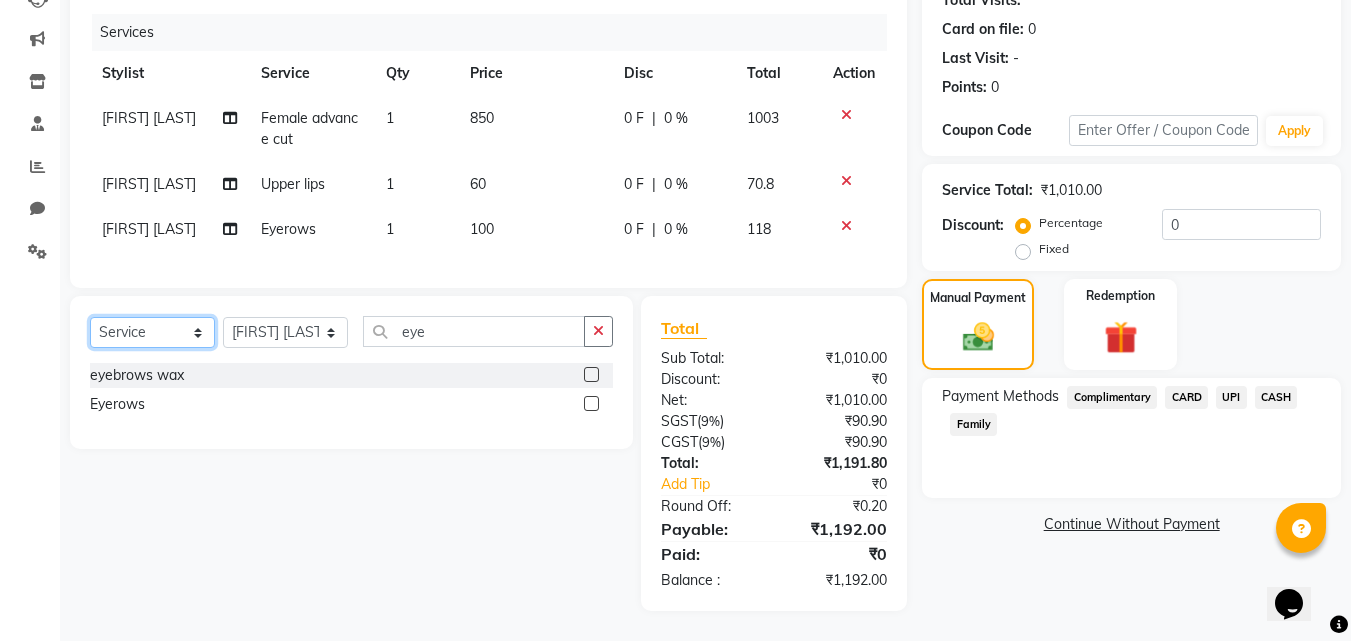 click on "Select  Service  Product  Membership  Package Voucher Prepaid Gift Card" 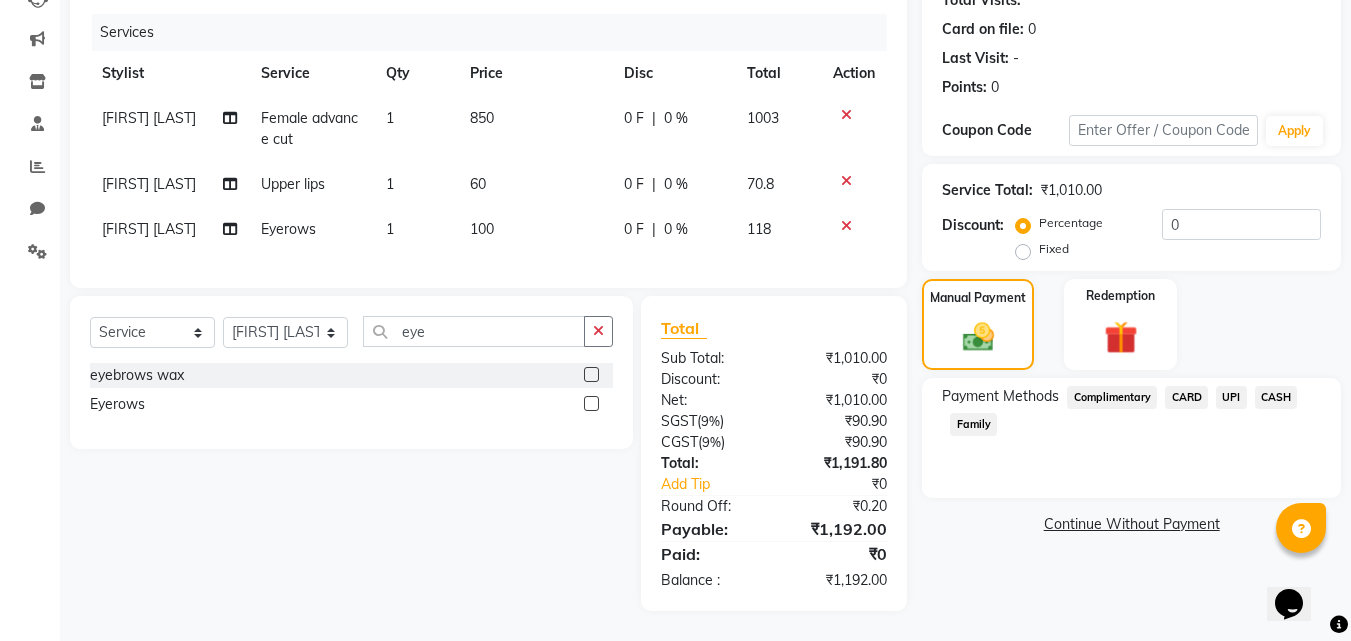 click on "Select Service Product Membership Package Voucher Prepaid Gift Card Select Stylist ADMIN MANAGER [FIRST] [LAST] [FIRST] [LAST] [FIRST] [LAST] [FIRST] [LAST] [FIRST] [LAST] [FIRST] [LAST] [TERM] [TERM]" 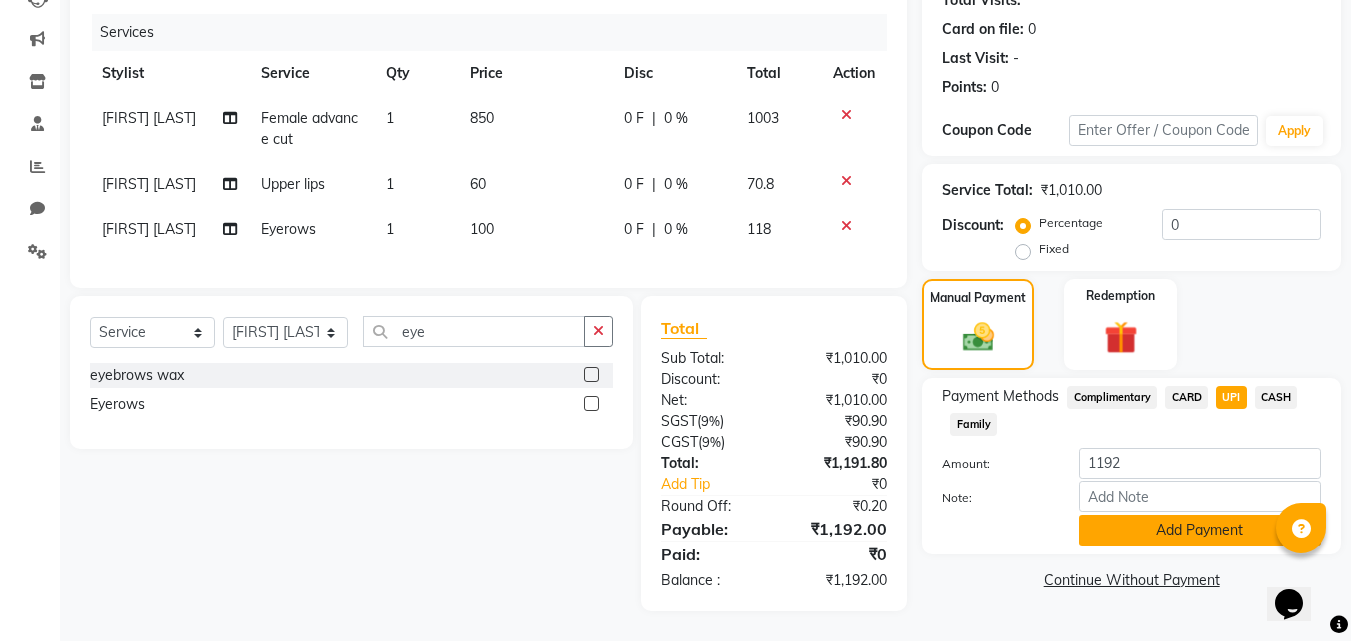 click on "Add Payment" 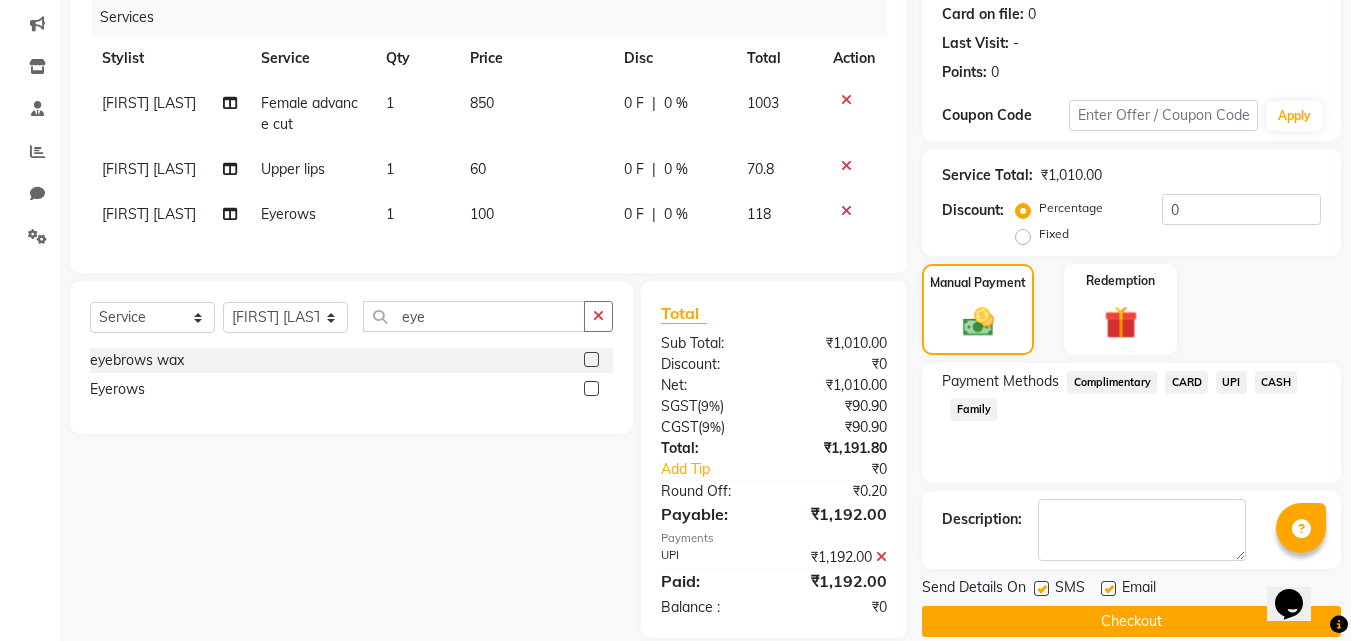 scroll, scrollTop: 291, scrollLeft: 0, axis: vertical 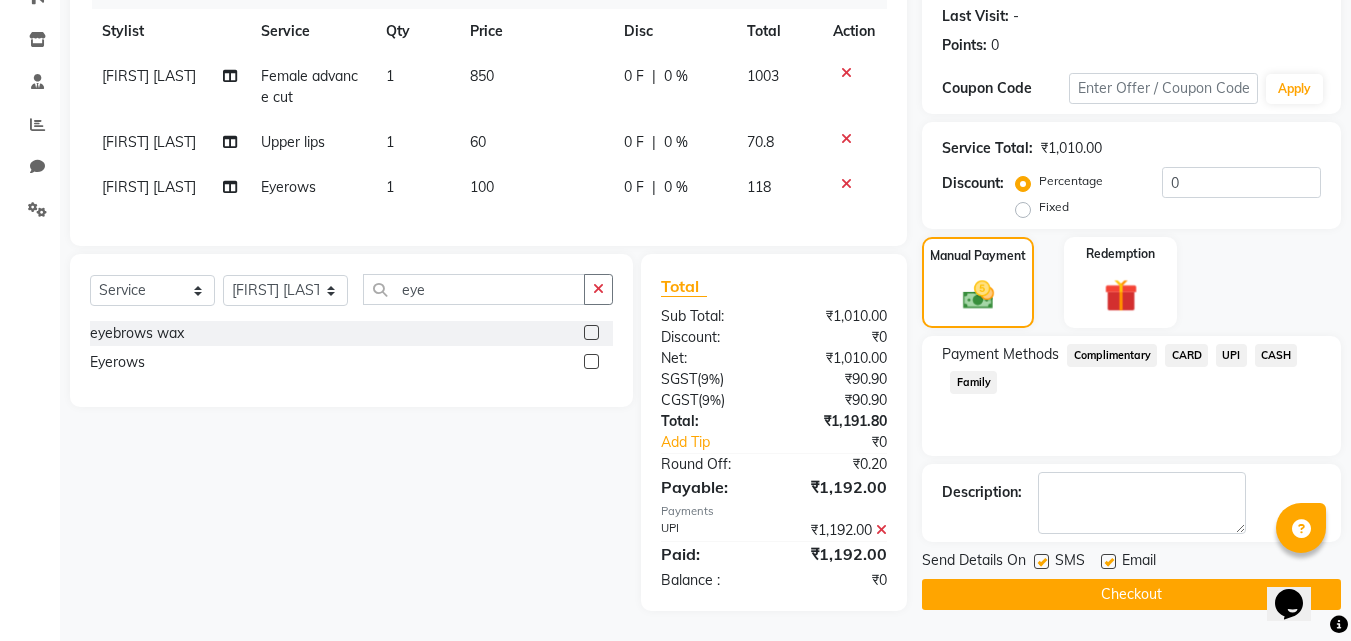 click on "Checkout" 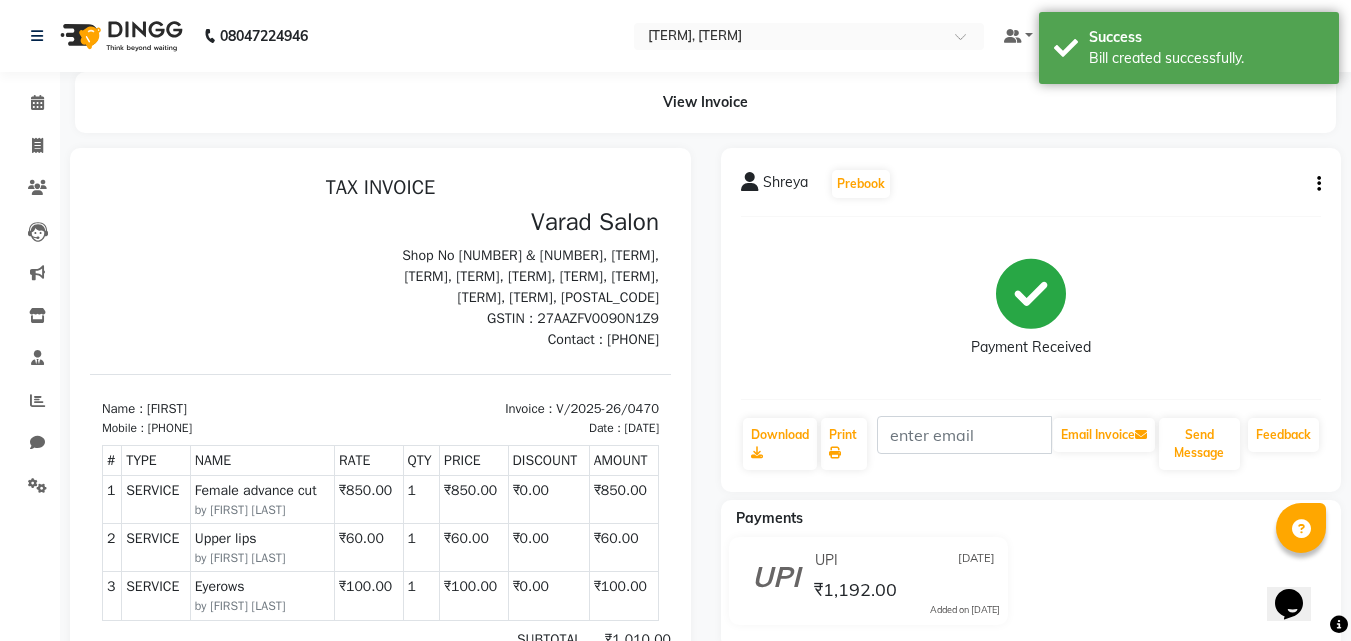 scroll, scrollTop: 0, scrollLeft: 0, axis: both 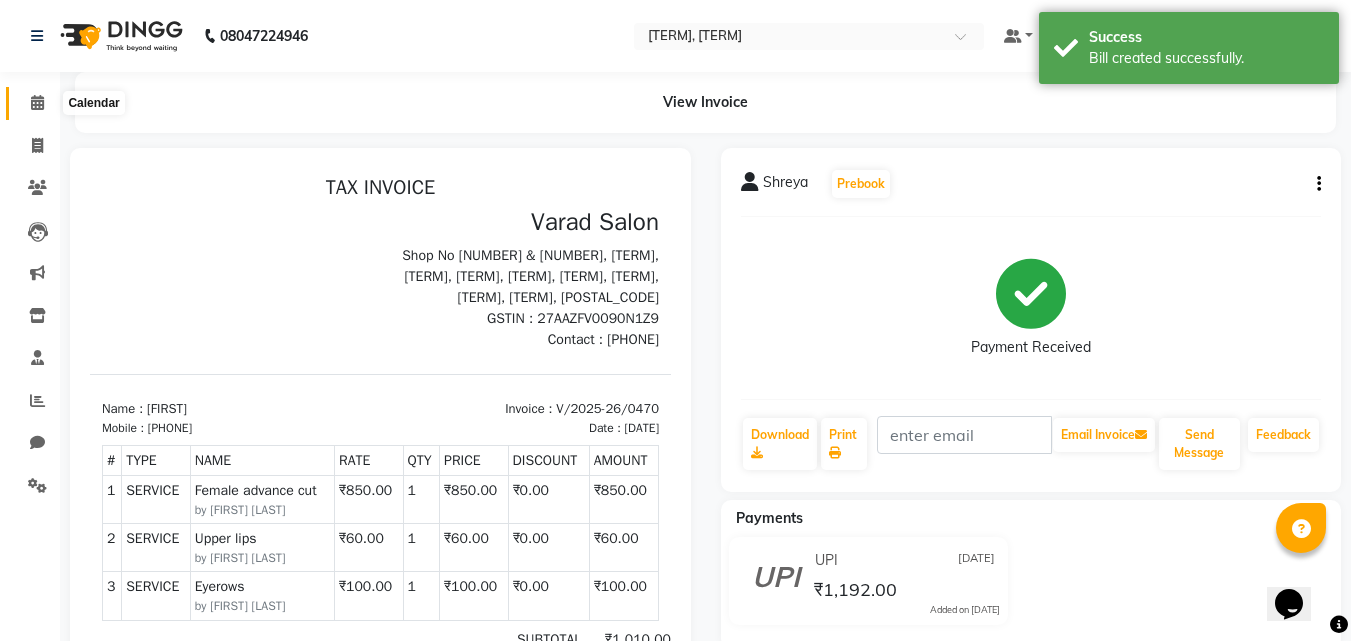 click 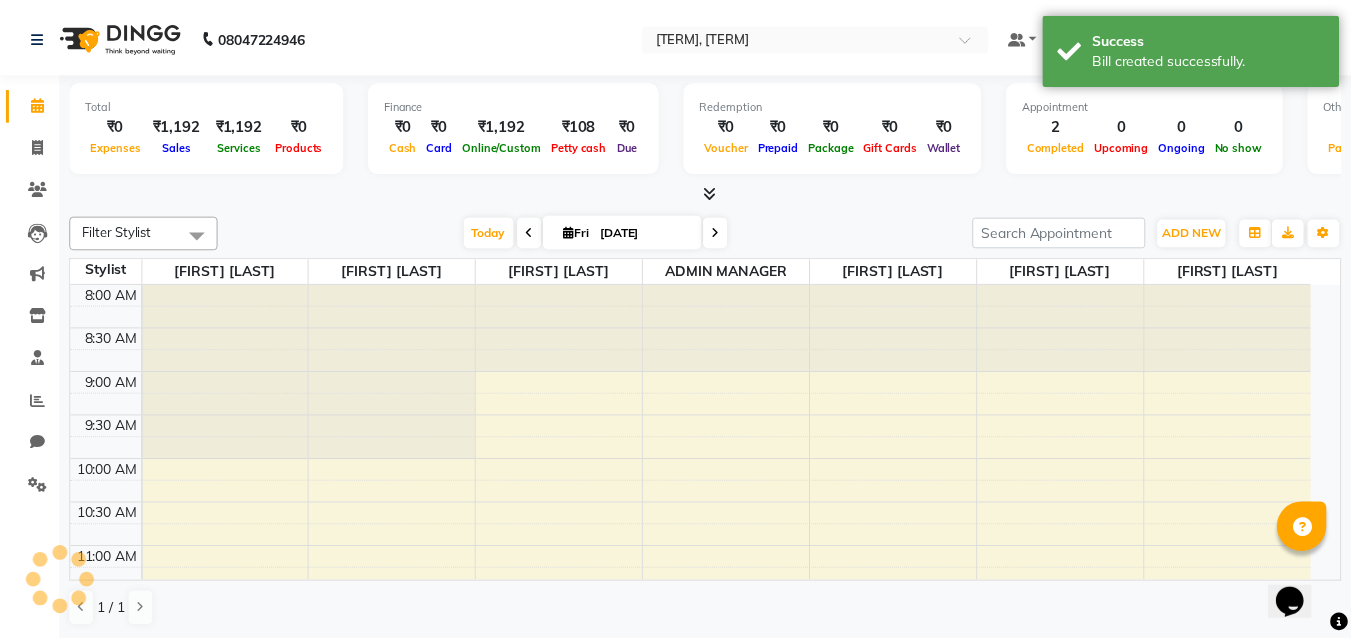 scroll, scrollTop: 0, scrollLeft: 0, axis: both 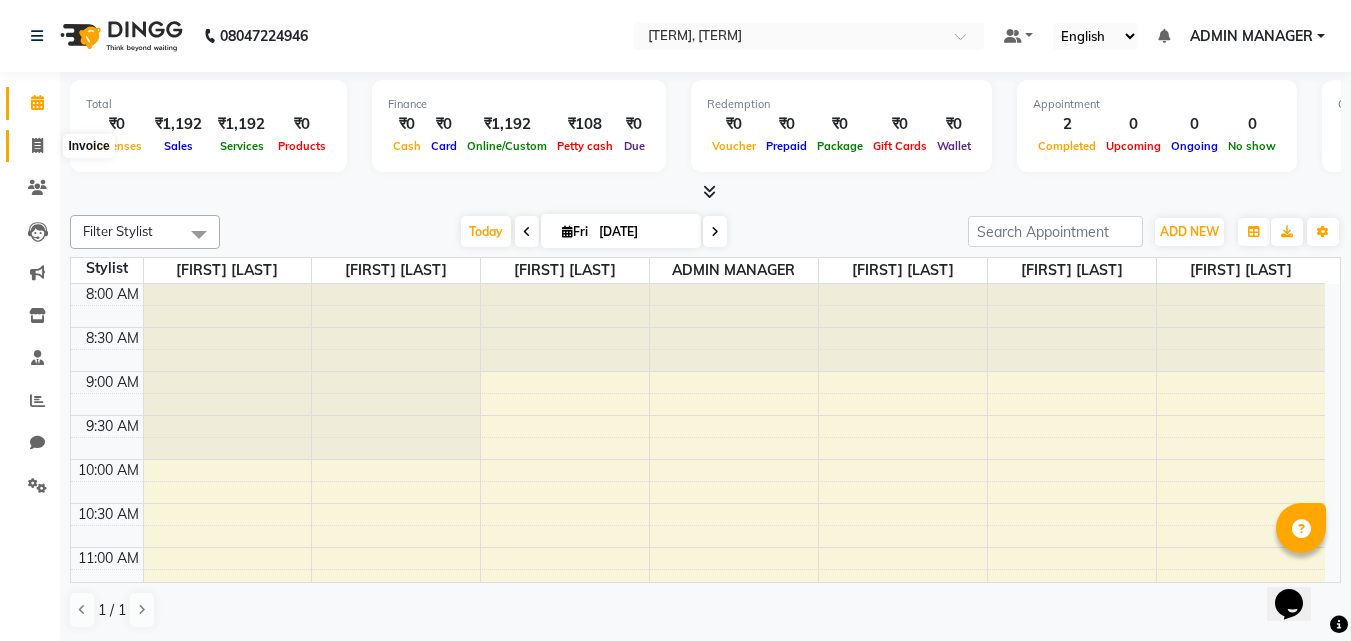 click 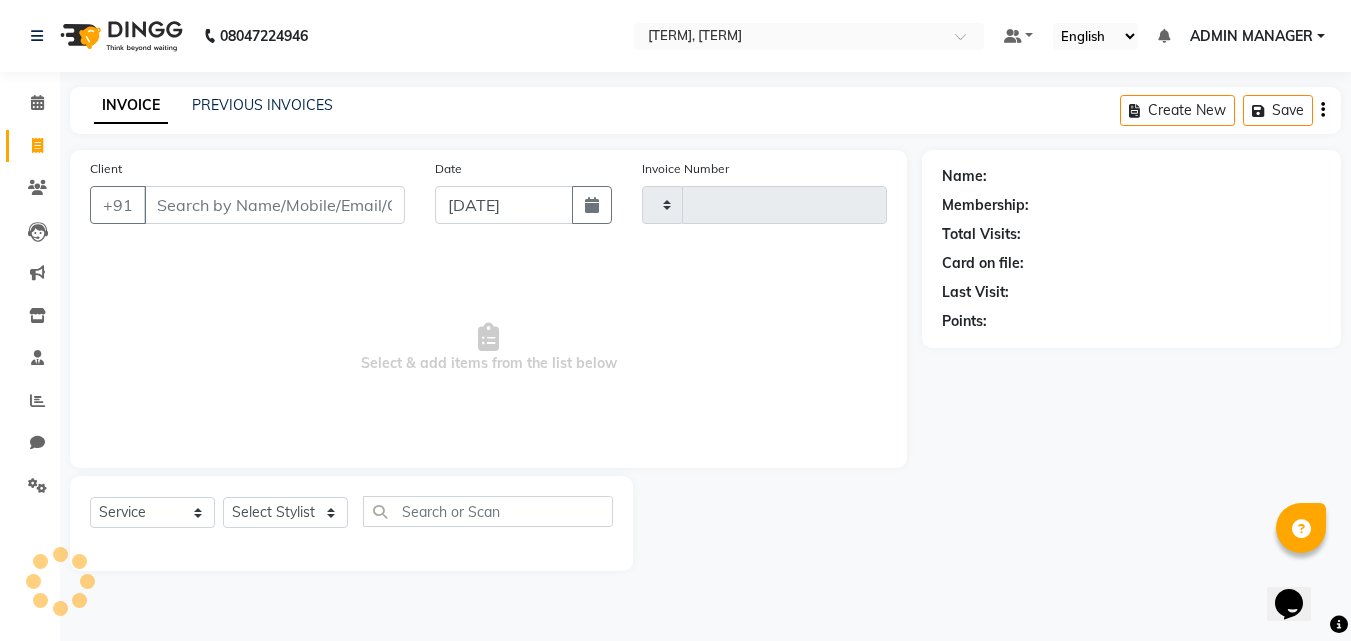 type on "0471" 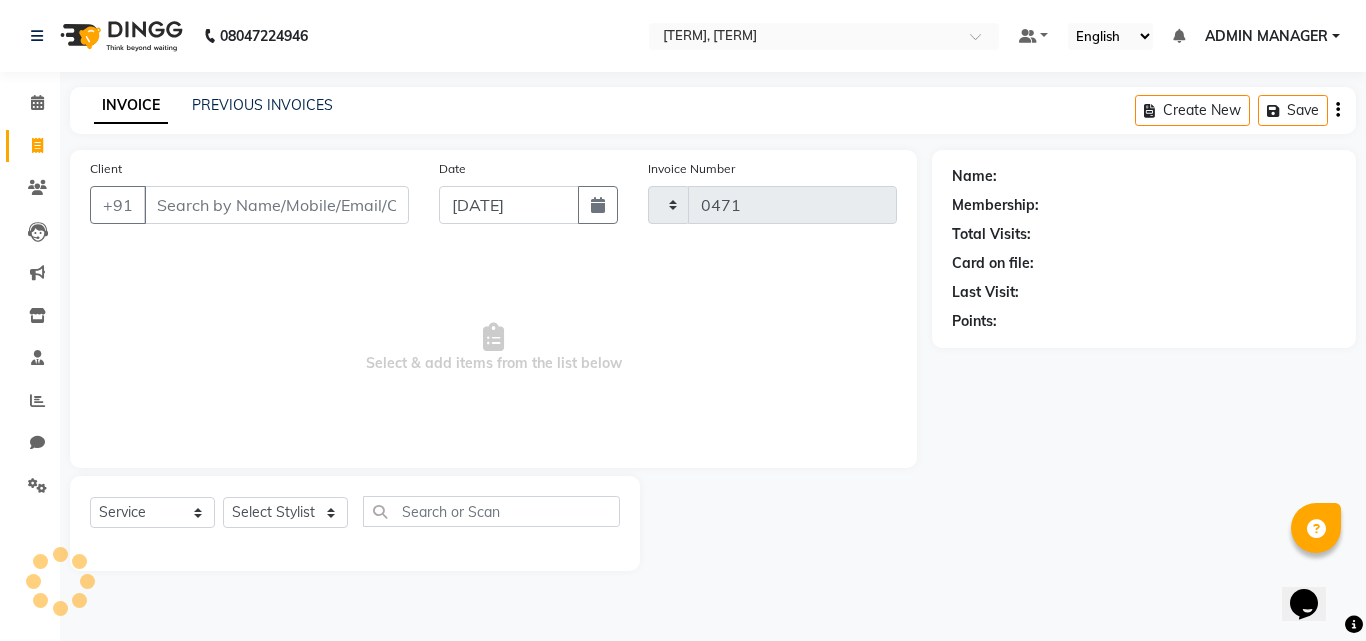 select on "7816" 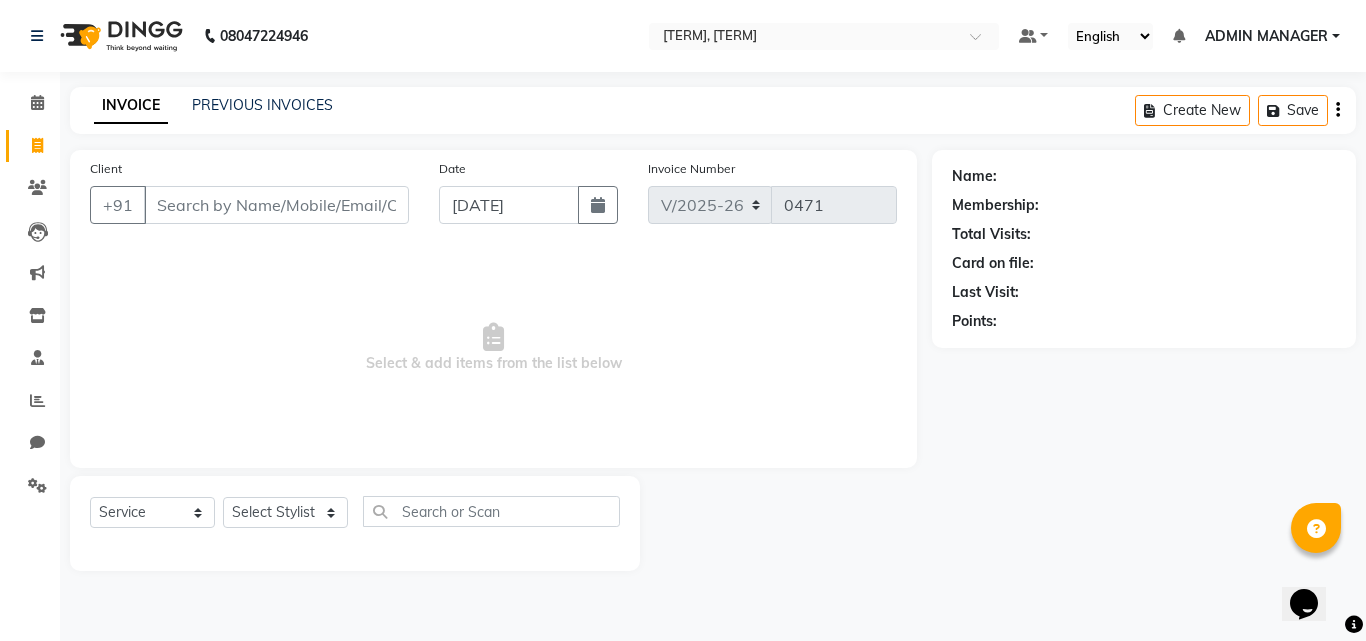 drag, startPoint x: 295, startPoint y: 265, endPoint x: 96, endPoint y: 153, distance: 228.3528 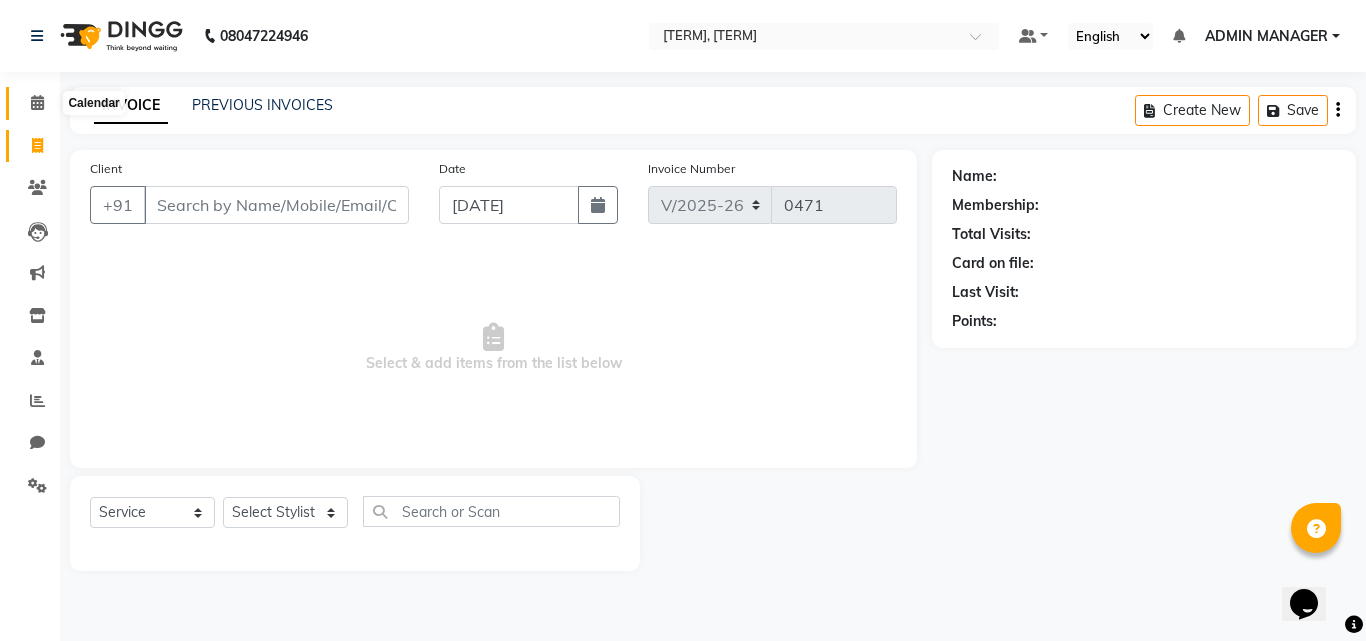 click 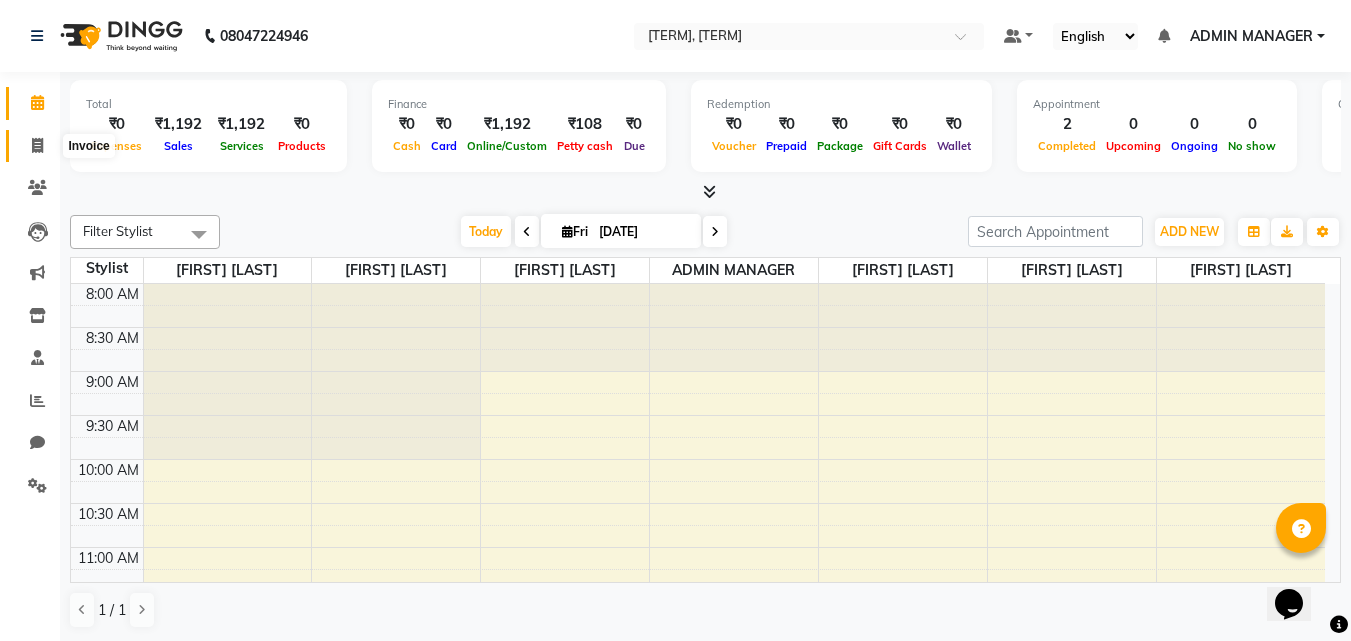 click 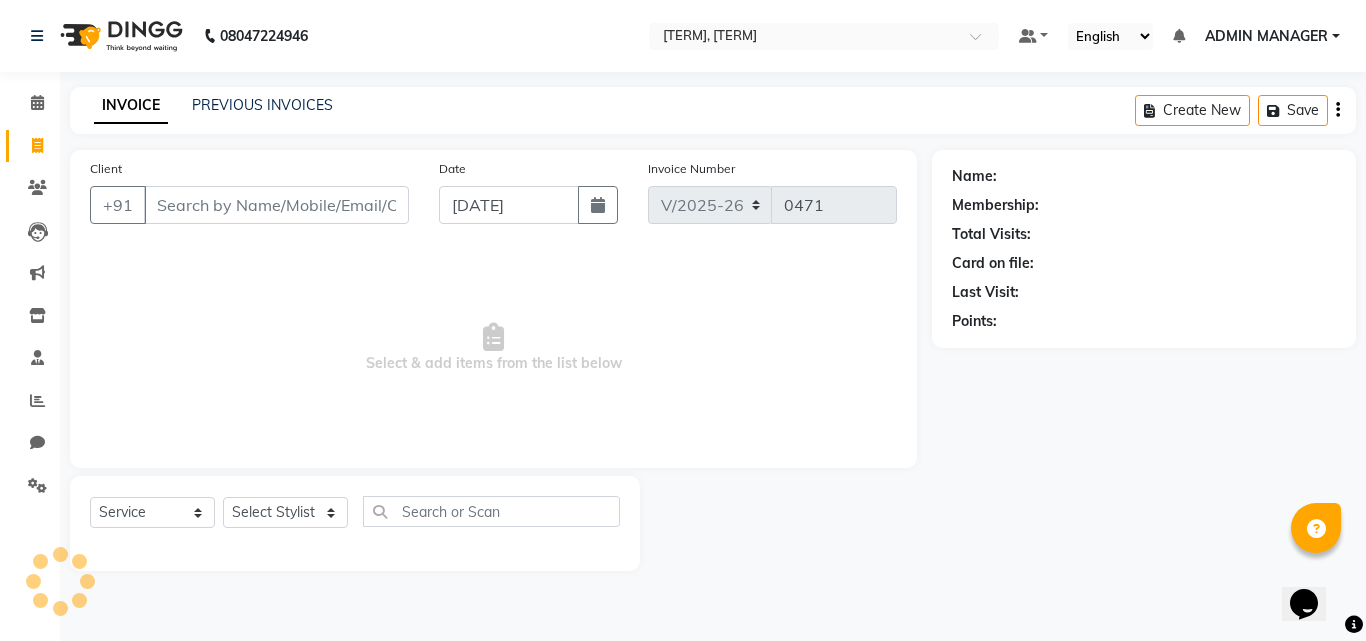 click on "Client +91" 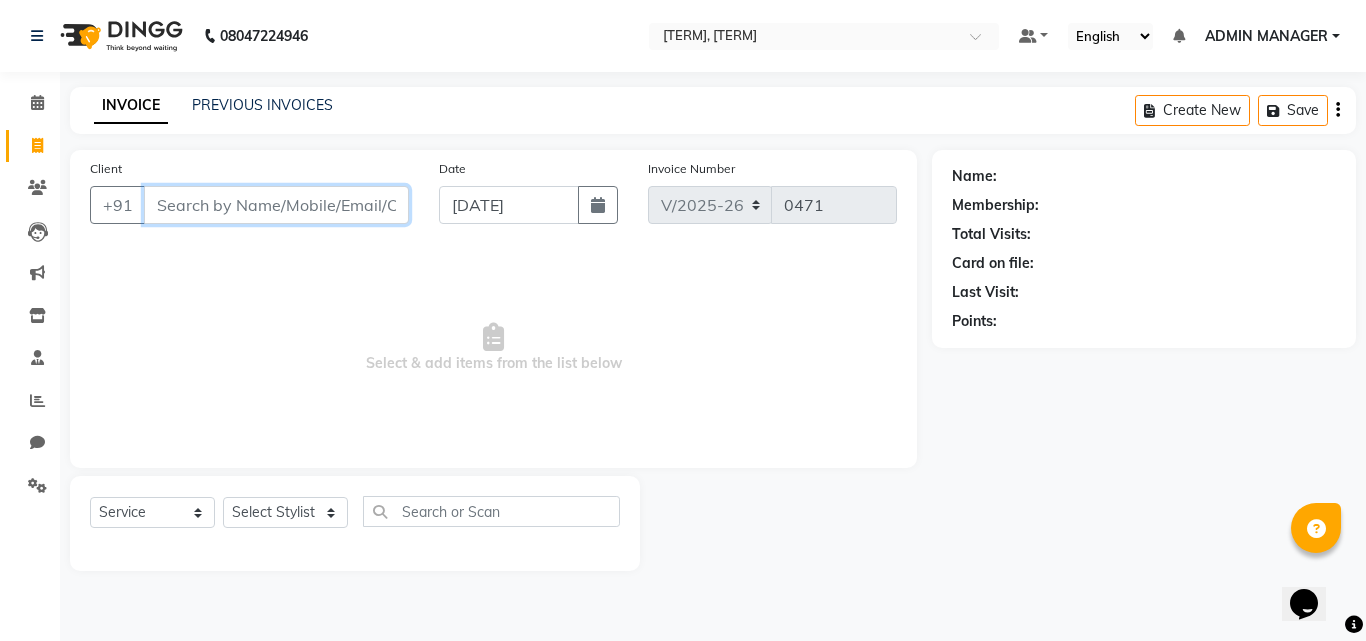 drag, startPoint x: 213, startPoint y: 222, endPoint x: 215, endPoint y: 210, distance: 12.165525 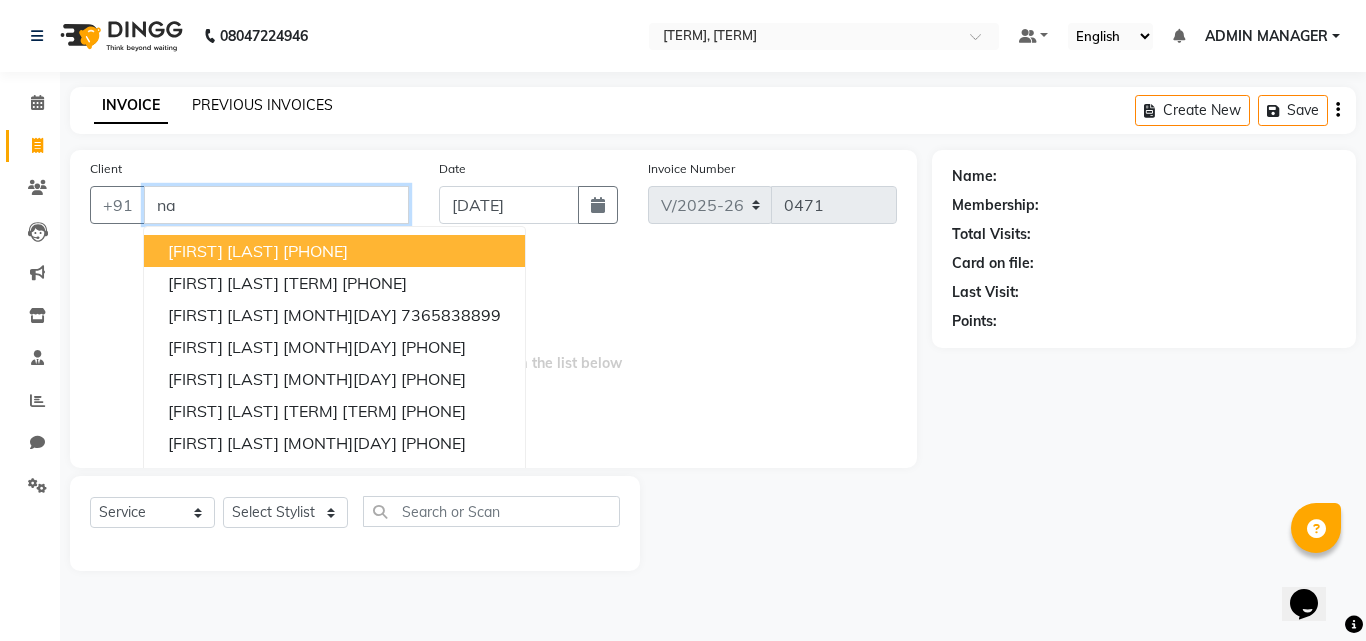 type on "n" 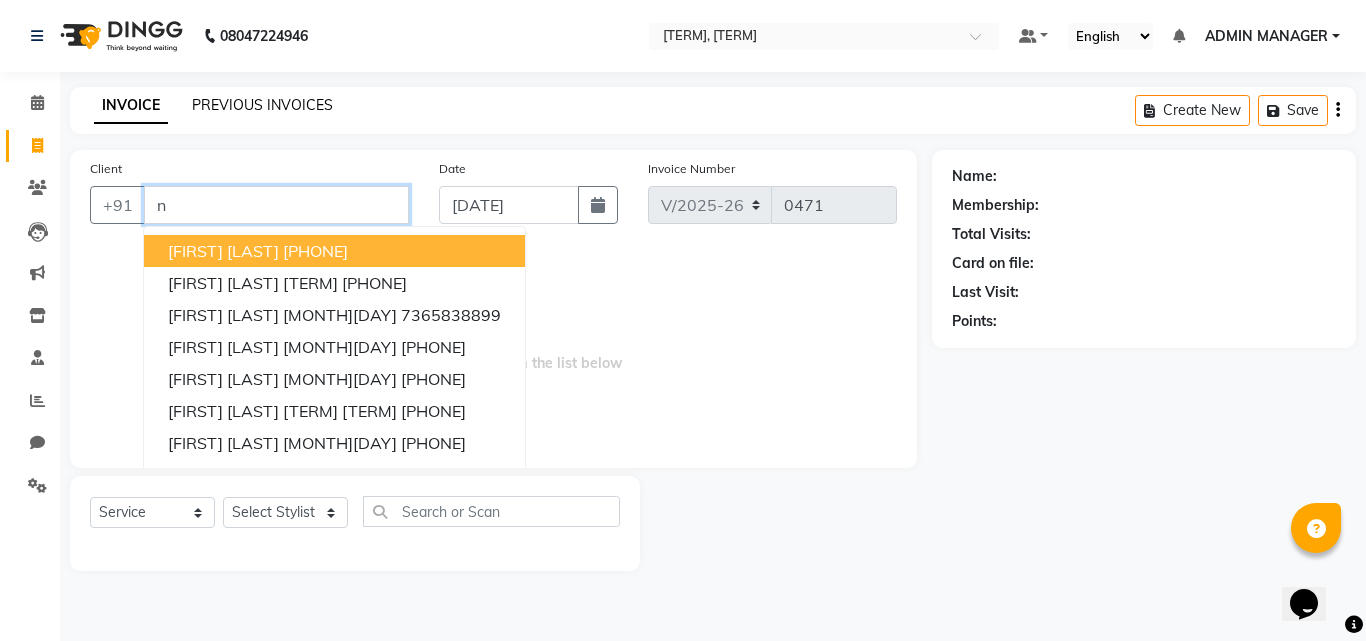 type 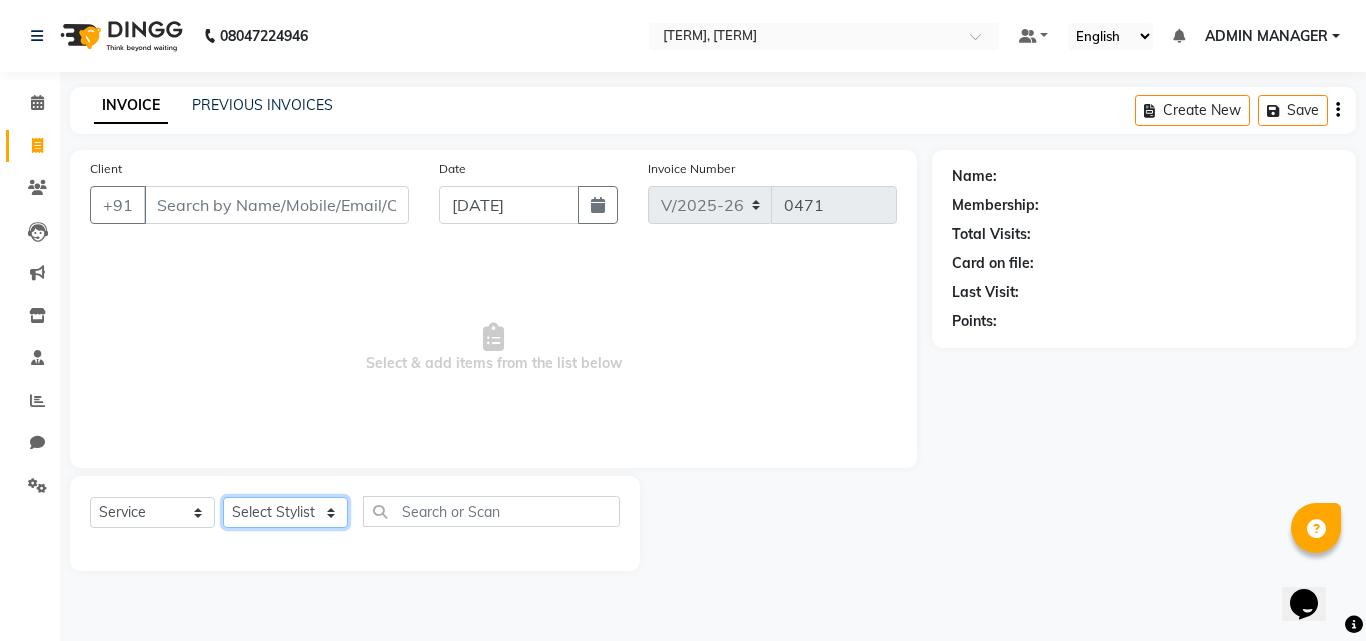 click on "Select Stylist ADMIN MANAGER [FIRST] [LAST] [FIRST] [LAST] [FIRST] [LAST] [FIRST] [LAST] [FIRST] [LAST] [FIRST] [LAST]" 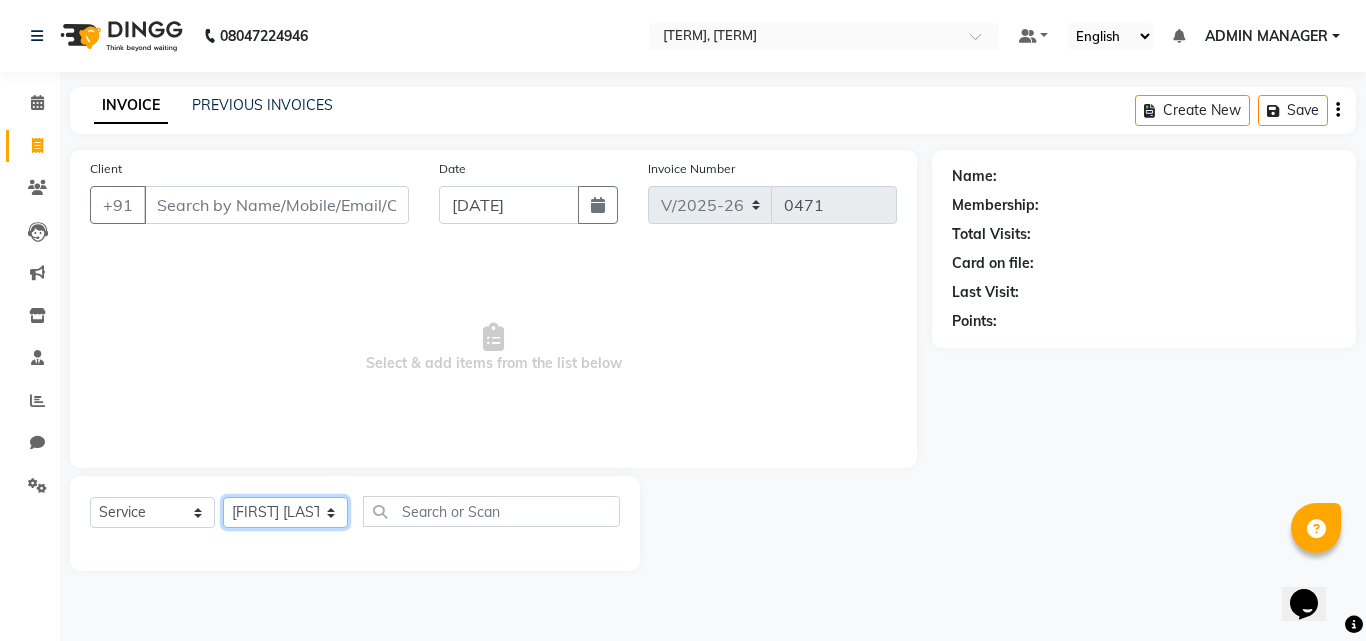 click on "Select Stylist ADMIN MANAGER [FIRST] [LAST] [FIRST] [LAST] [FIRST] [LAST] [FIRST] [LAST] [FIRST] [LAST] [FIRST] [LAST]" 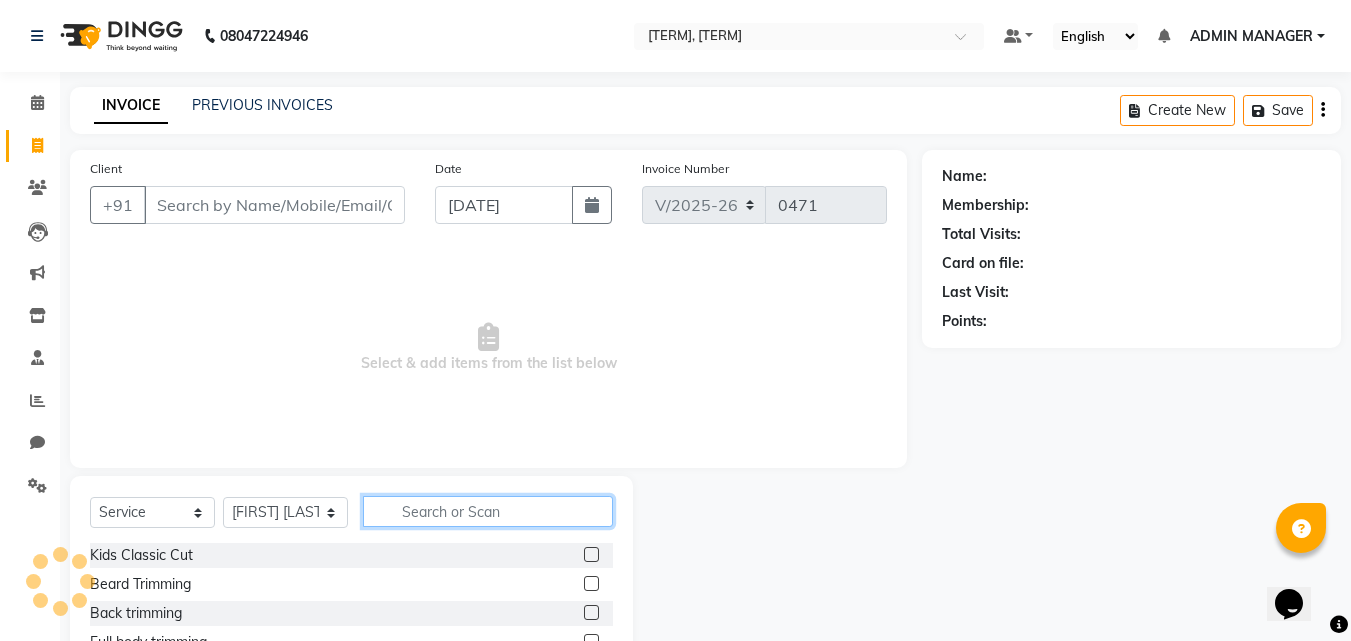 click 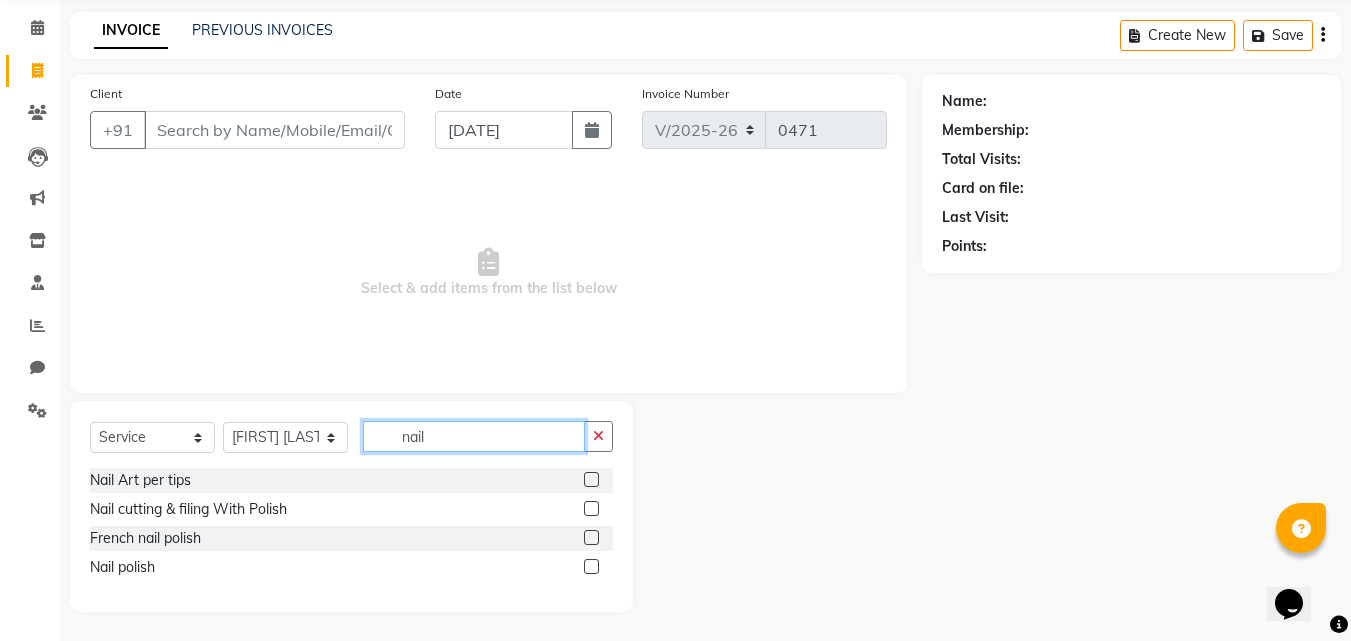 scroll, scrollTop: 76, scrollLeft: 0, axis: vertical 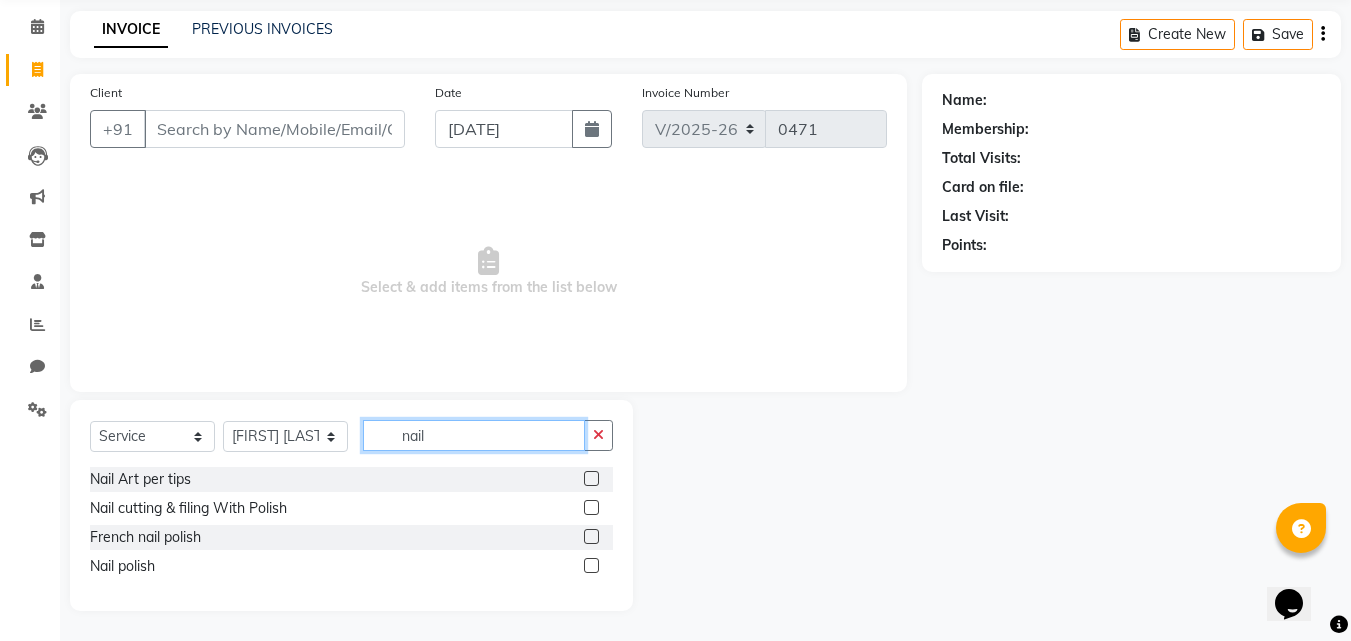 type on "nail" 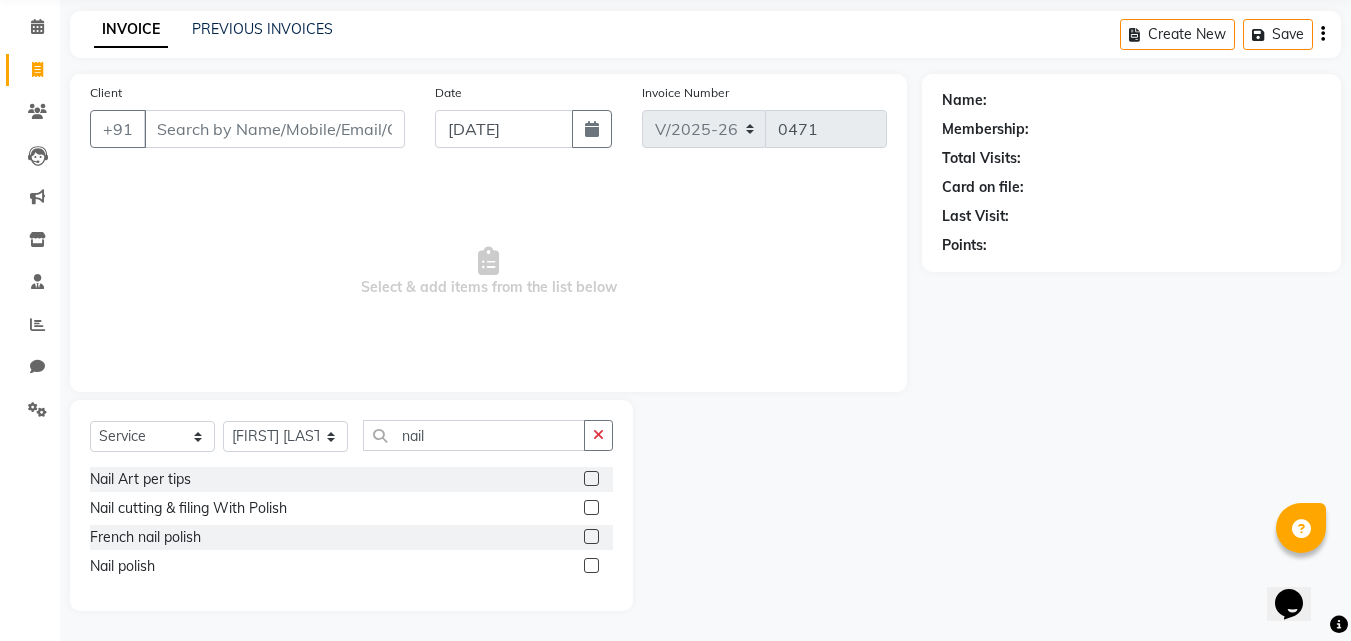 click 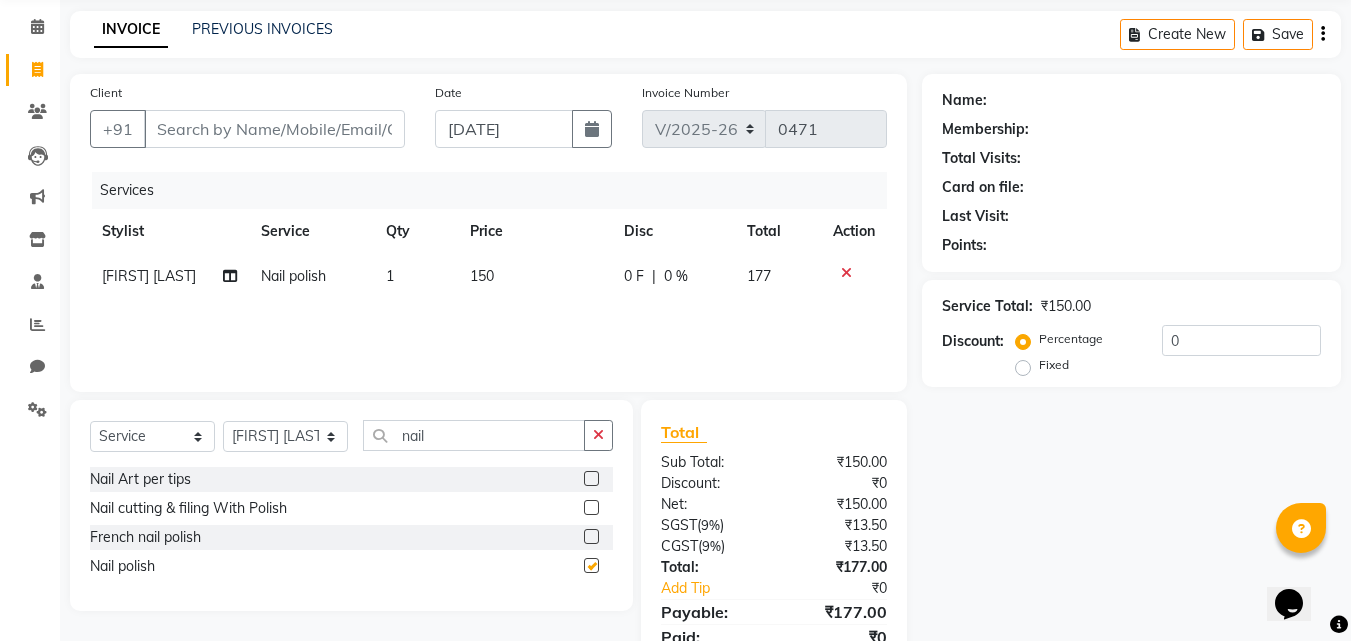 checkbox on "false" 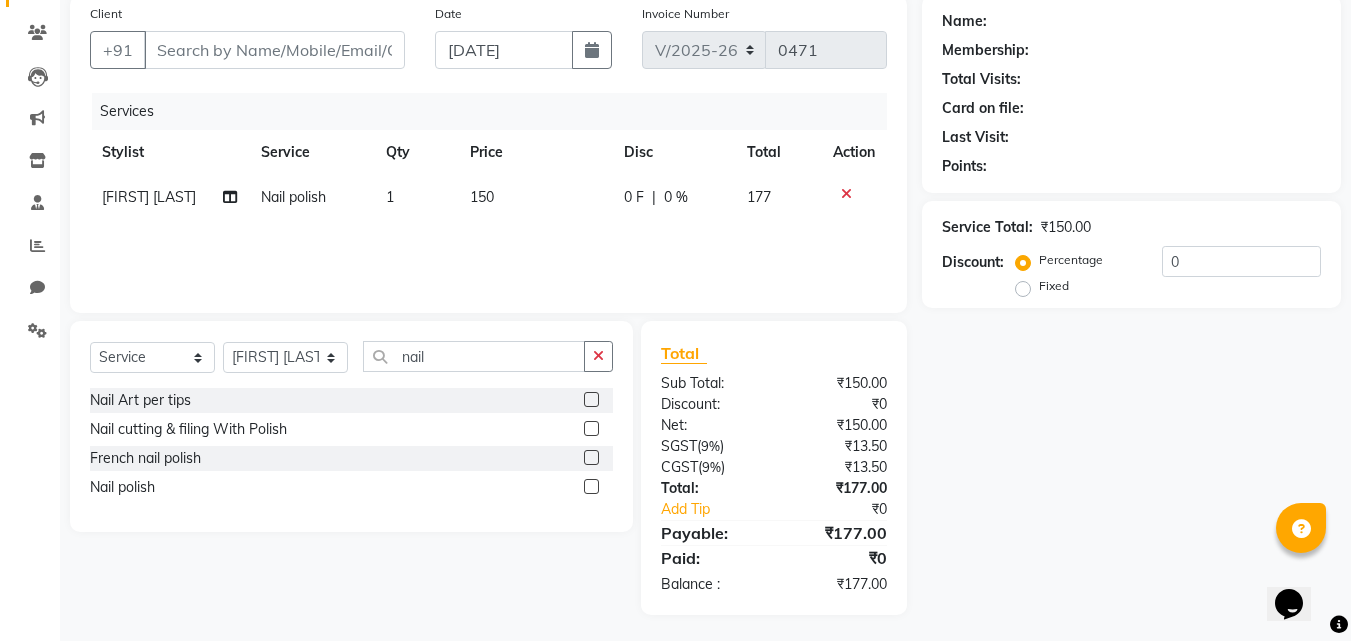 scroll, scrollTop: 159, scrollLeft: 0, axis: vertical 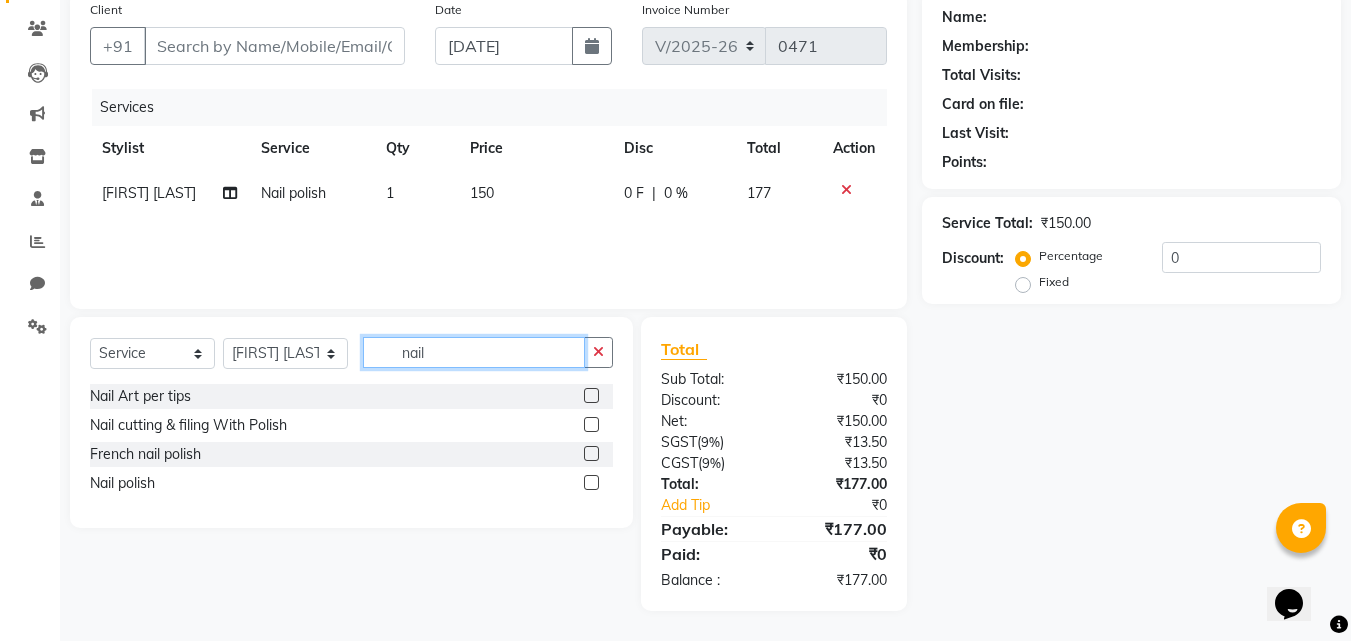 click on "nail" 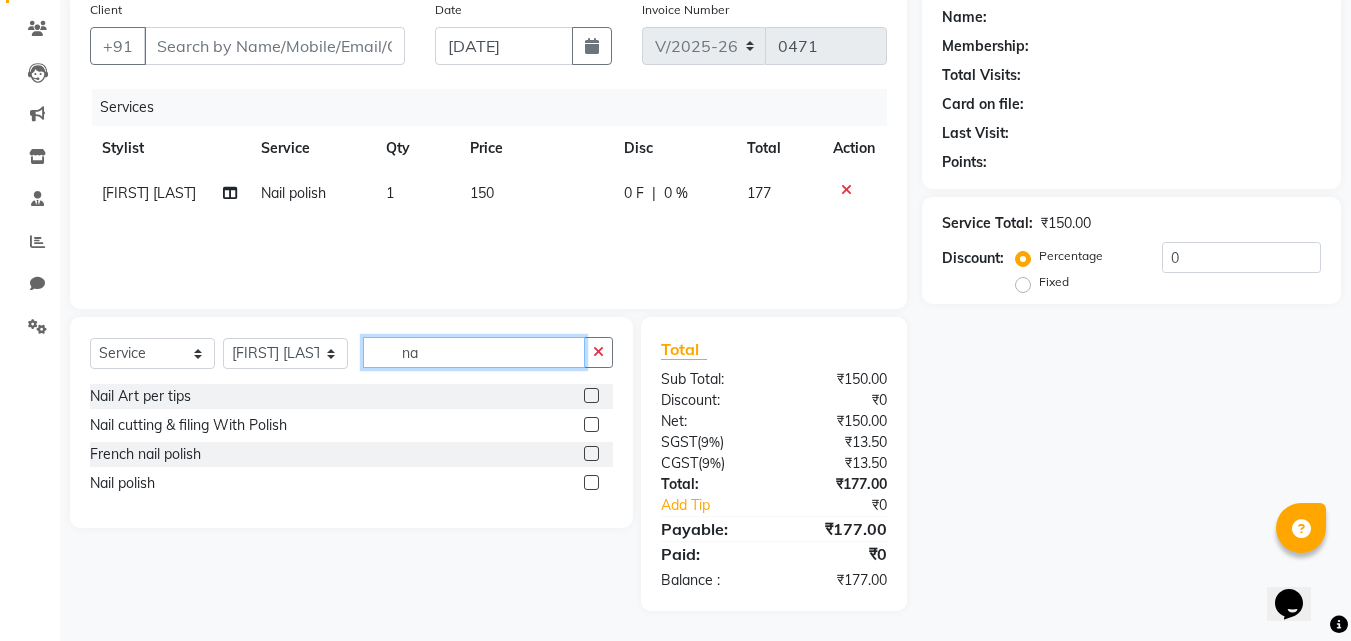 type on "n" 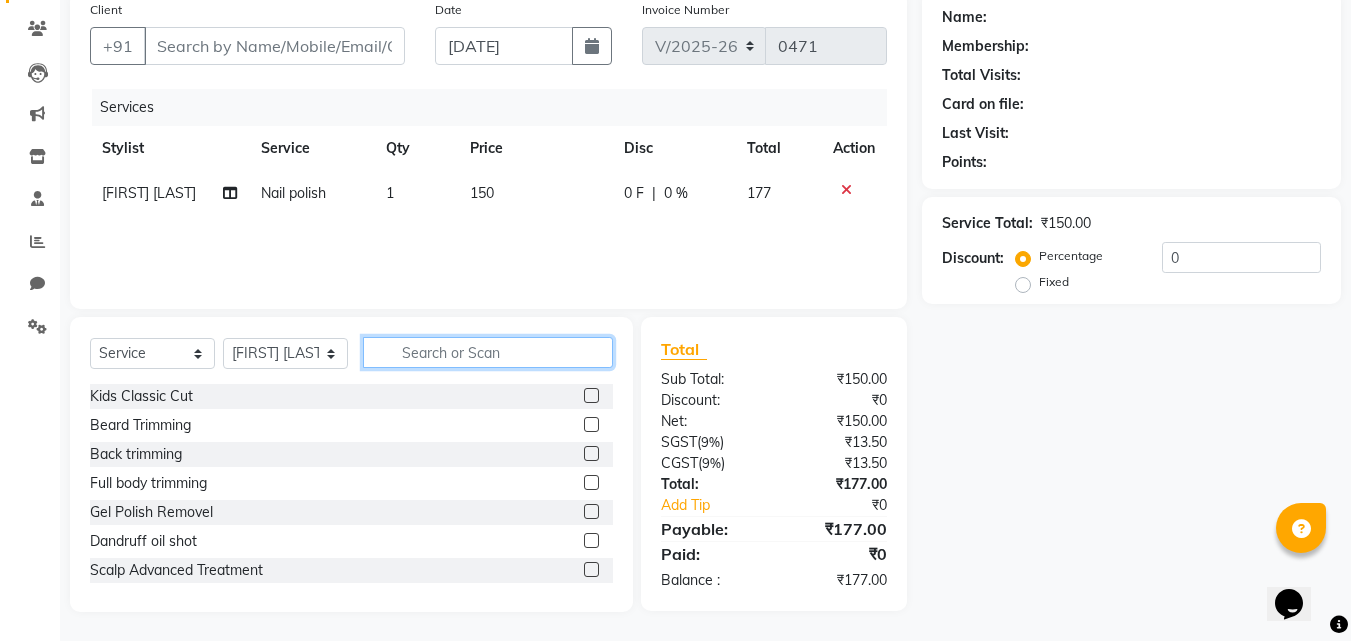 type 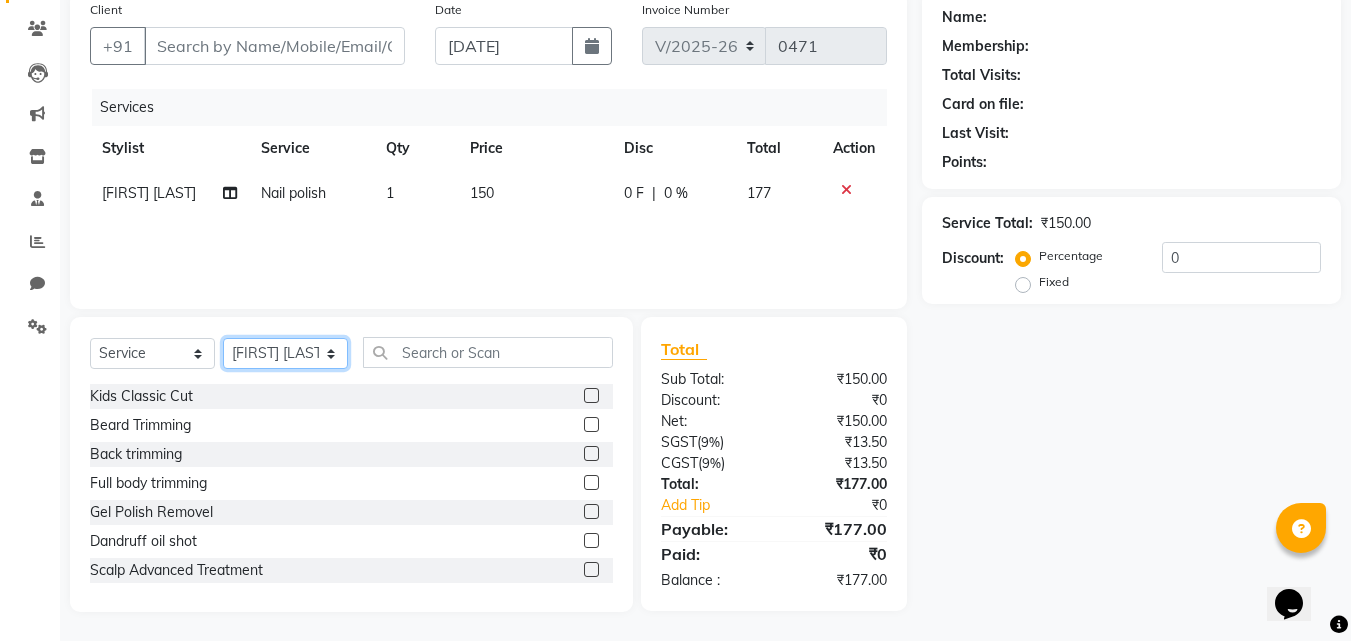 click on "Select Stylist ADMIN MANAGER [FIRST] [LAST] [FIRST] [LAST] [FIRST] [LAST] [FIRST] [LAST] [FIRST] [LAST] [FIRST] [LAST]" 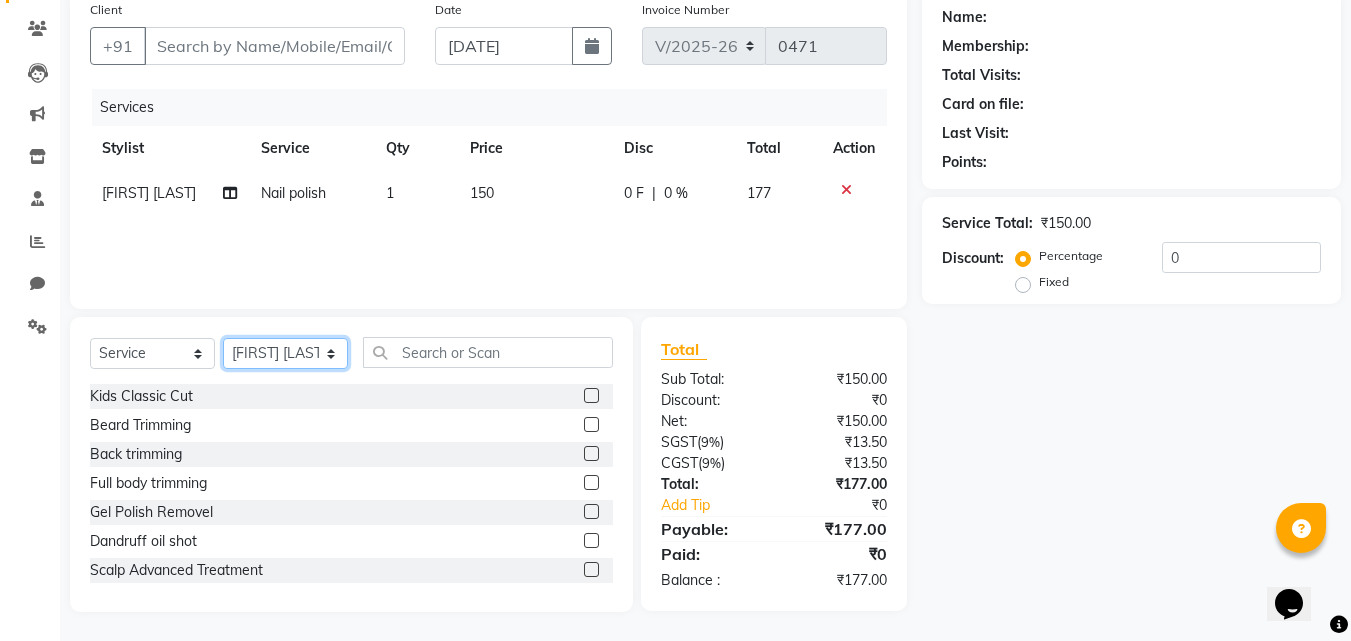 select on "79965" 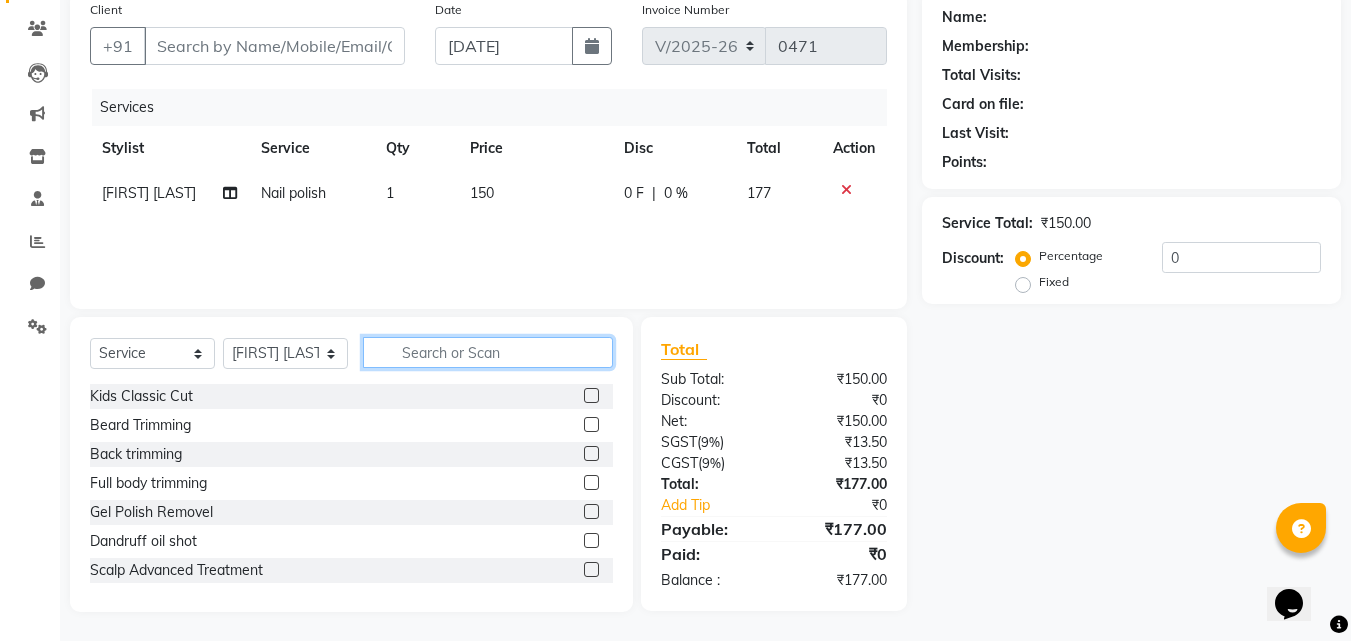 click 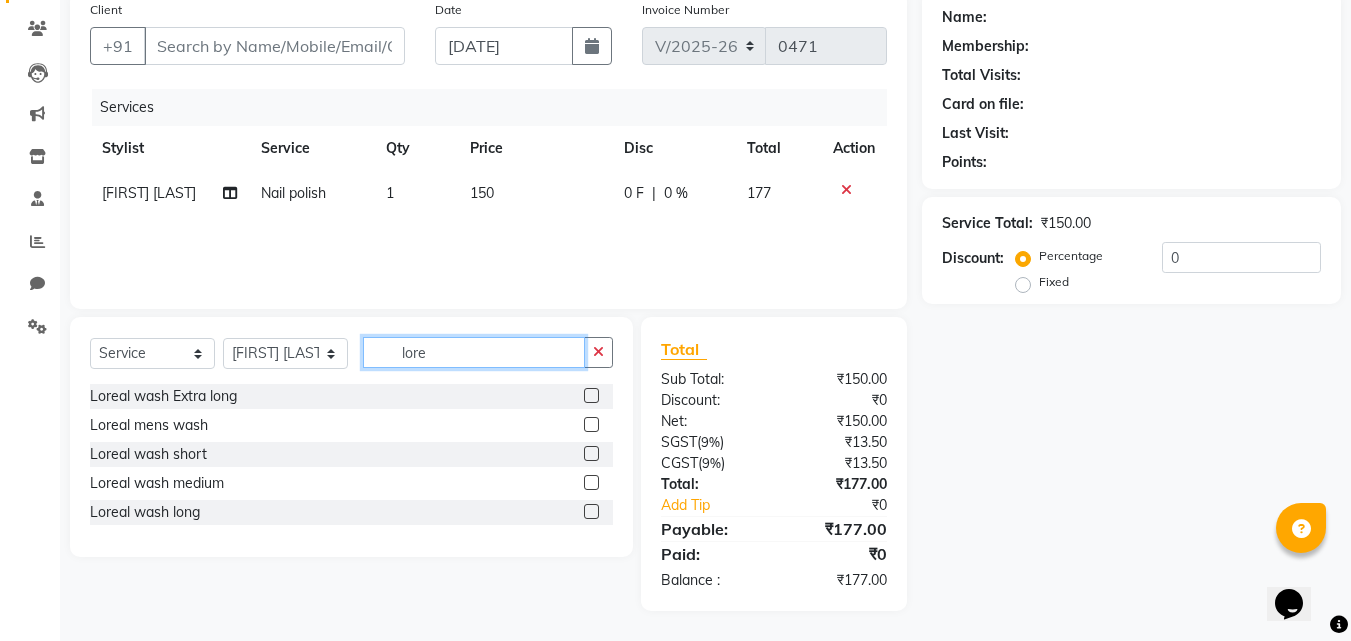 type on "lore" 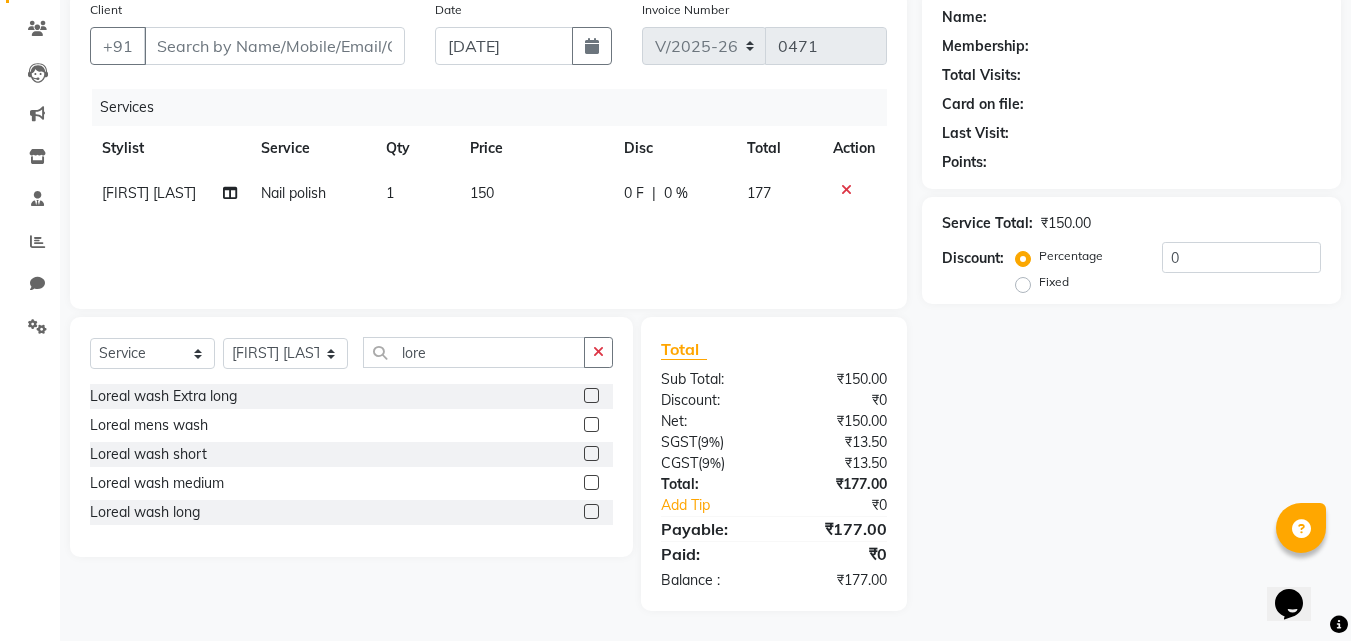 click 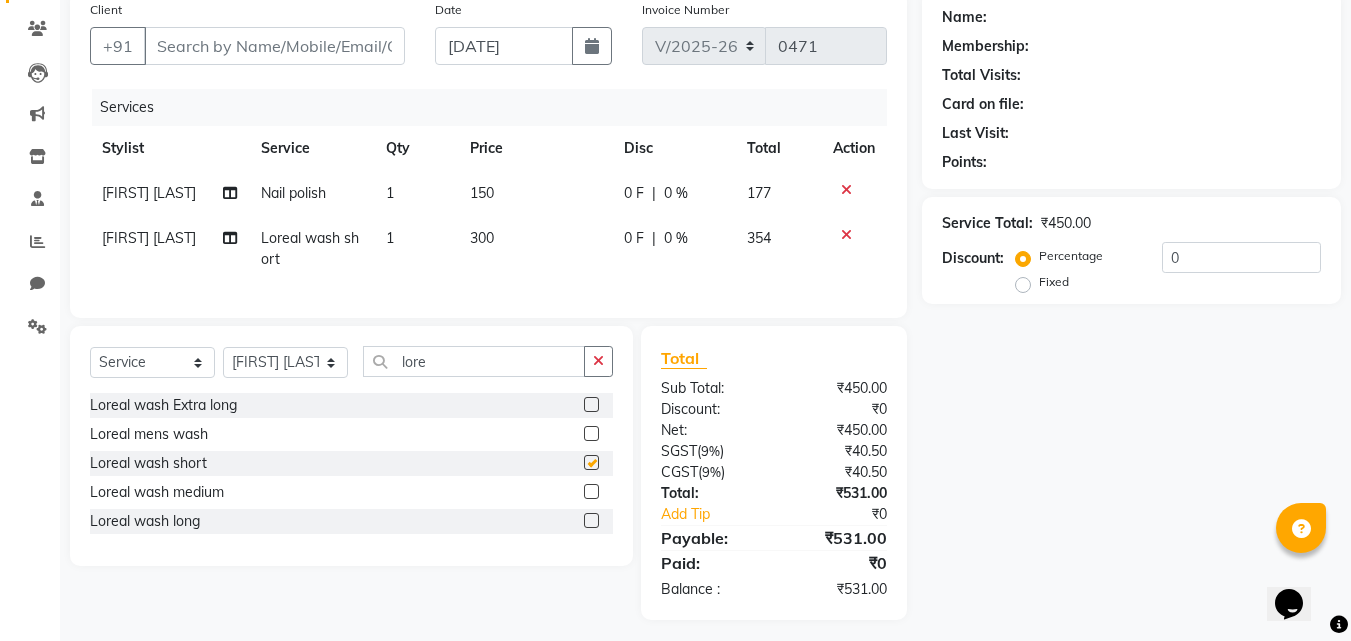 checkbox on "false" 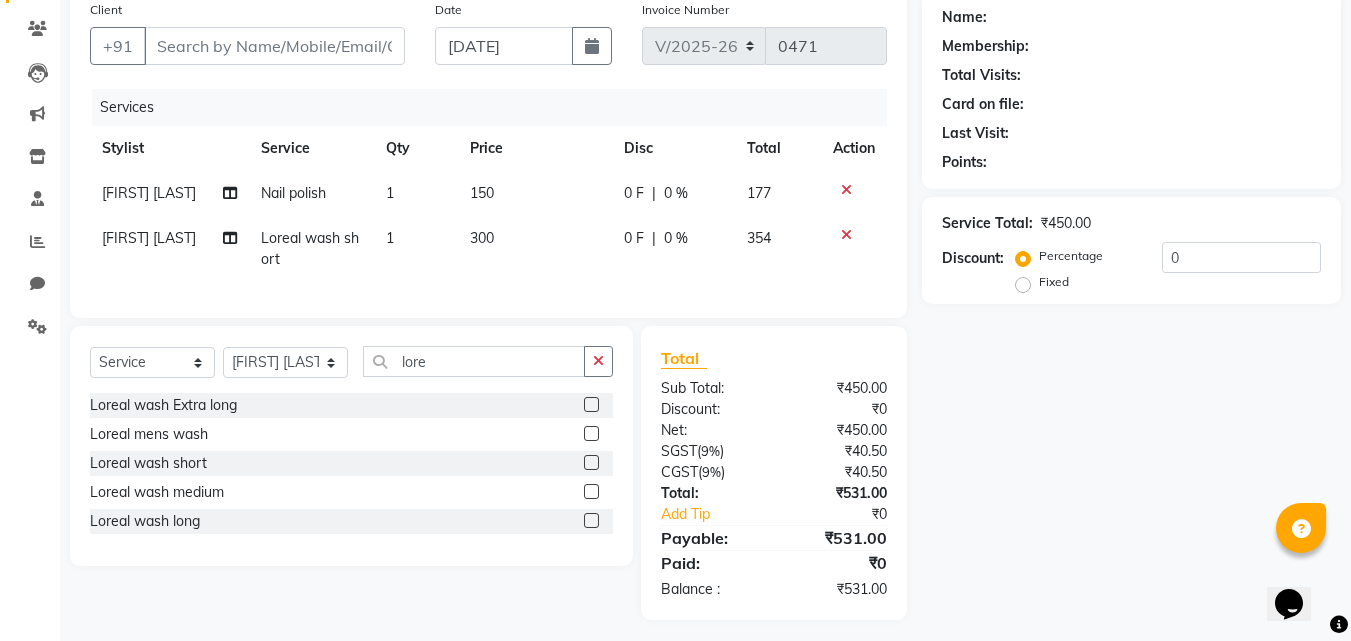 click 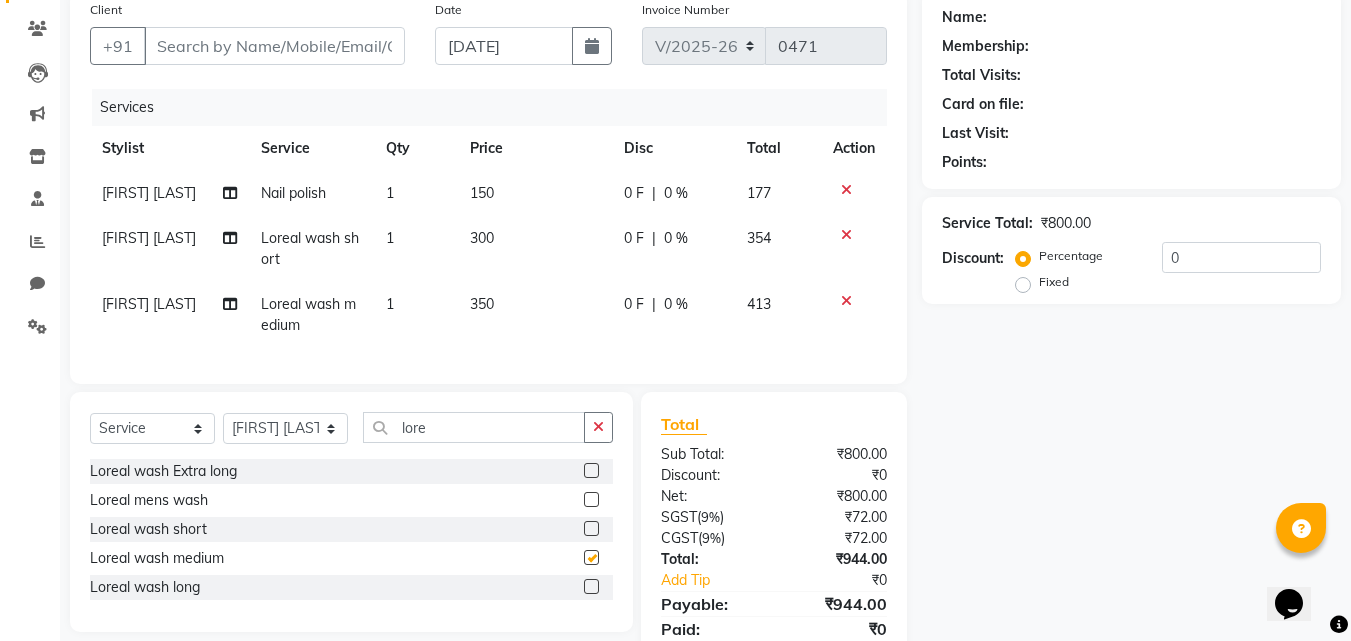 checkbox on "false" 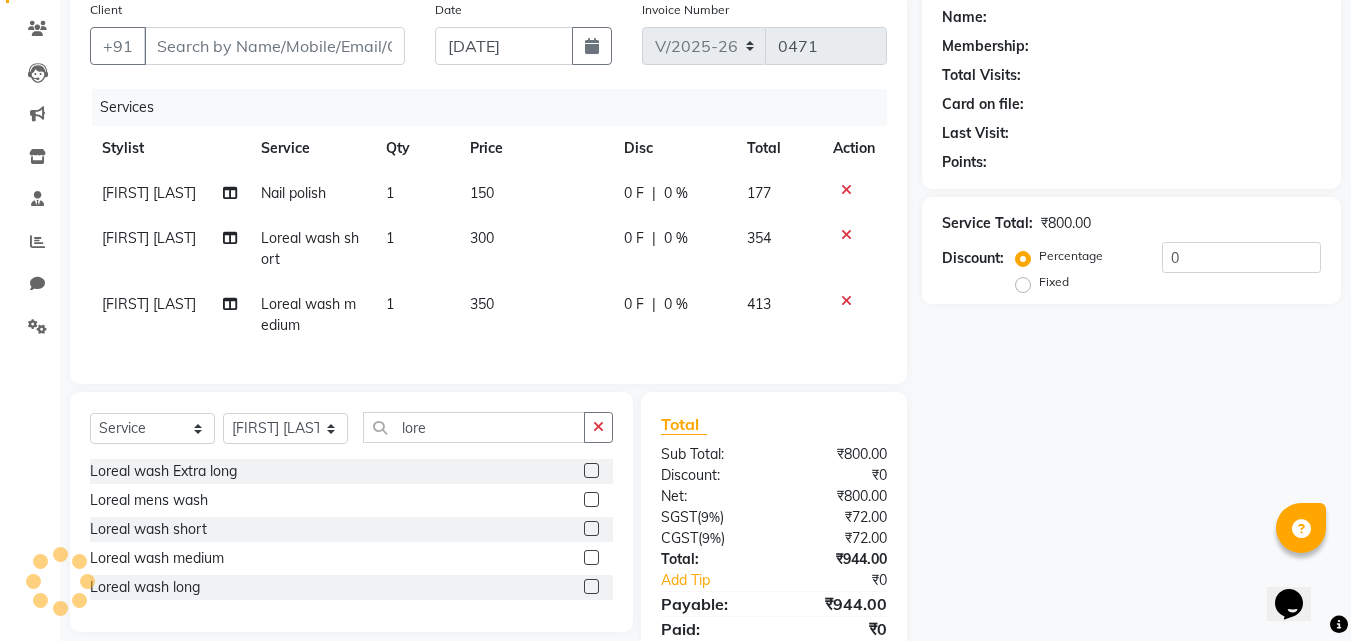 click 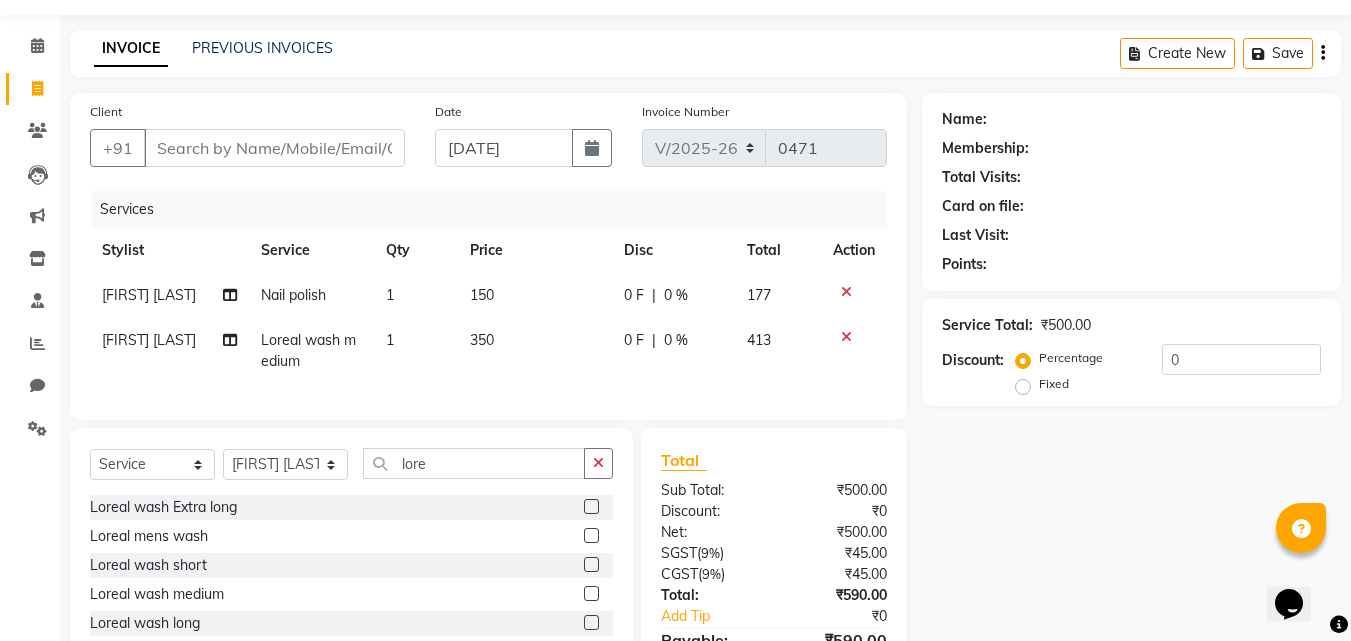 scroll, scrollTop: 0, scrollLeft: 0, axis: both 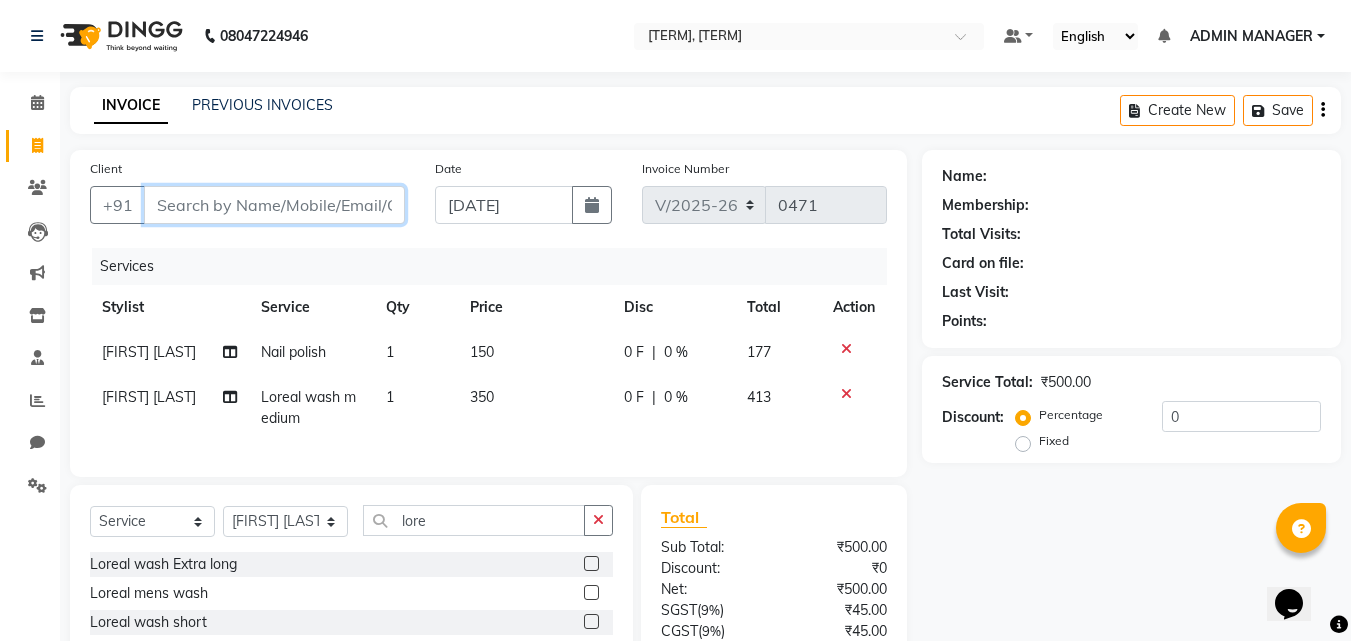 click on "Client" at bounding box center (274, 205) 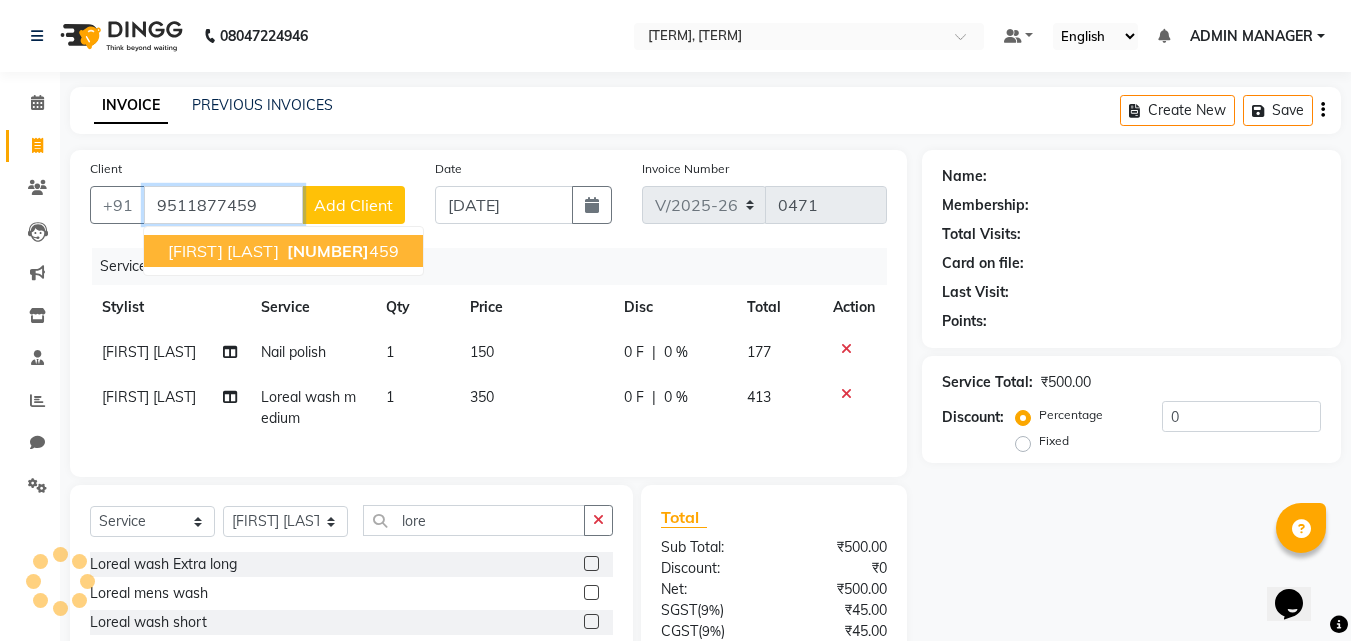 type on "9511877459" 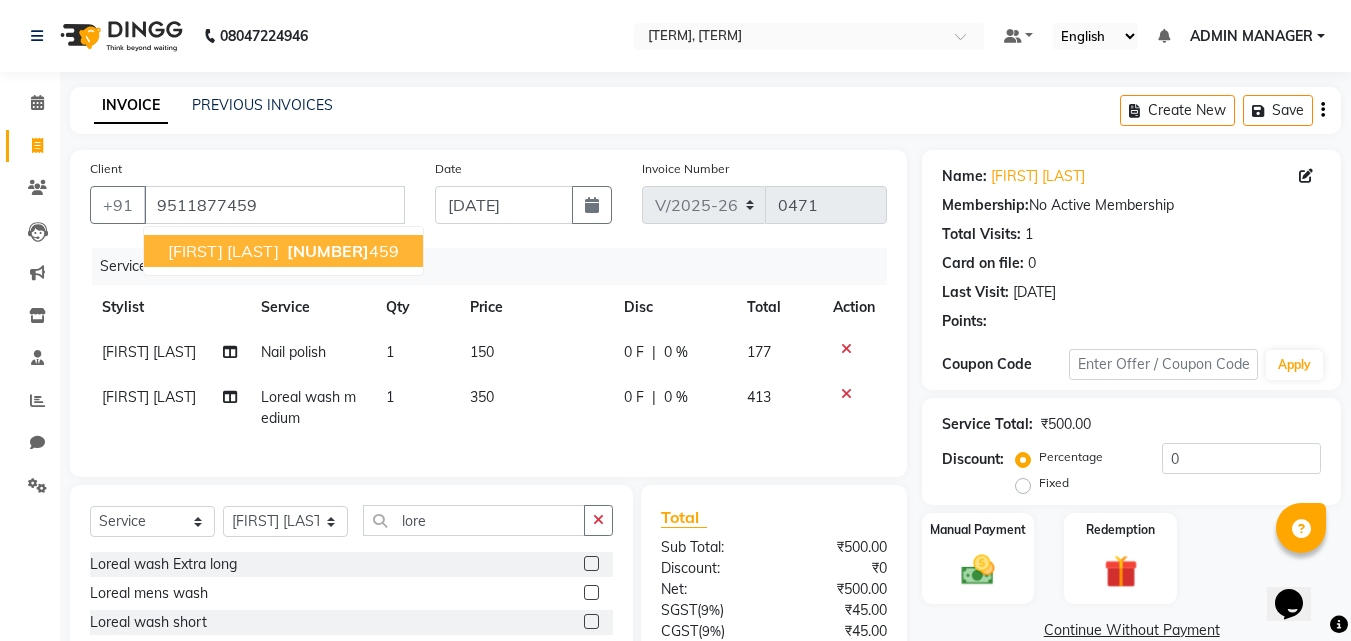 click on "[NUMBER]" at bounding box center (328, 251) 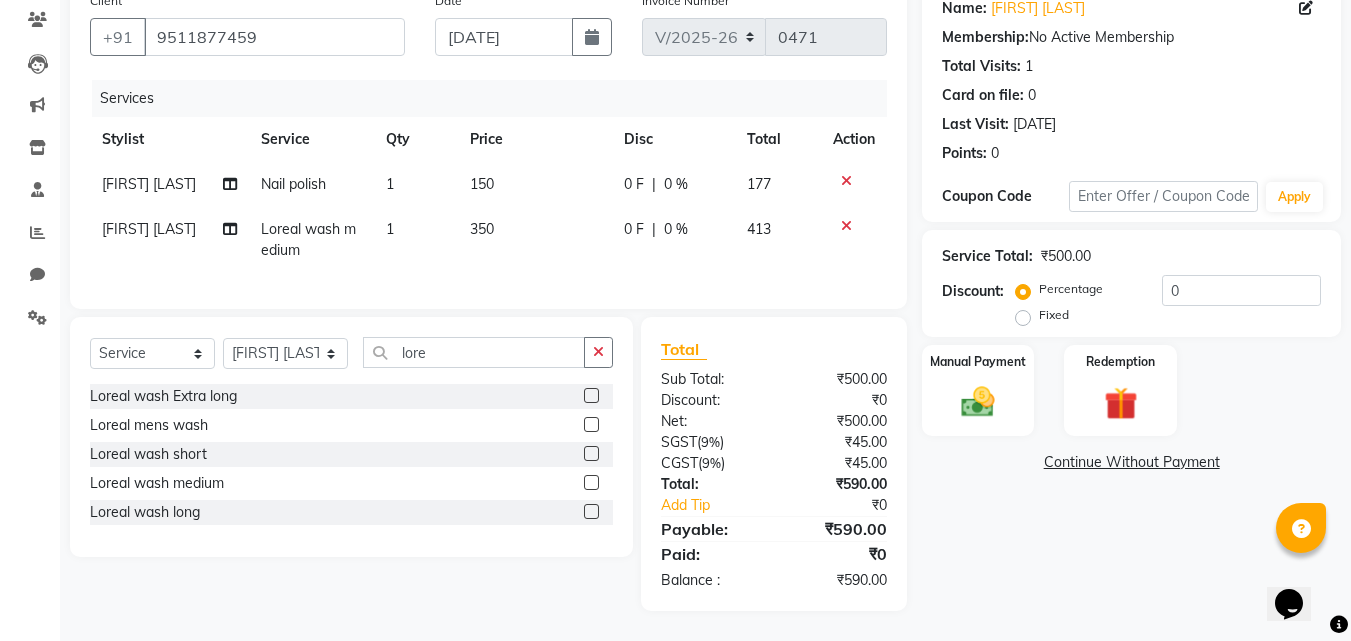 scroll, scrollTop: 183, scrollLeft: 0, axis: vertical 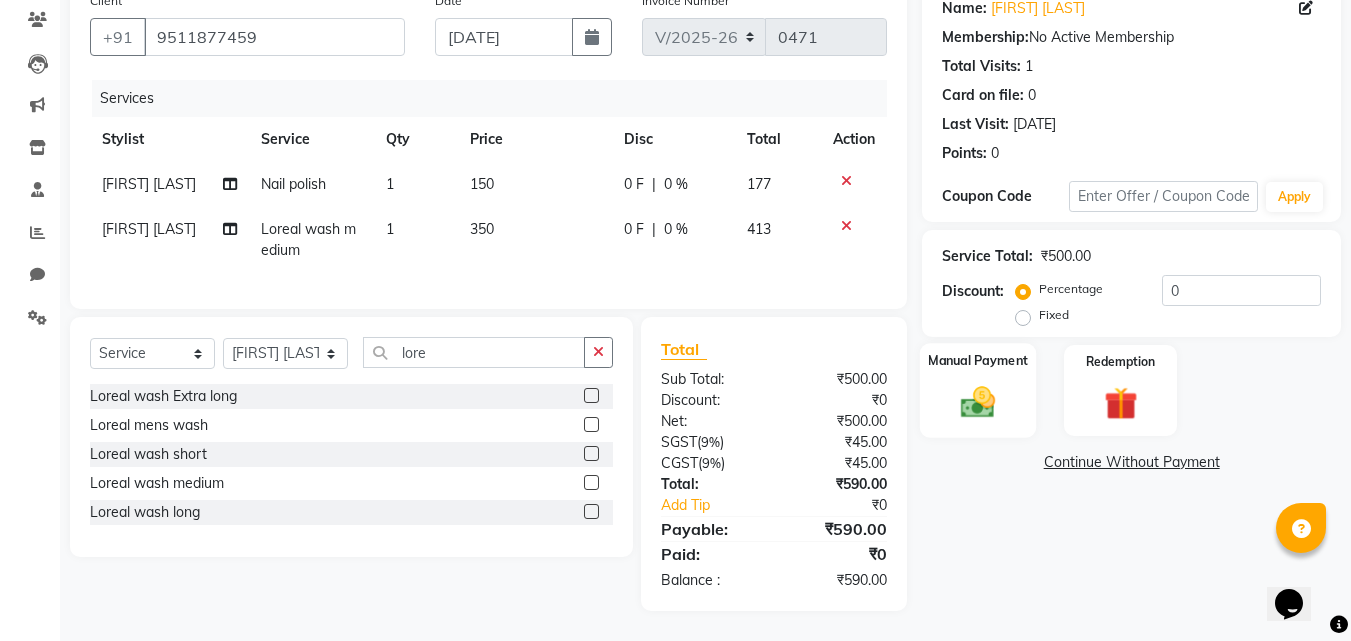 click 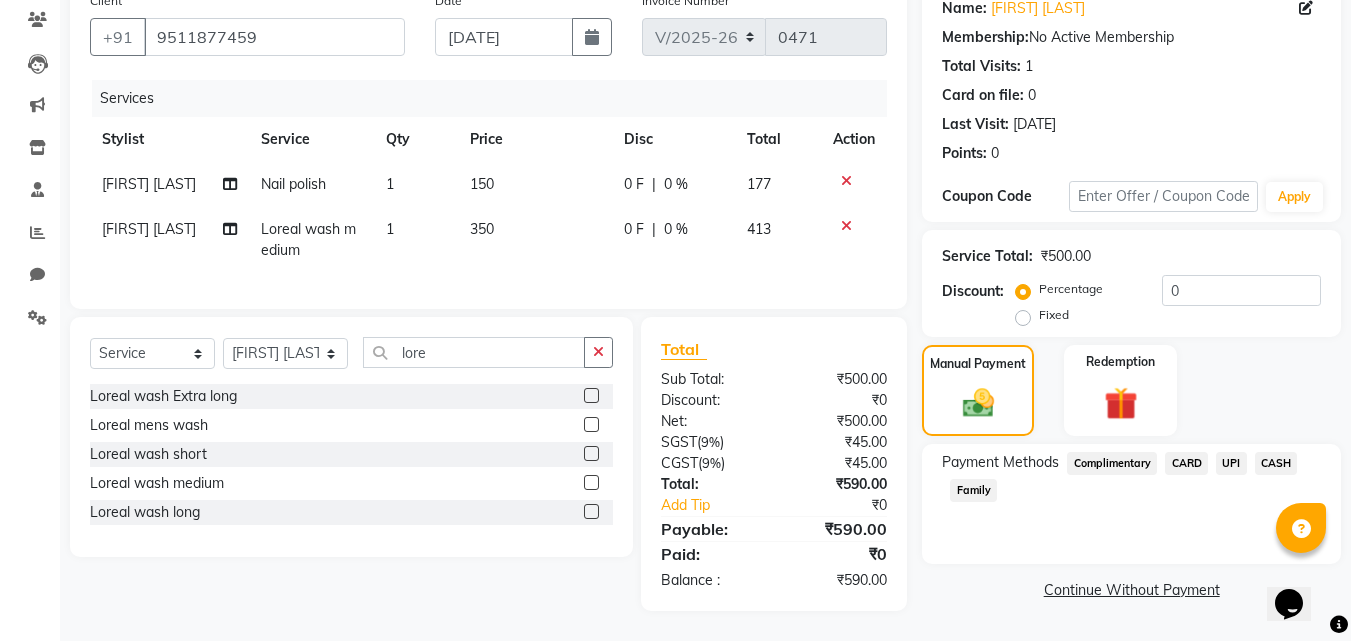 drag, startPoint x: 1286, startPoint y: 442, endPoint x: 1243, endPoint y: 441, distance: 43.011627 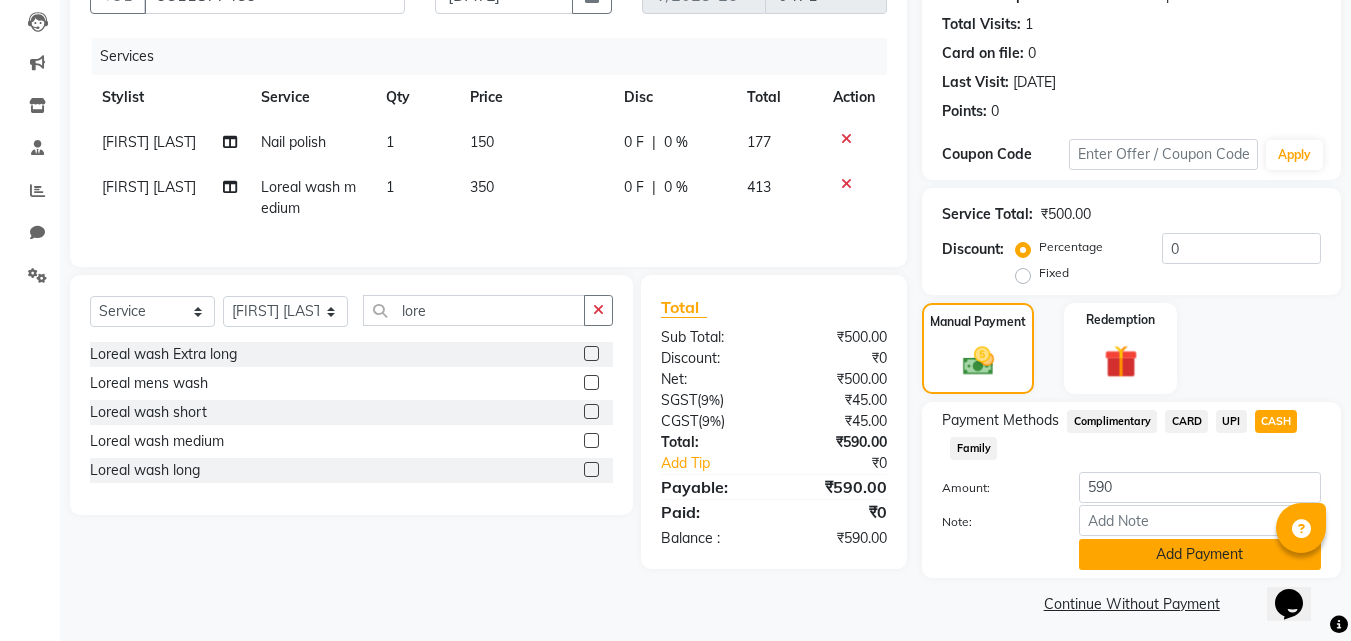 scroll, scrollTop: 218, scrollLeft: 0, axis: vertical 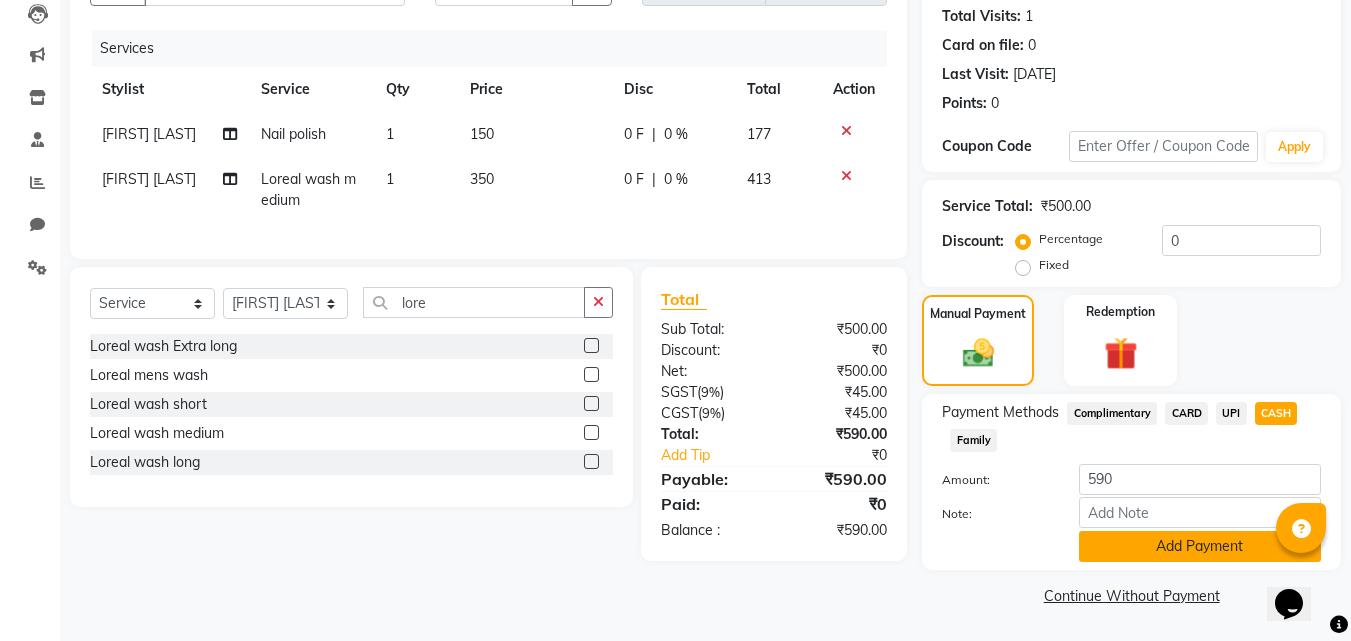 click on "Add Payment" 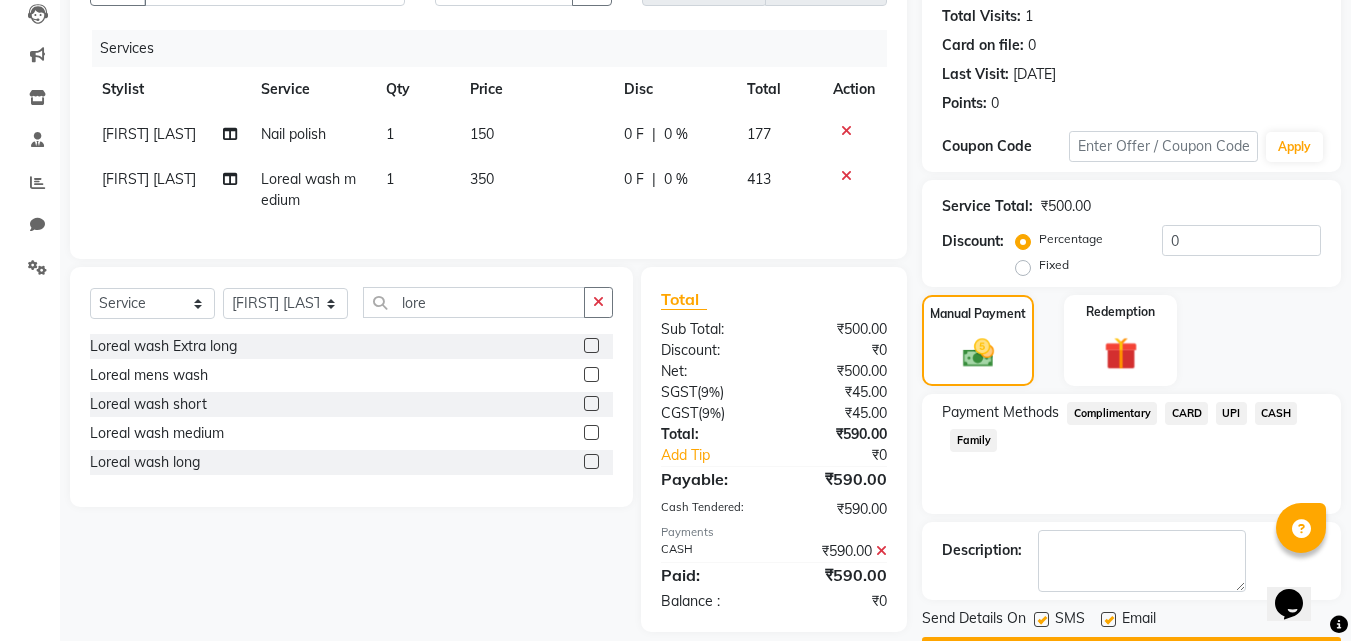scroll, scrollTop: 275, scrollLeft: 0, axis: vertical 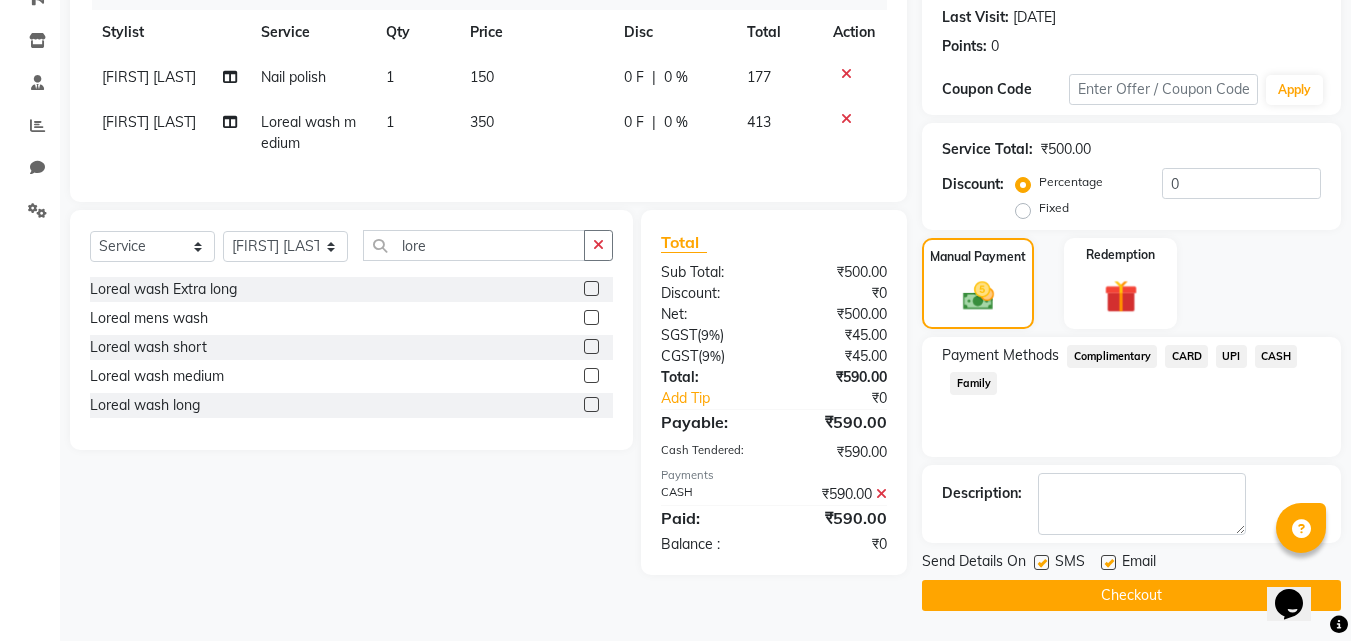 click on "Checkout" 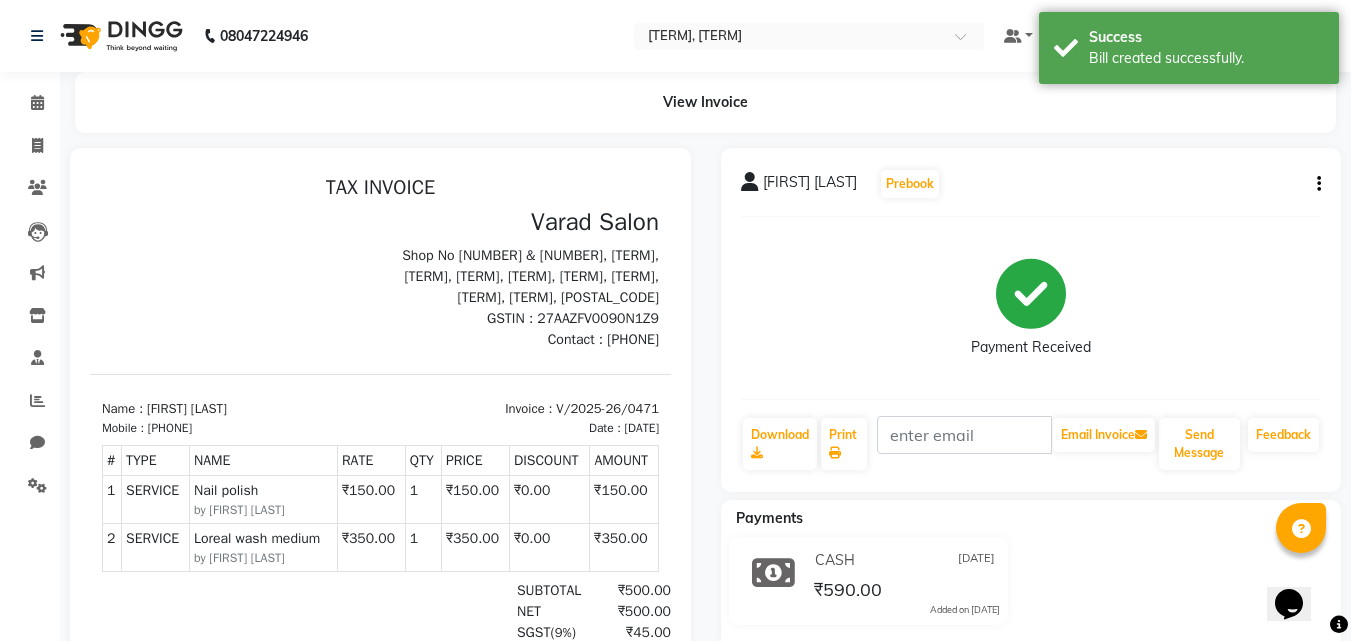 scroll, scrollTop: 0, scrollLeft: 0, axis: both 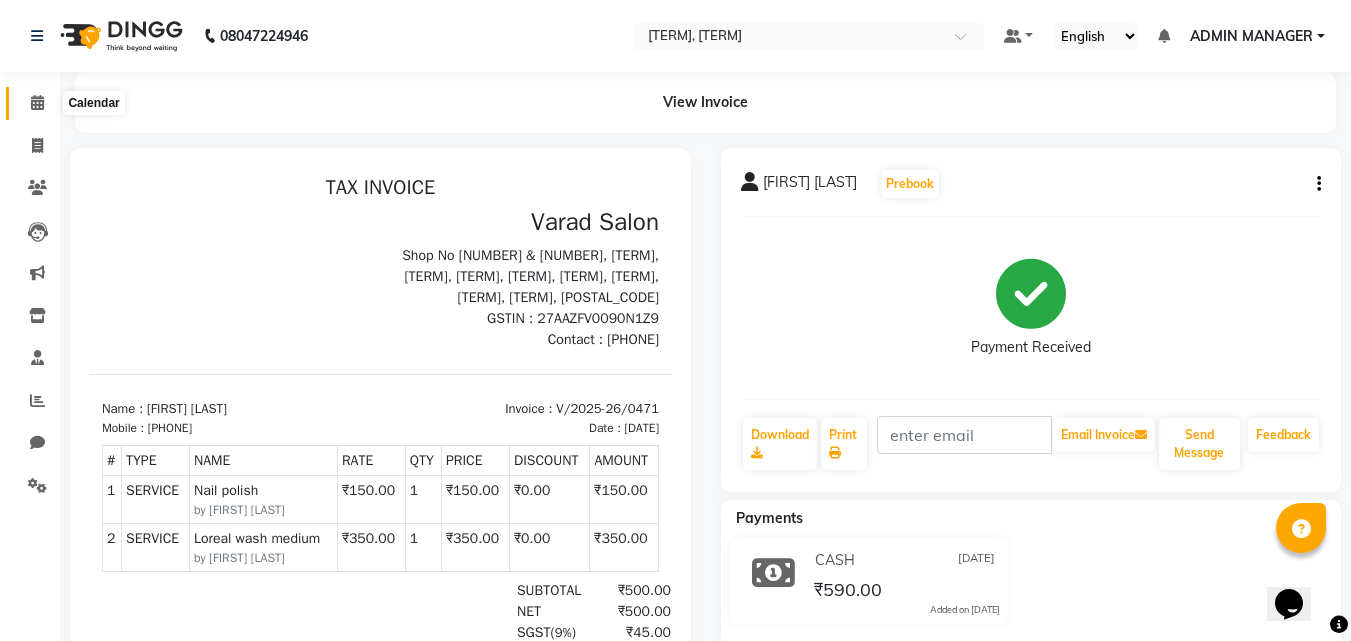 click 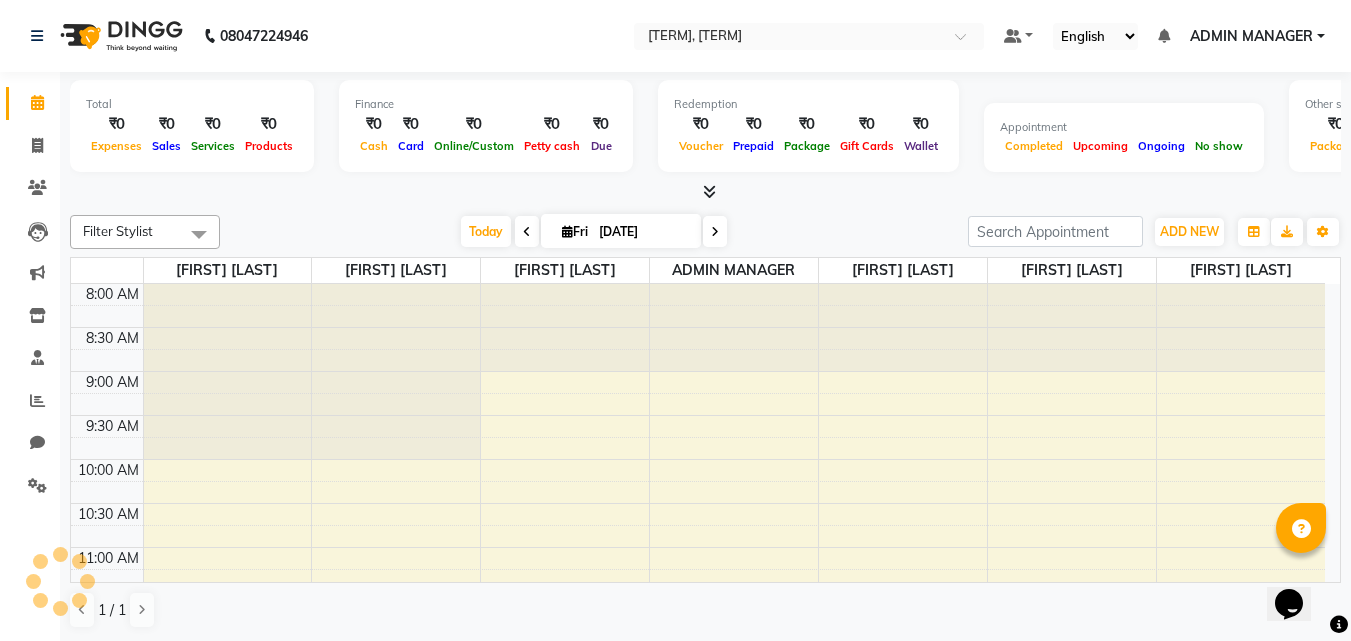 scroll, scrollTop: 0, scrollLeft: 0, axis: both 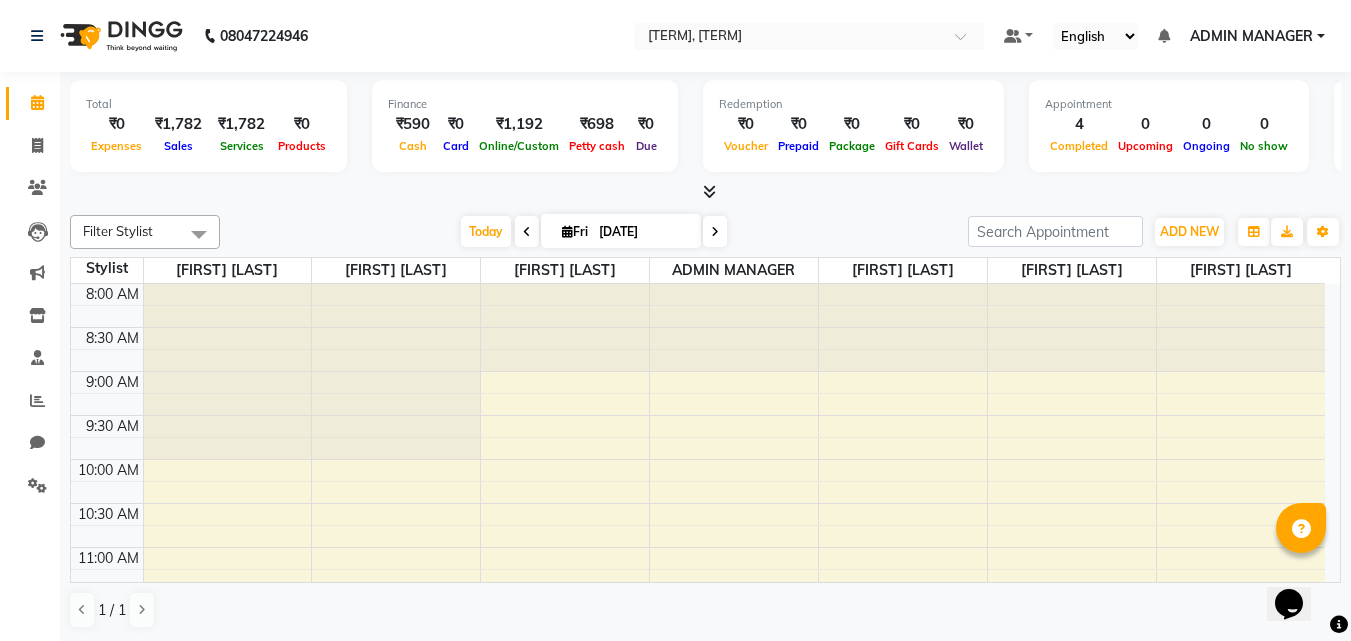 click at bounding box center [709, 191] 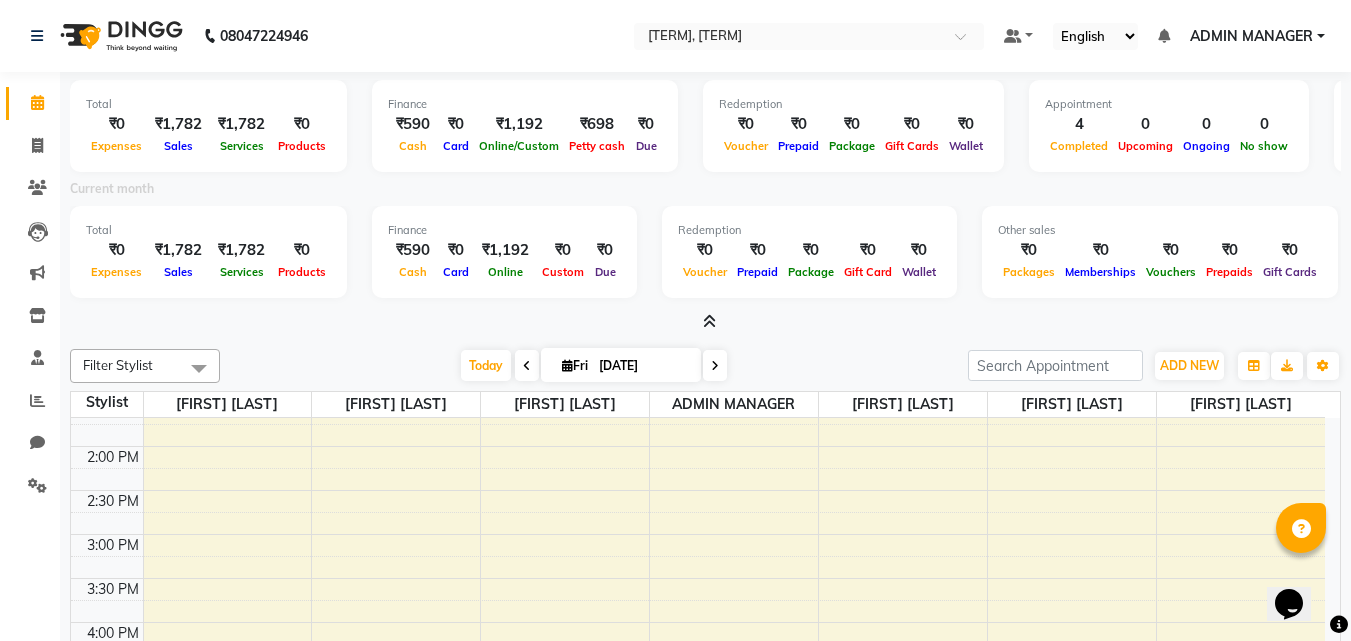 scroll, scrollTop: 500, scrollLeft: 0, axis: vertical 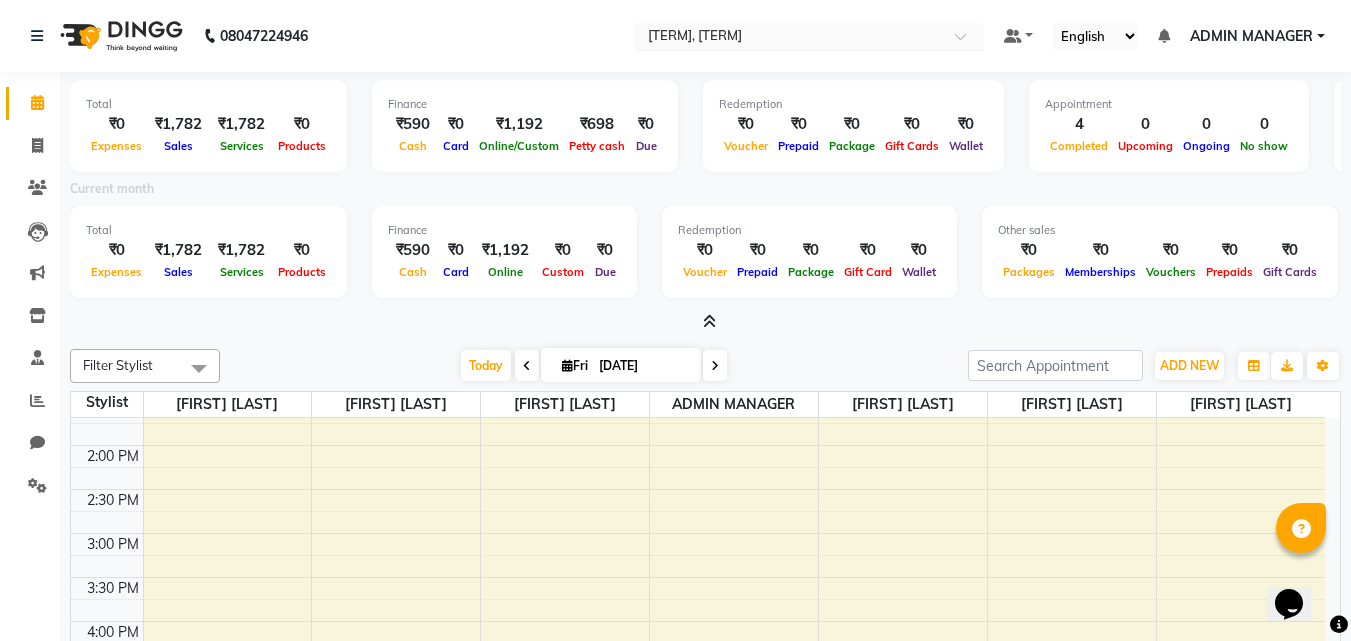 click at bounding box center [809, 38] 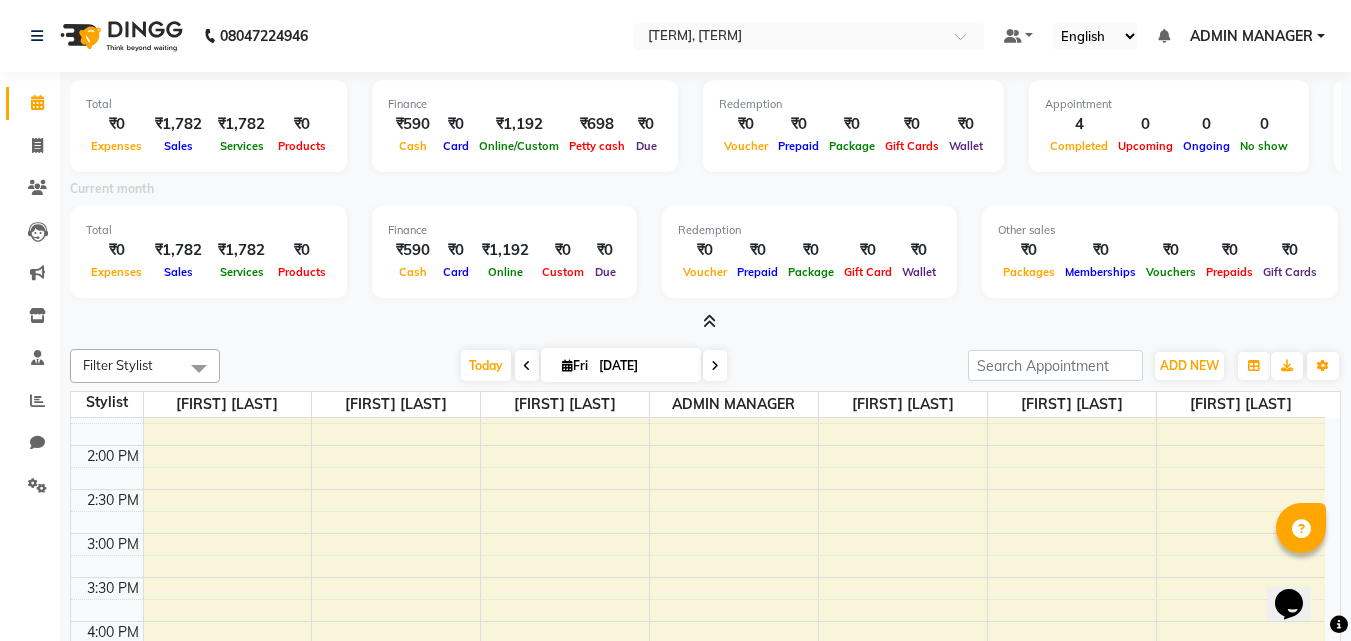 click on "ADMIN MANAGER" at bounding box center (1251, 36) 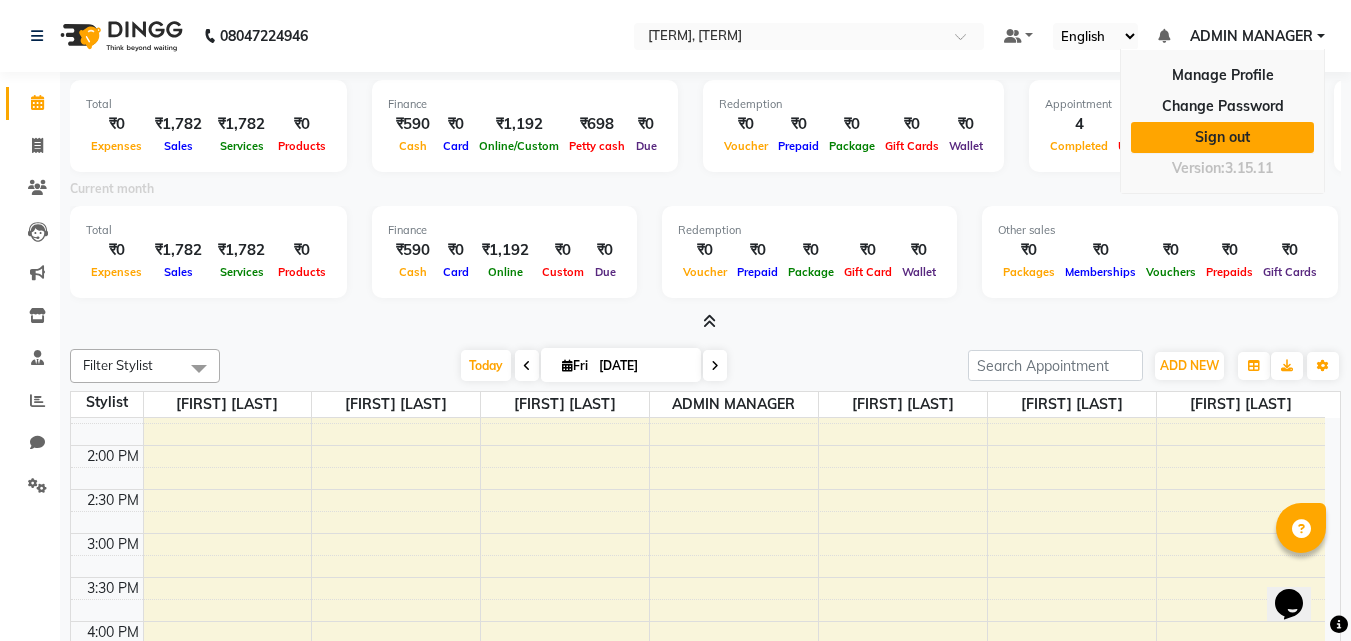 click on "Sign out" at bounding box center (1222, 137) 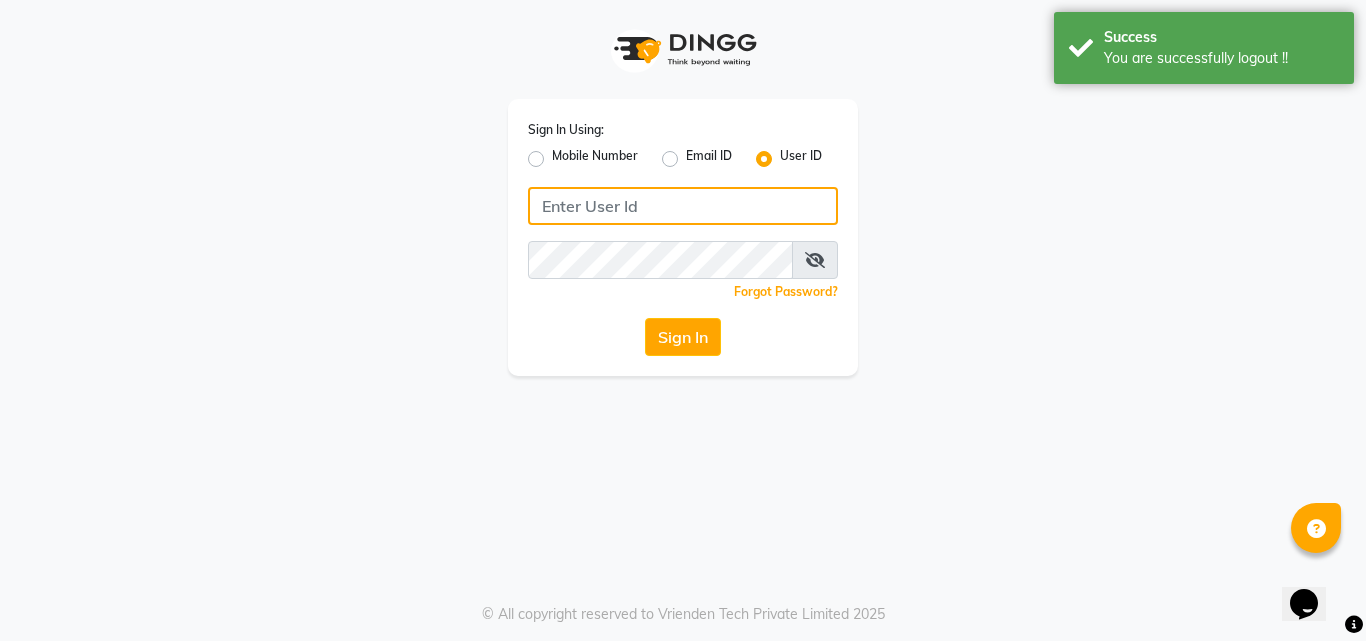 type on "9657515199" 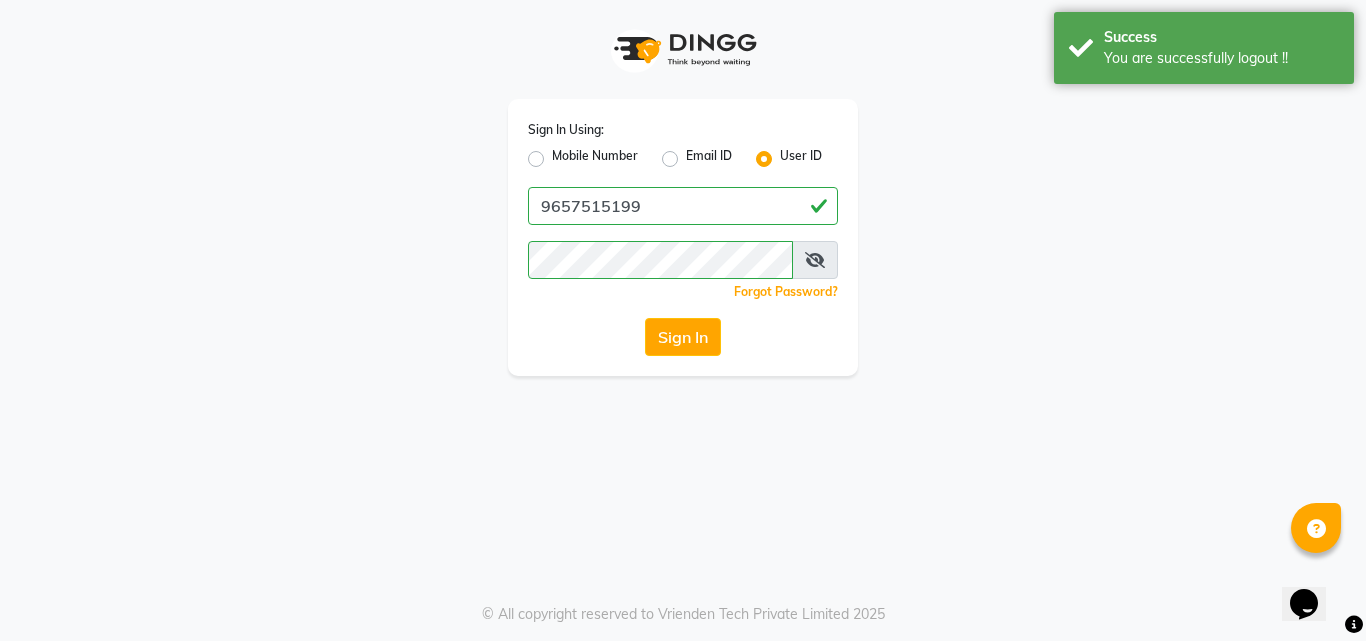 click on "Mobile Number" 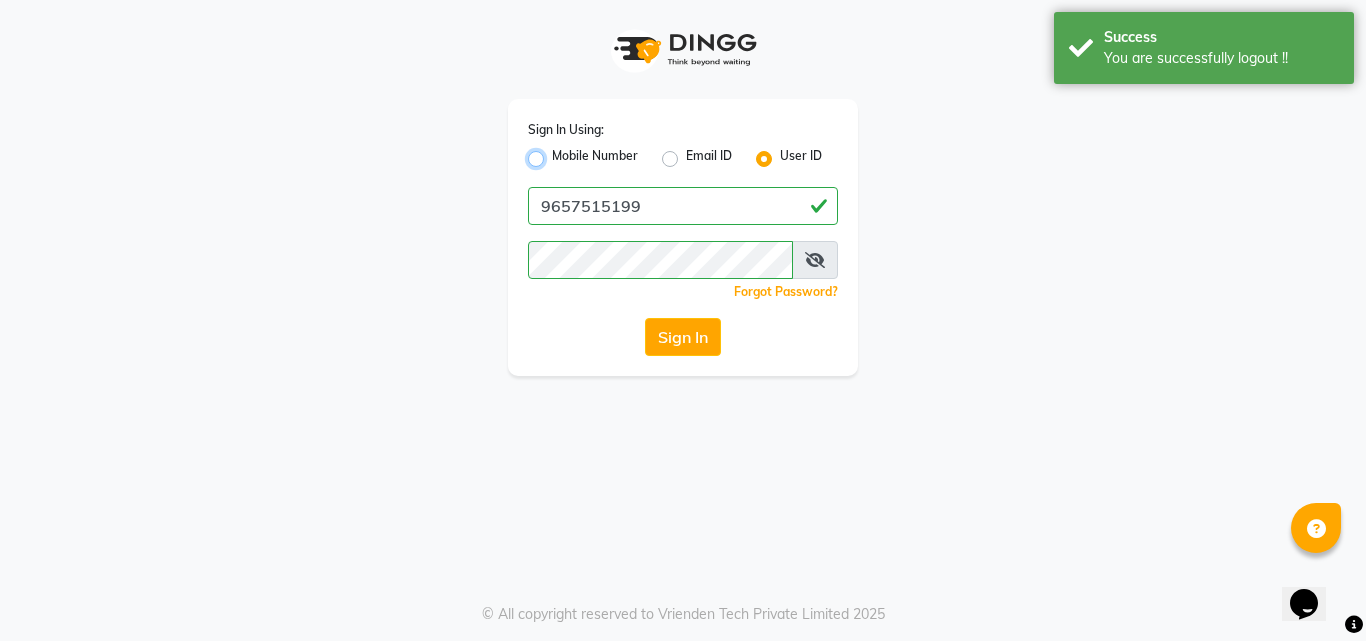click on "Mobile Number" at bounding box center (558, 153) 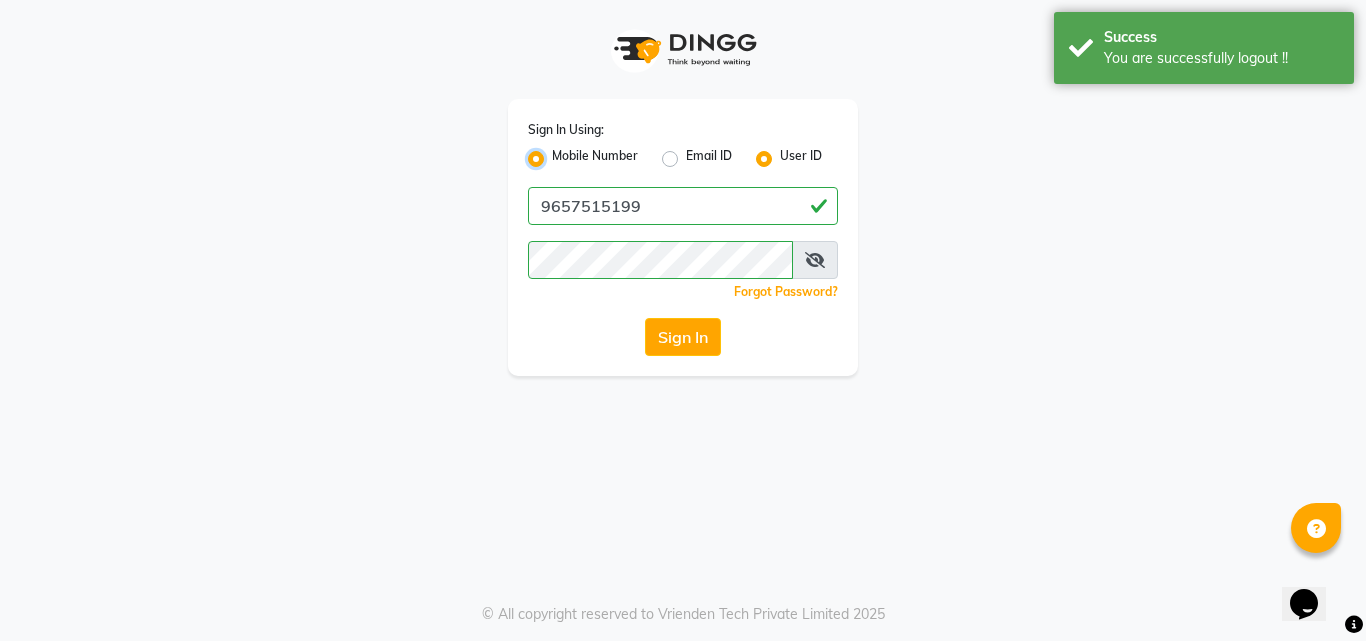radio on "false" 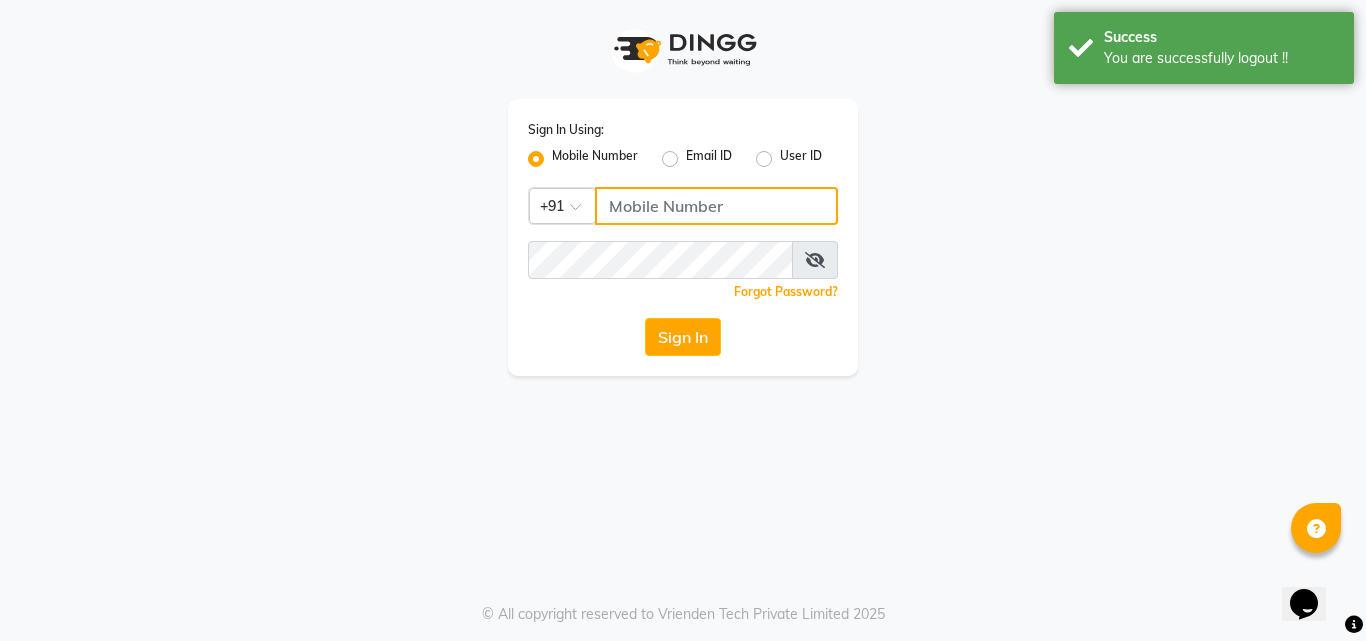 click 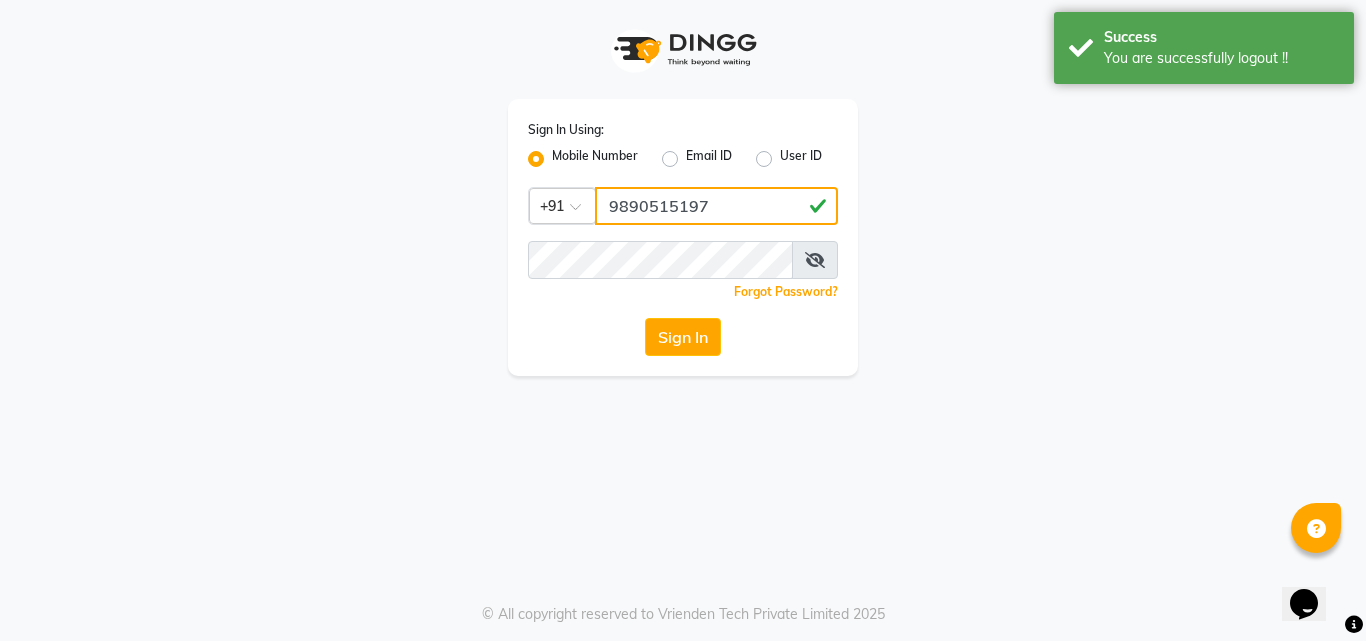 type on "9890515197" 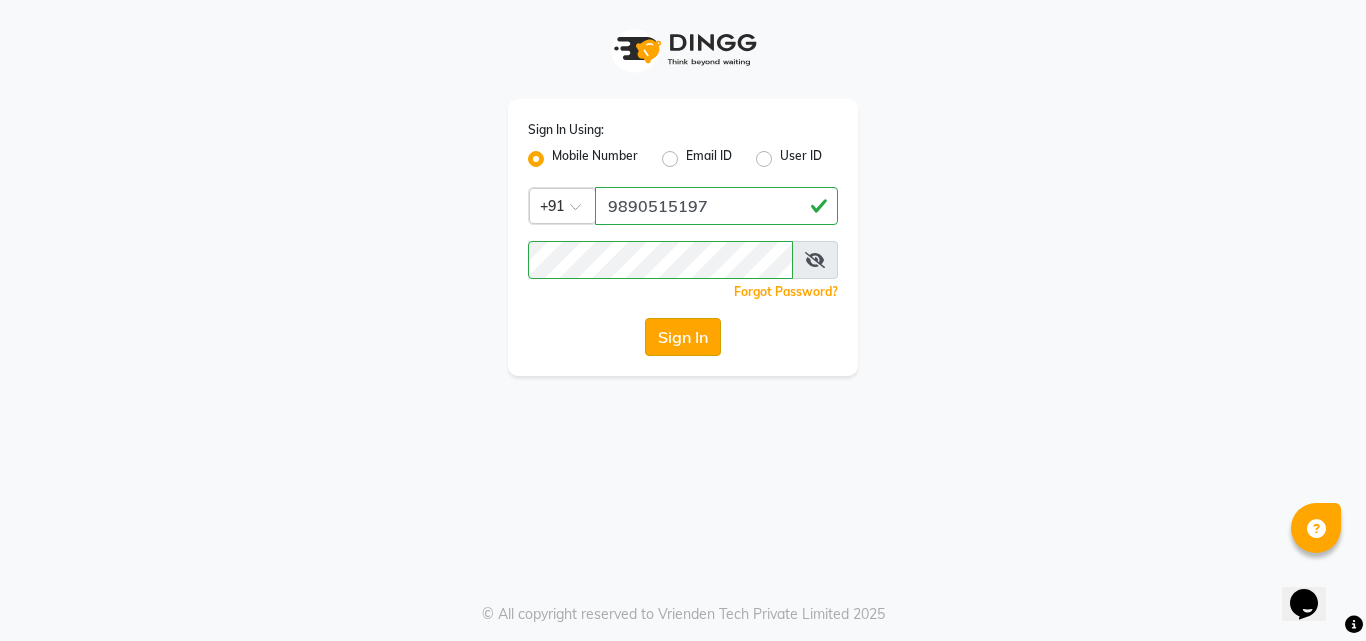 click on "Sign In" 